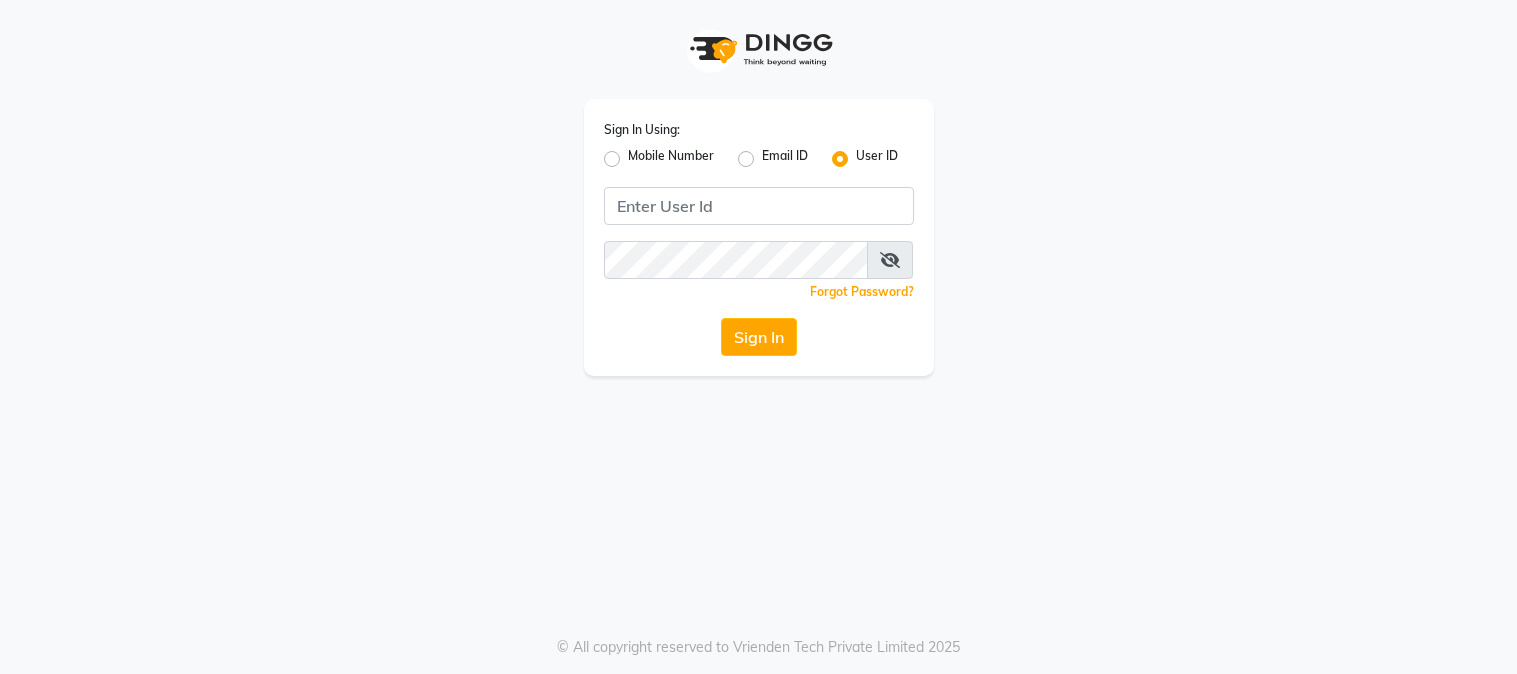 click 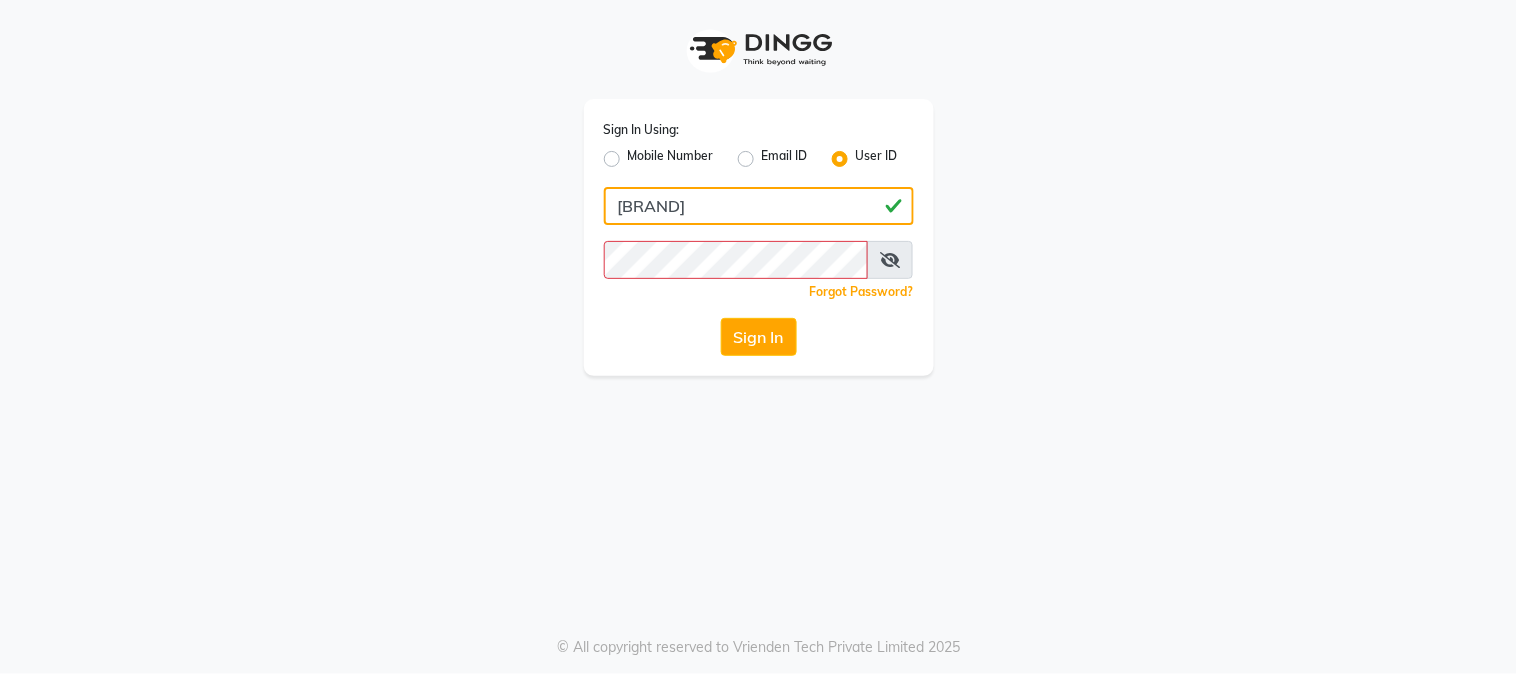 click on "[BRAND]" 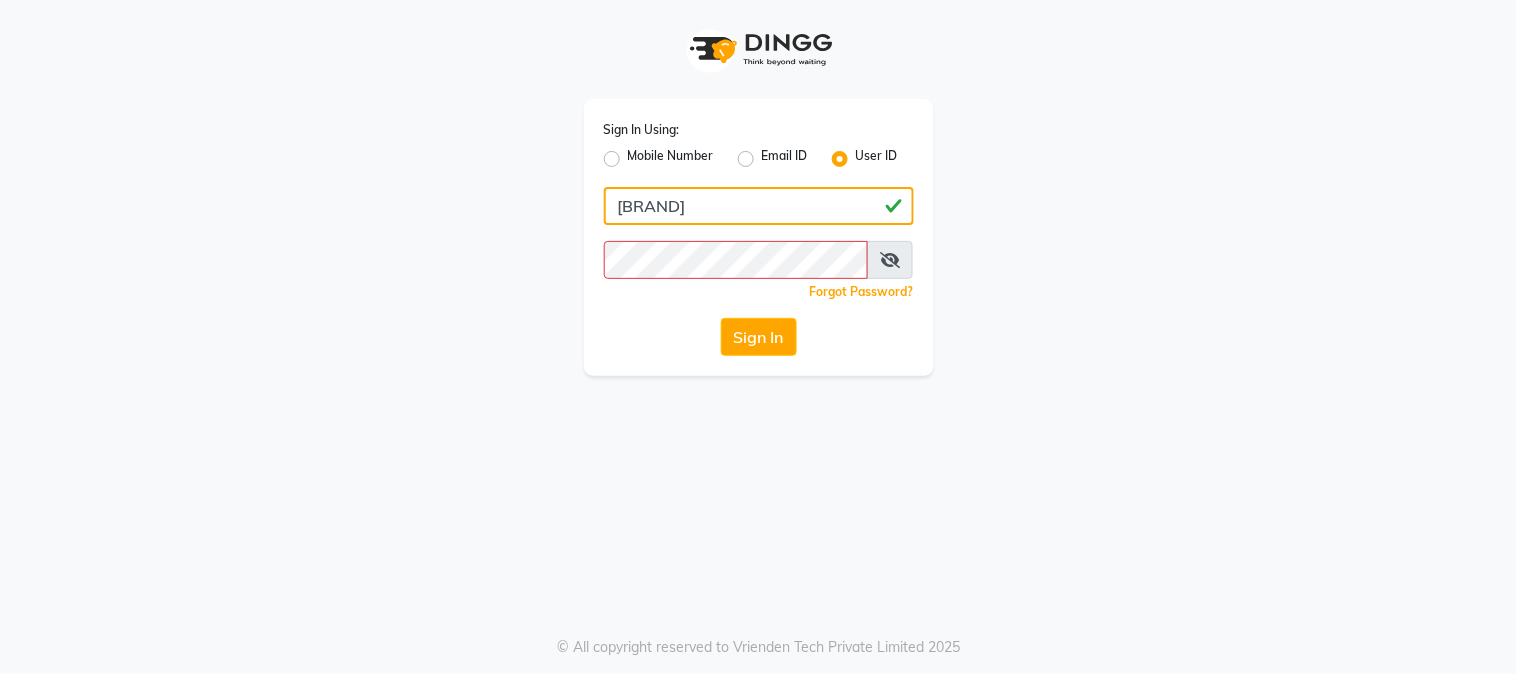 type on "[BRAND]" 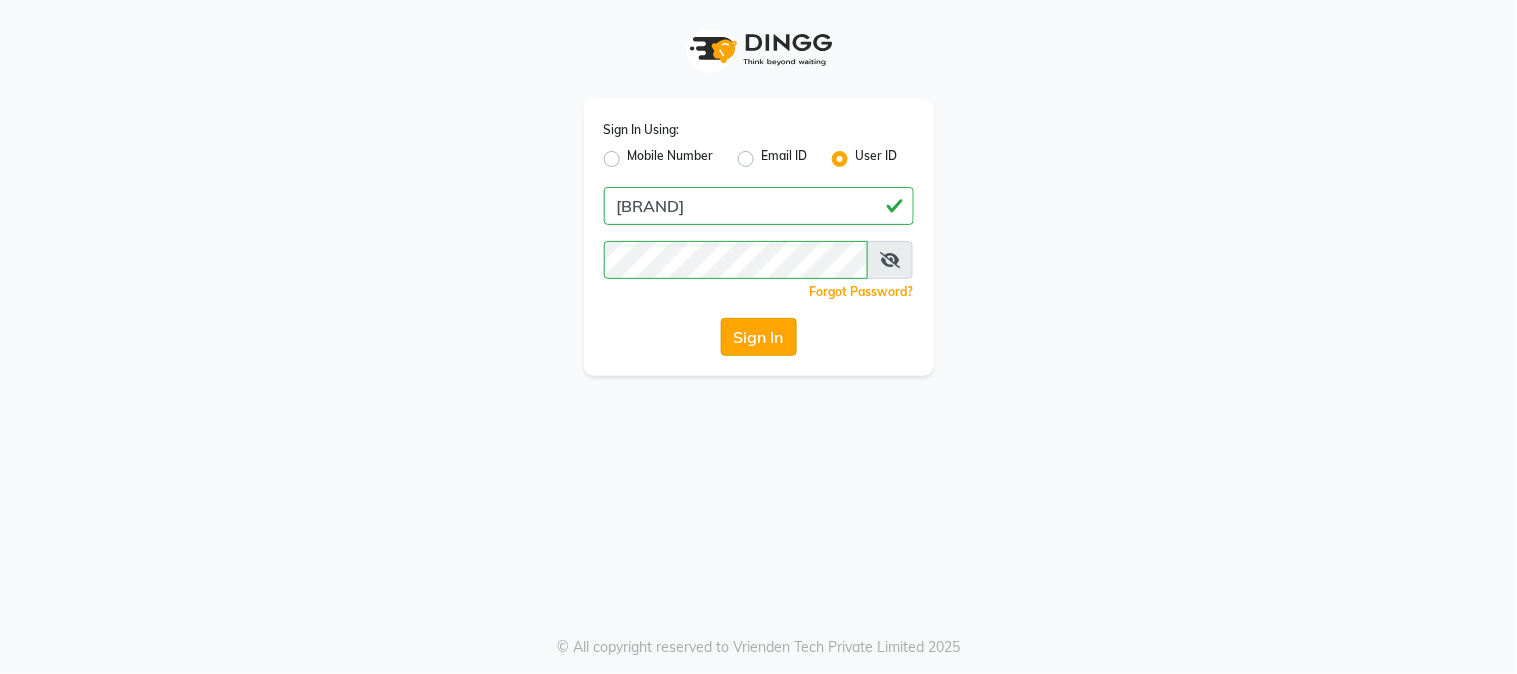 click on "Sign In" 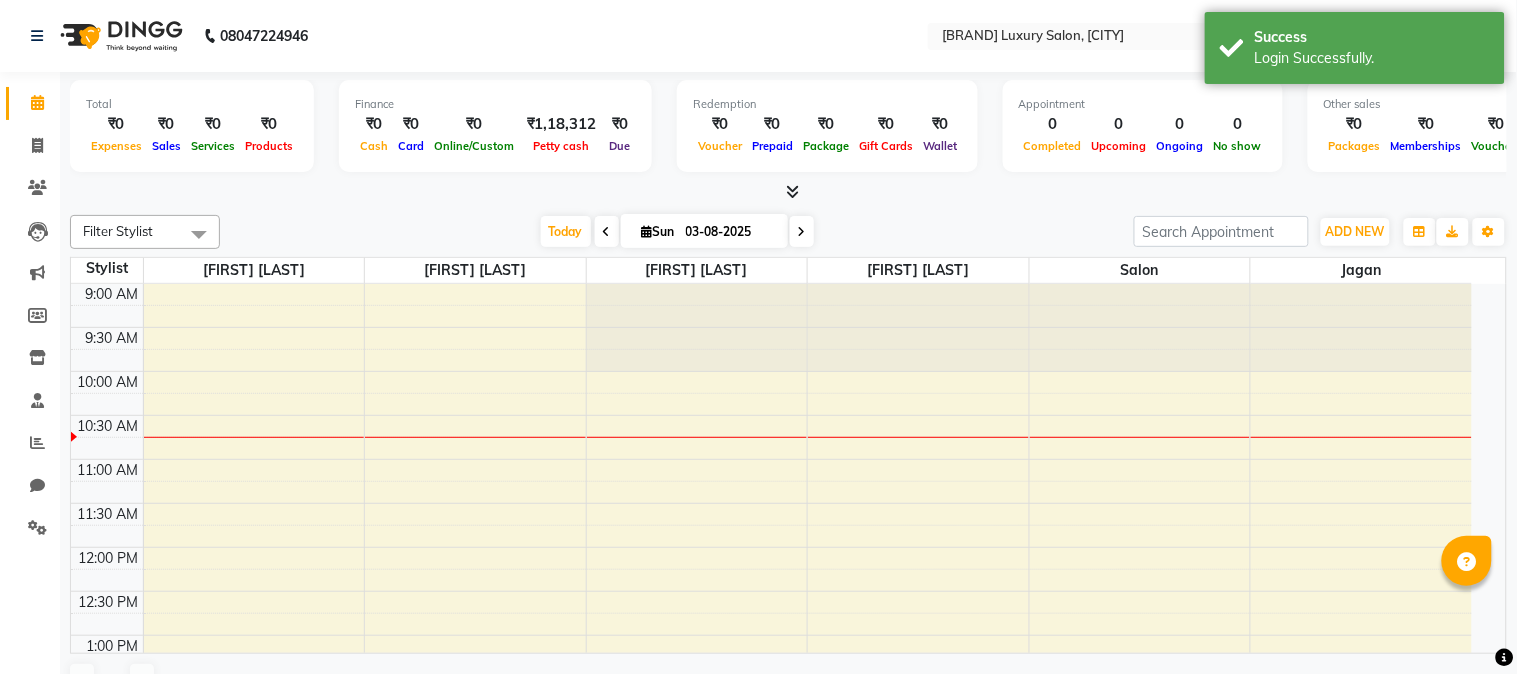 scroll, scrollTop: 0, scrollLeft: 0, axis: both 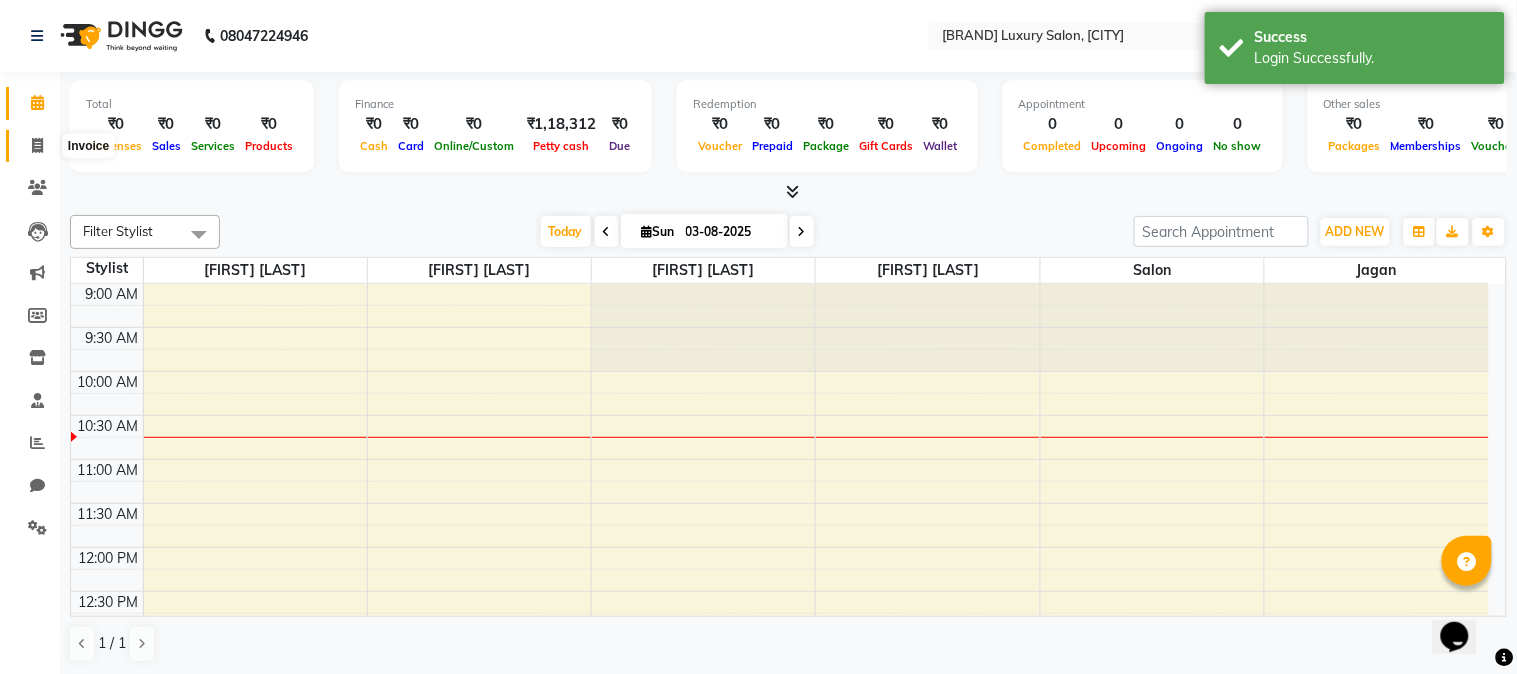 click 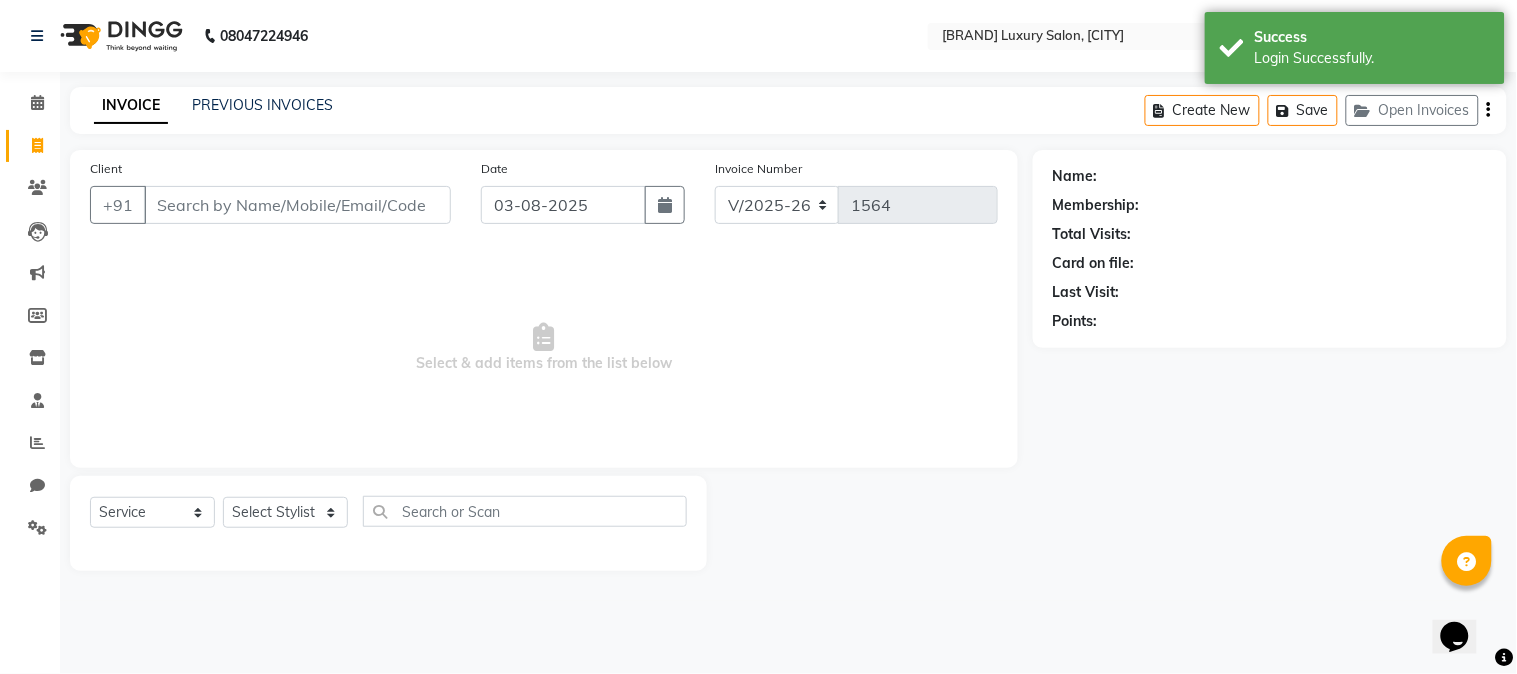 click on "Client" at bounding box center (297, 205) 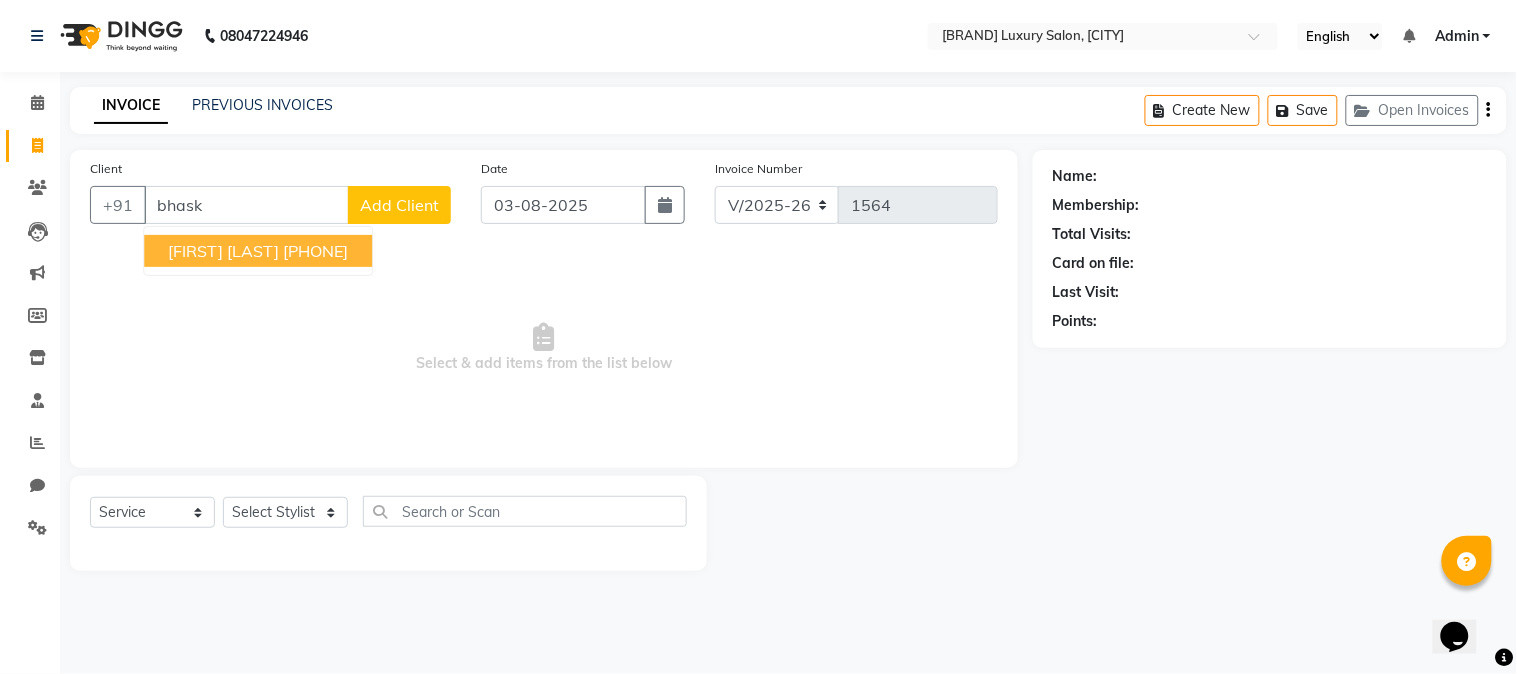 click on "[FIRST] [LAST]" at bounding box center (223, 251) 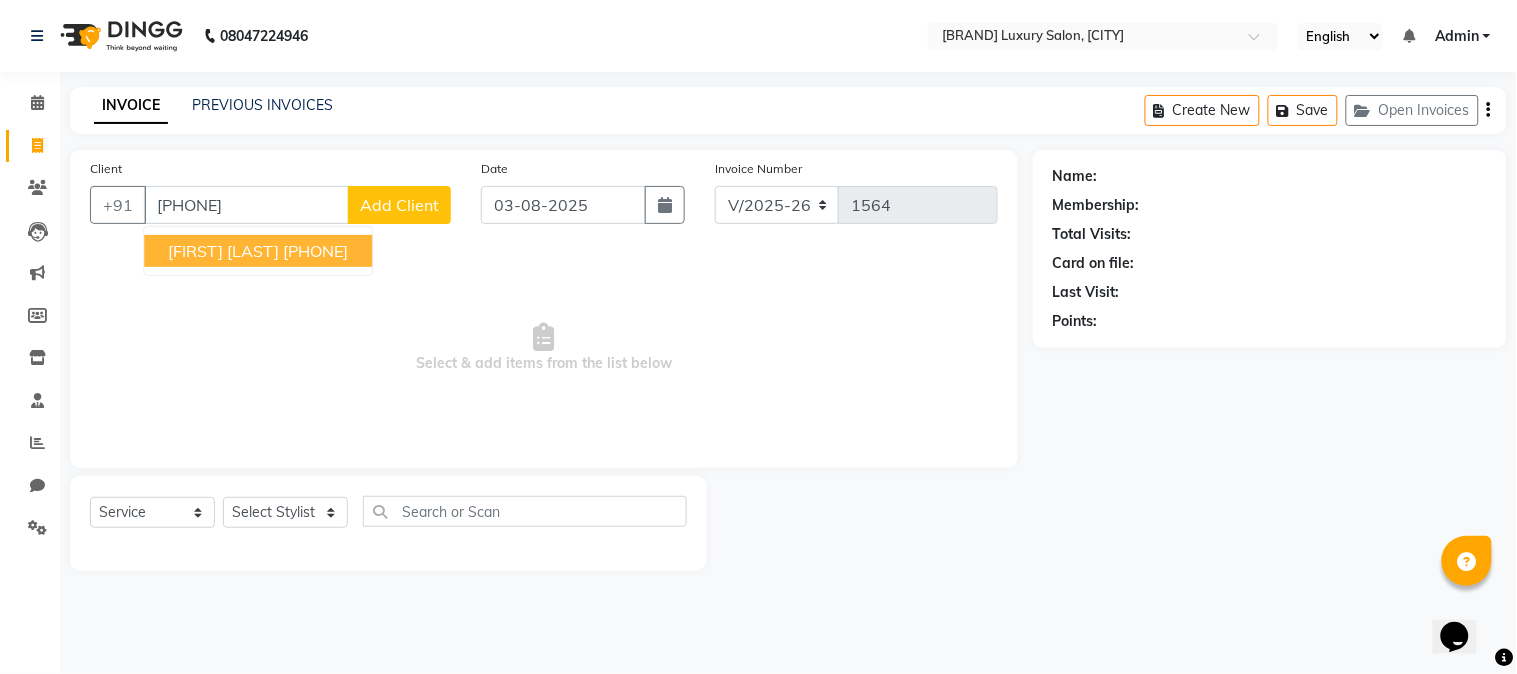 type on "[PHONE]" 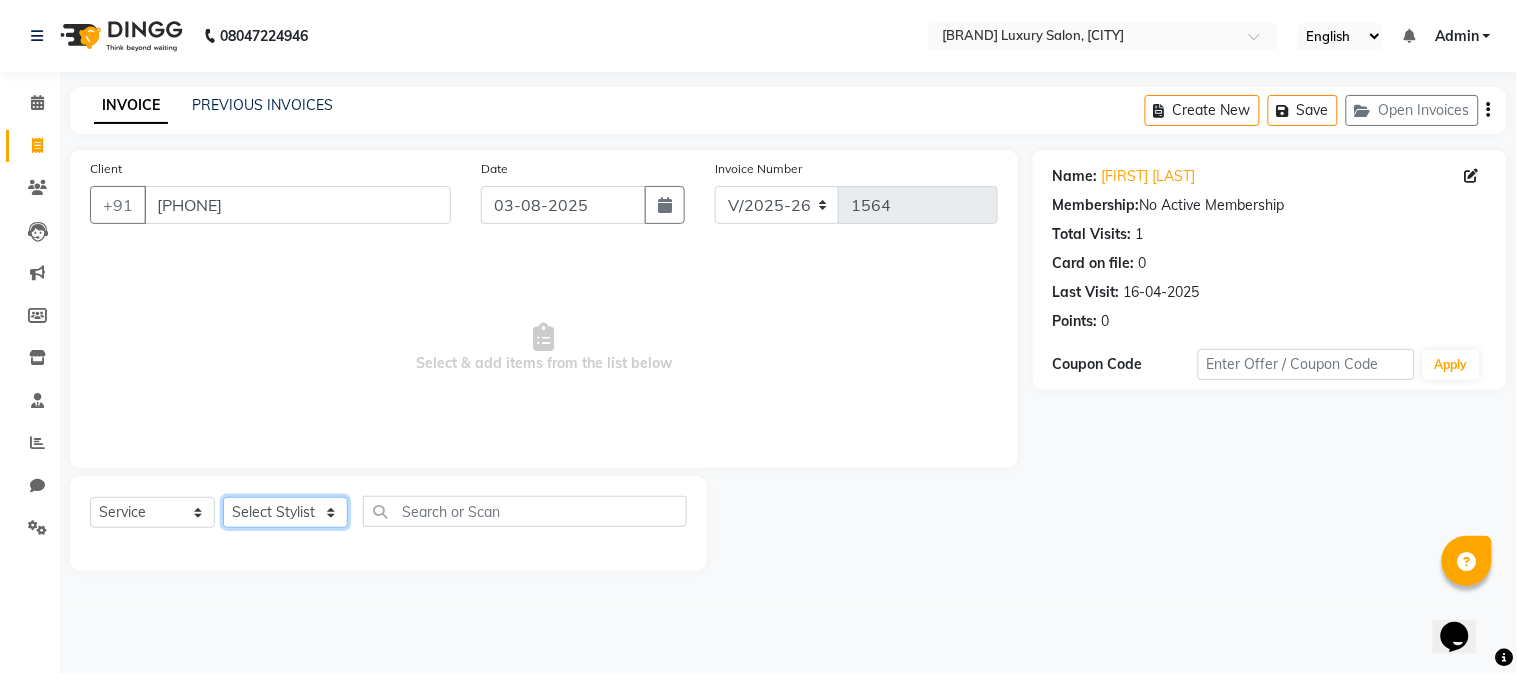 click on "Select Stylist [FIRST] [LAST] [FIRST] [LAST] [FIRST] [LAST] [FIRST] [LAST] Salon [FIRST] [LAST]" 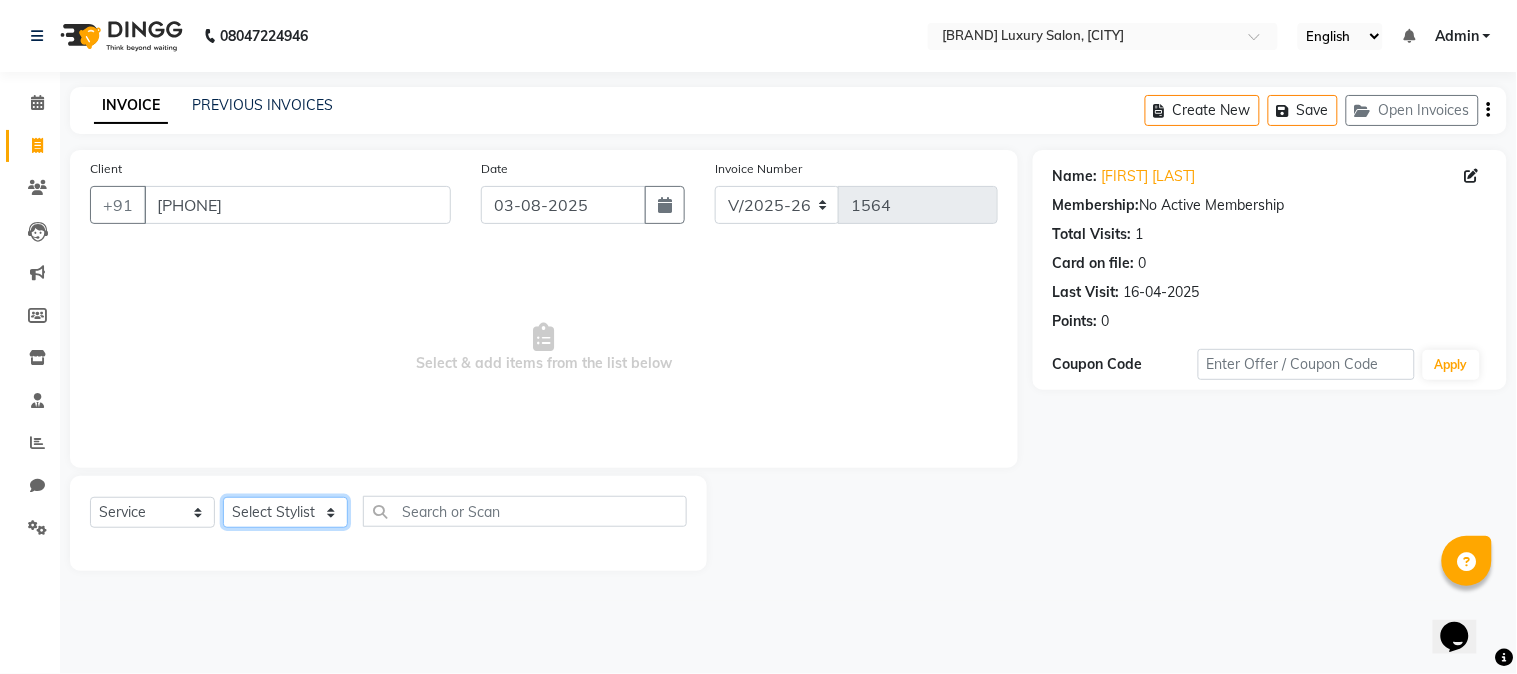select on "69299" 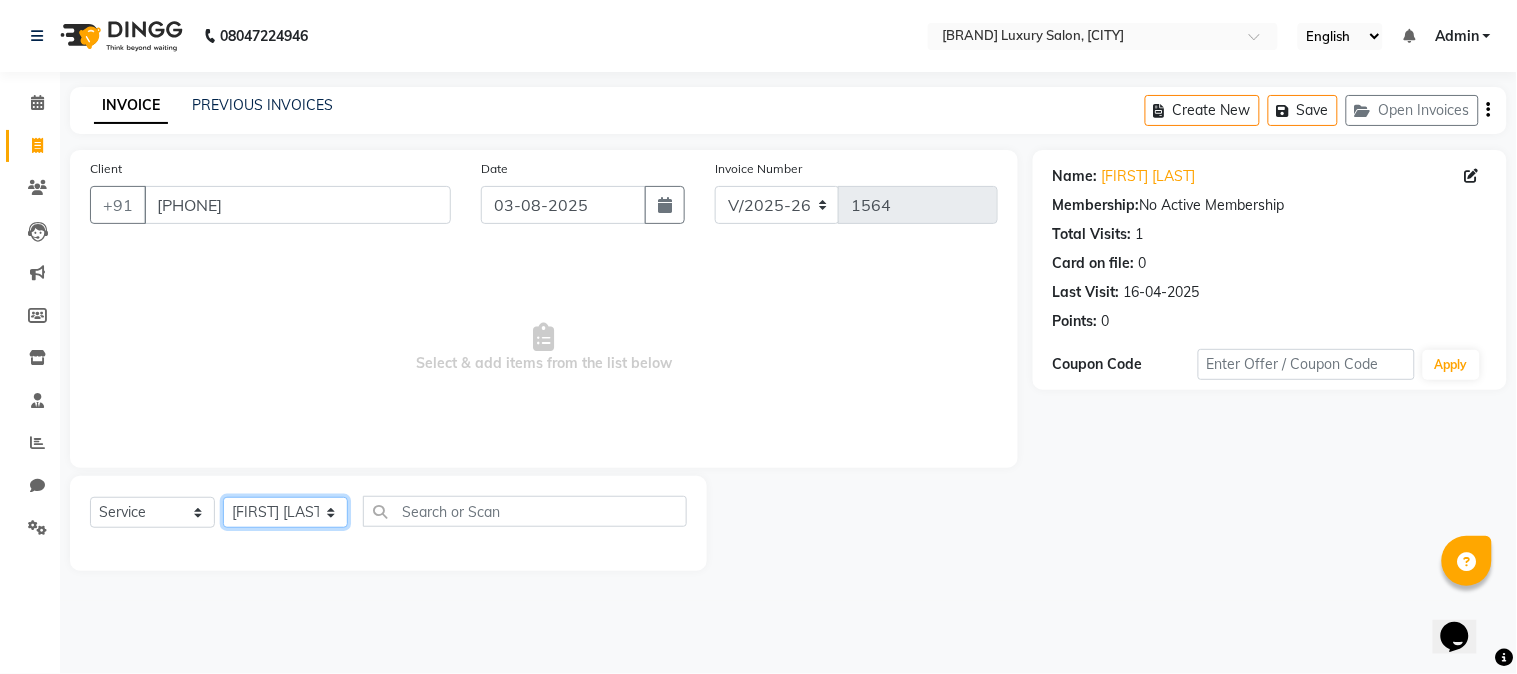 click on "Select Stylist [FIRST] [LAST] [FIRST] [LAST] [FIRST] [LAST] [FIRST] [LAST] Salon [FIRST] [LAST]" 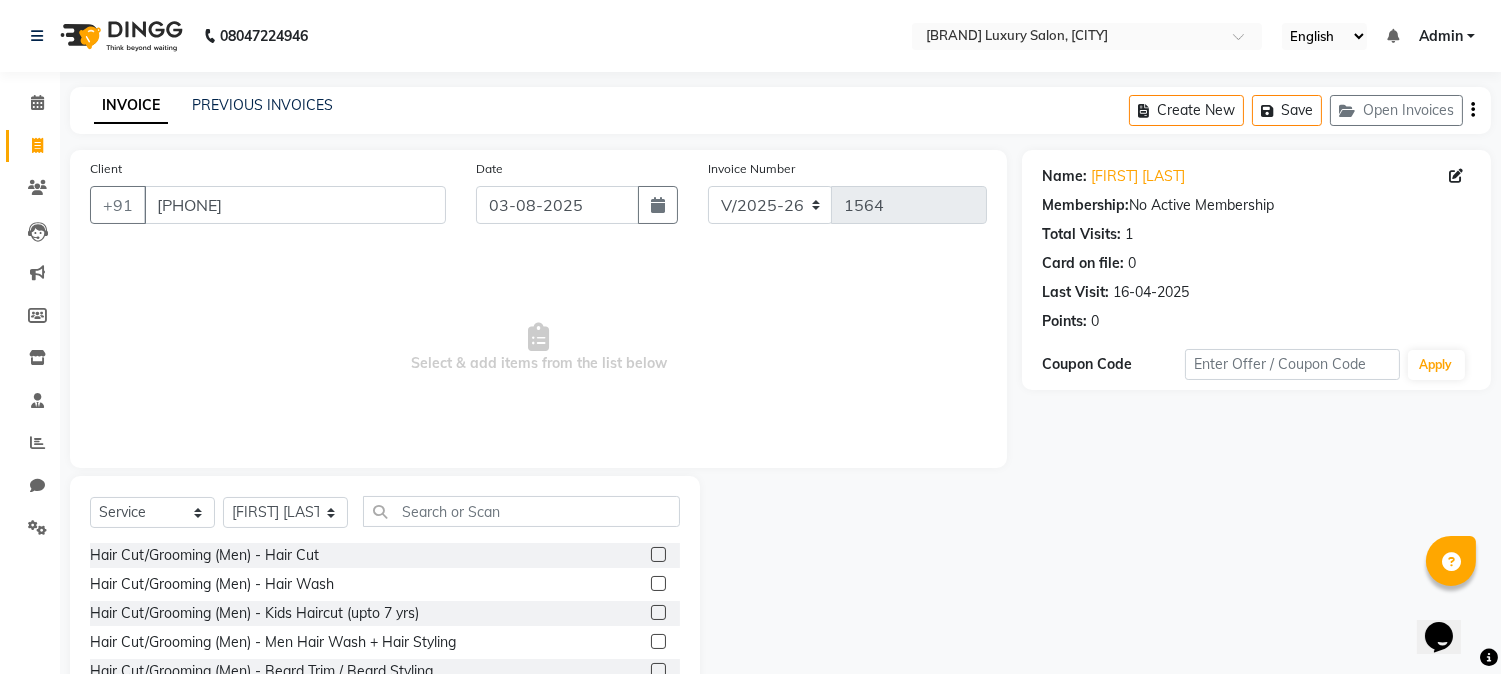 click 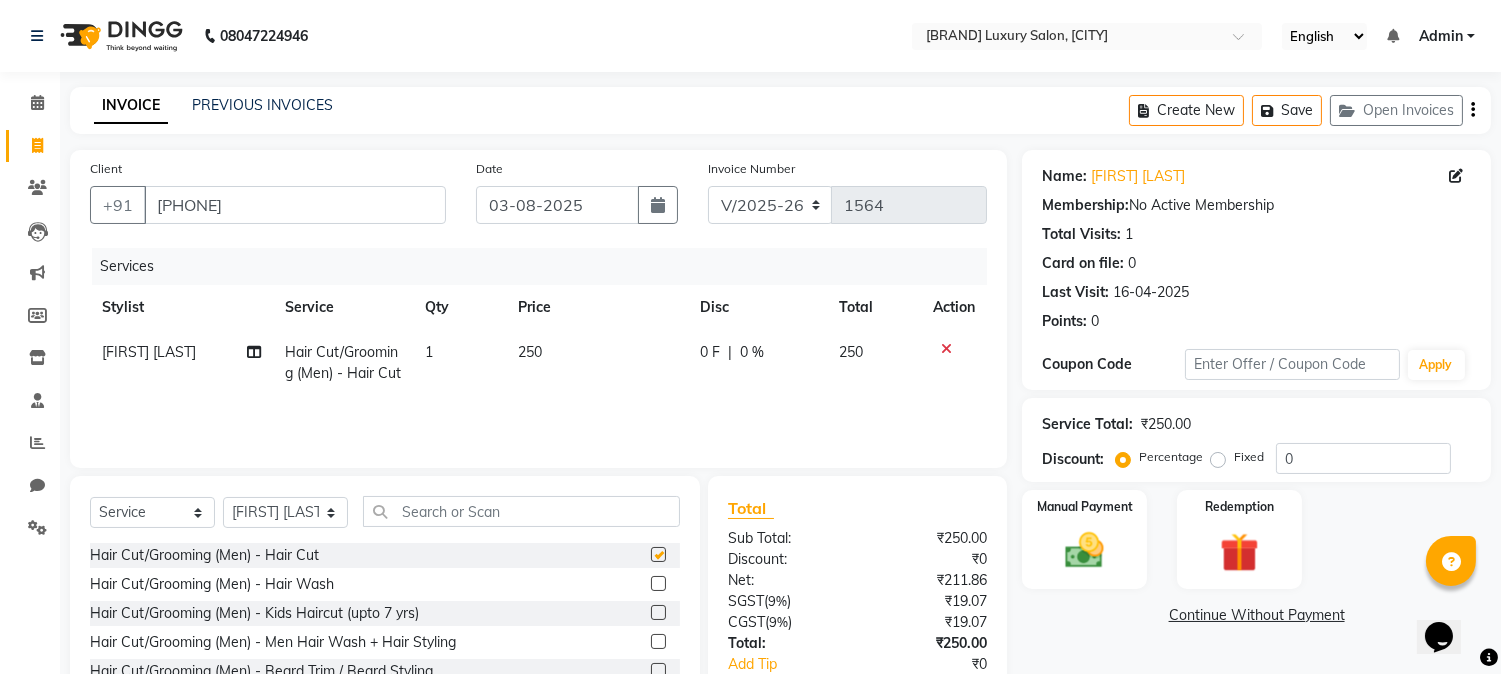 checkbox on "false" 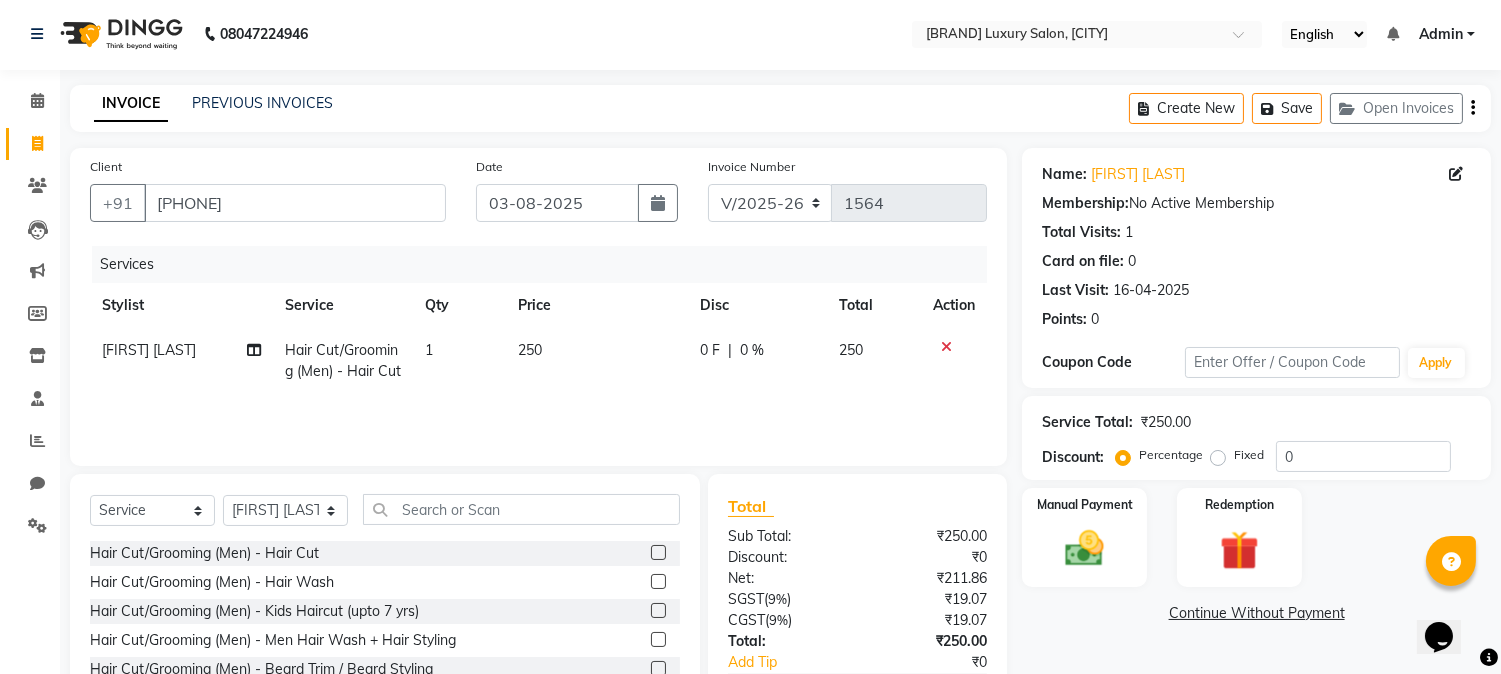 scroll, scrollTop: 126, scrollLeft: 0, axis: vertical 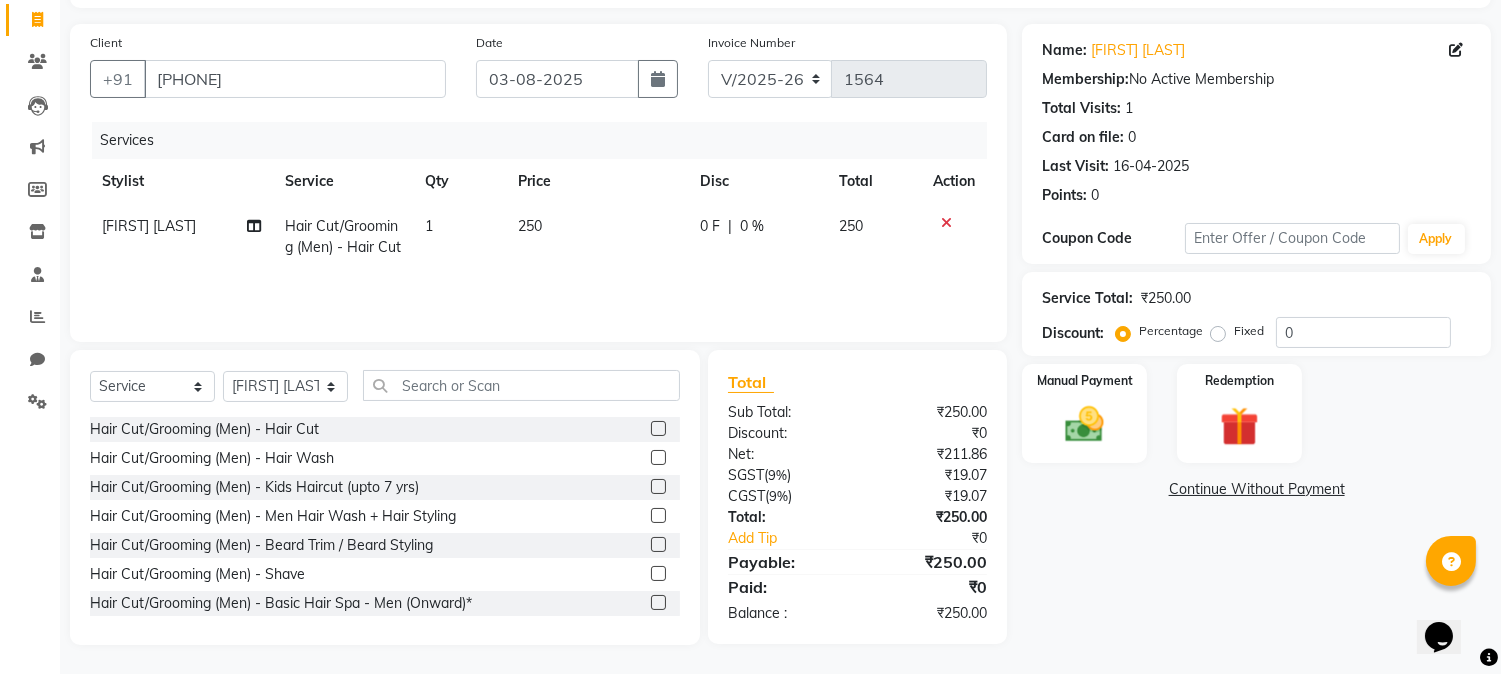 click 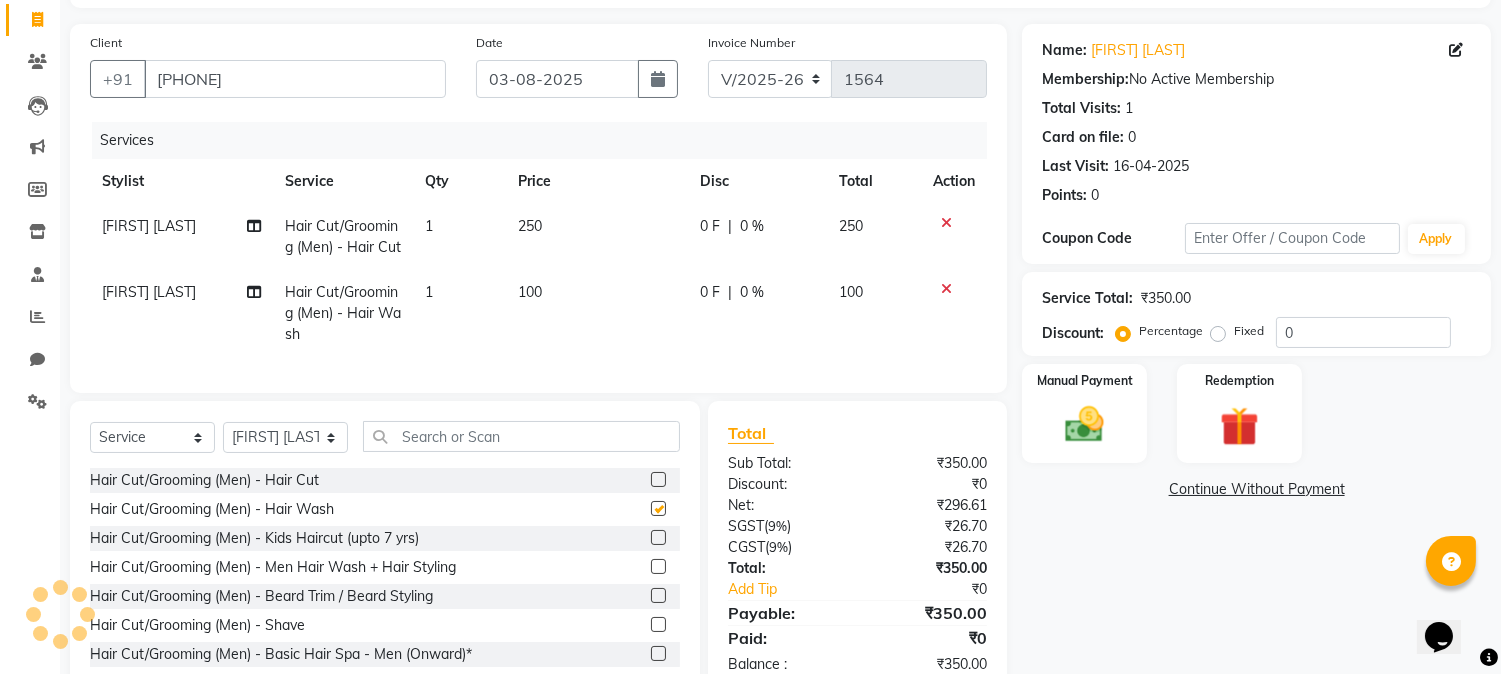 checkbox on "false" 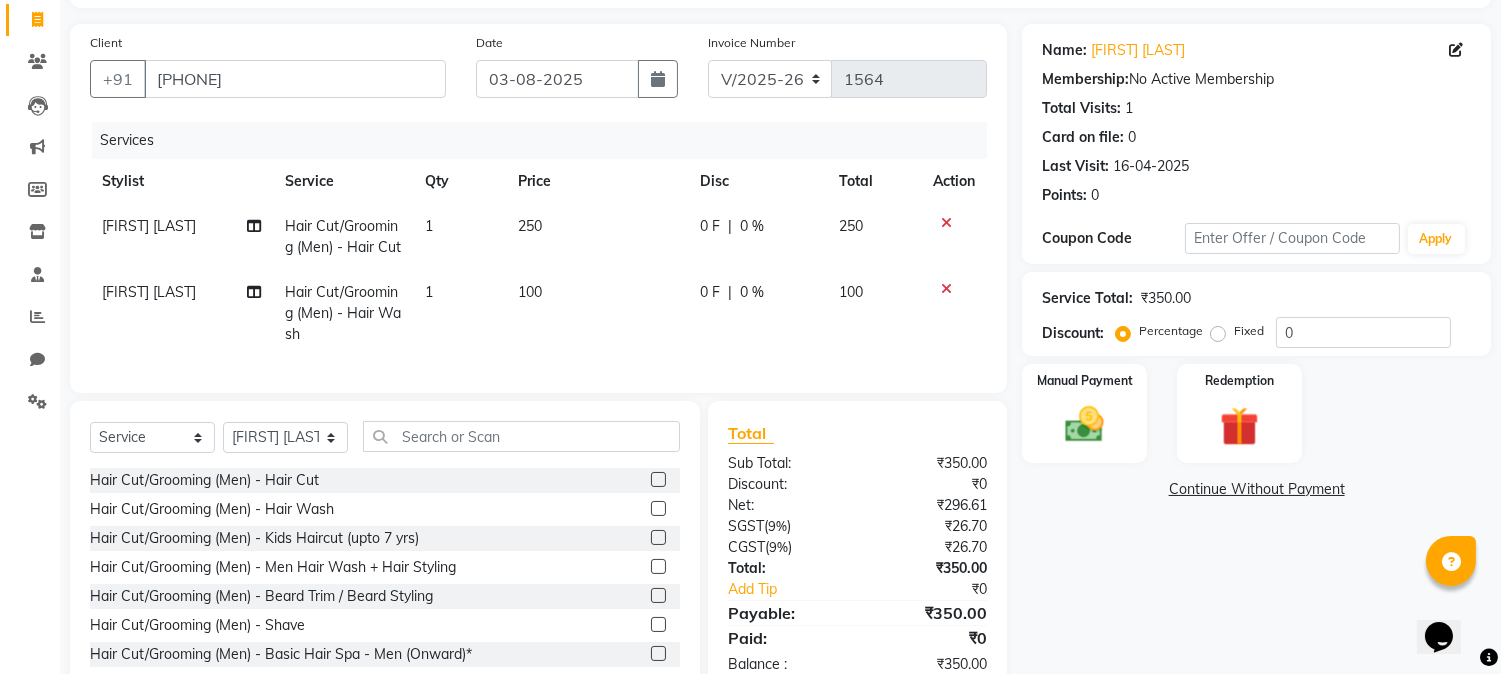 click on "100" 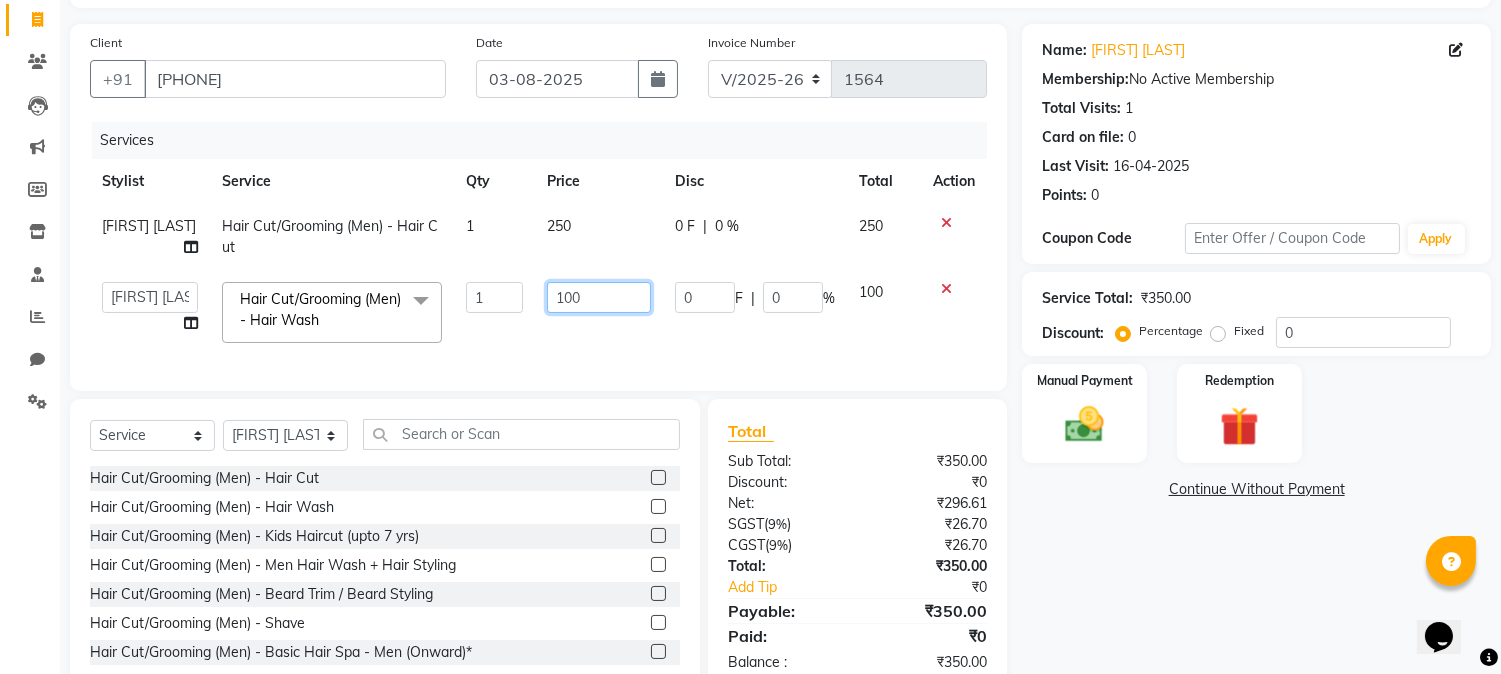 drag, startPoint x: 590, startPoint y: 298, endPoint x: 528, endPoint y: 303, distance: 62.201286 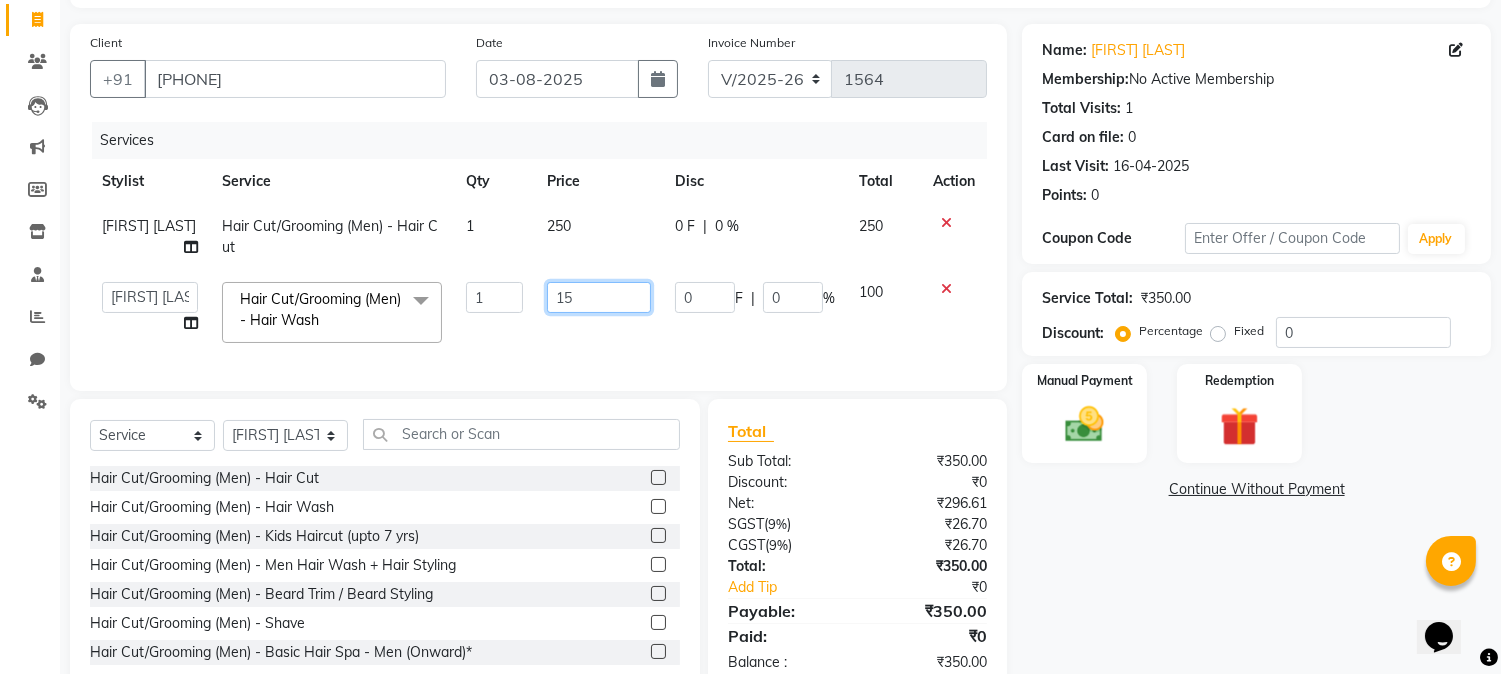 type on "150" 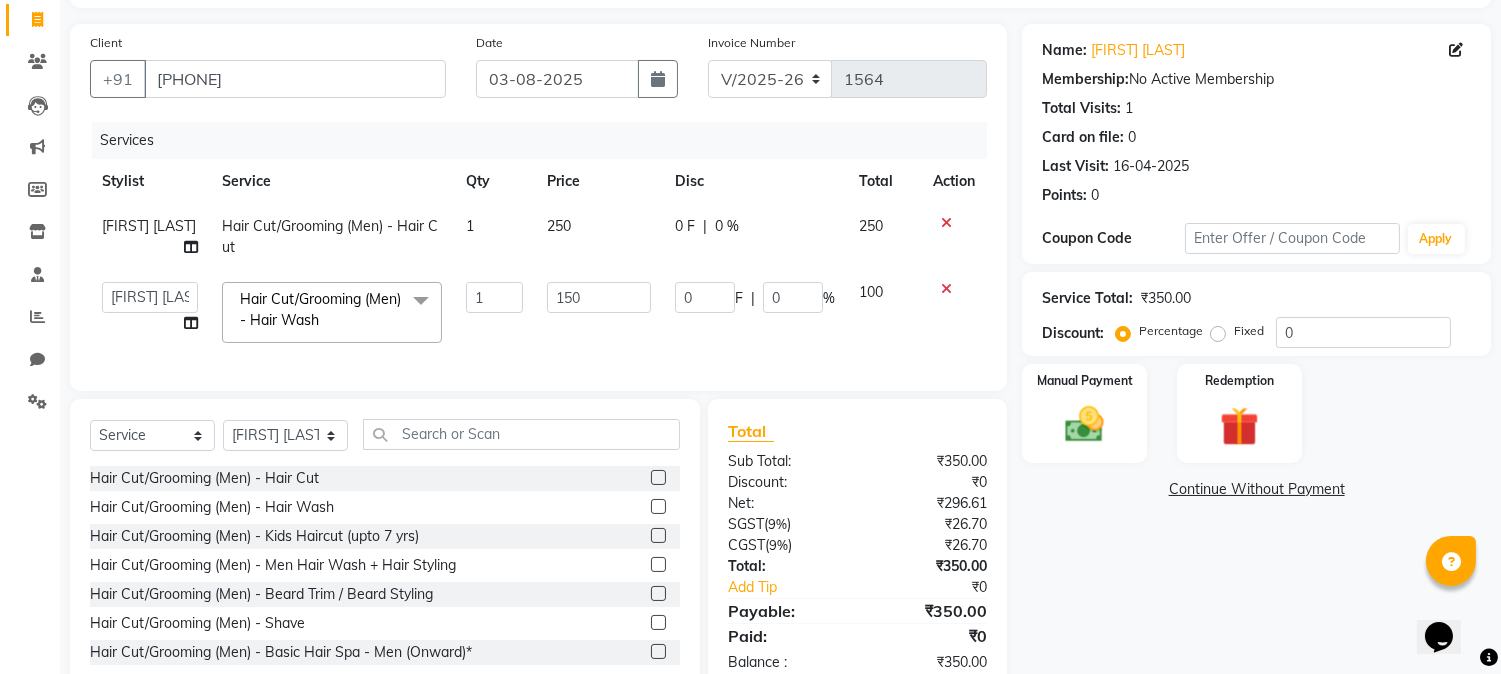 click on "[FIRST] [LAST] [FIRST] [FIRST] [FIRST] [LAST] Salon [FIRST] [LAST] Hair Cut/Grooming (Men) - Hair Wash  x Hair Cut/Grooming (Men) - Hair Cut Hair Cut/Grooming (Men) - Hair Wash Hair Cut/Grooming (Men) - Kids Haircut (upto 7 yrs) Hair Cut/Grooming (Men) - Men Hair Wash + Hair Styling Hair Cut/Grooming (Men) - Beard Trim / Beard Styling Hair Cut/Grooming (Men) - Shave Hair Cut/Grooming (Men) - Basic Hair Spa - Men (Onward)* Women Hair Styling Hair Colouring (Men) Majirel - Global Colouring (Onwards)* Hair Colouring (Men) Majirel - Highlights Hair Colouring (Men) Majirel - Beard Colour Hair Colouring (Men) - Inoa Ammonia Free - Global Colouring - (Onward)* Hair Colouring (Men) - Inoa Ammonia Free - Hightlights Hair Colouring (Men) - Inoa Ammonia Free - Beard Colour Hair Cut (Women) - Basic Hair Cut Hair Cut (Women) - Advance Hair cut (Onwards)* Hair Cut (Women) - Hair Wash (Onwards)* Hair Cut (Women) - Advance Hair Wash (Onwards)* Hair Cut (Women) - Fringe Cut Hair Essential - Oil Wash + Blast Dry" 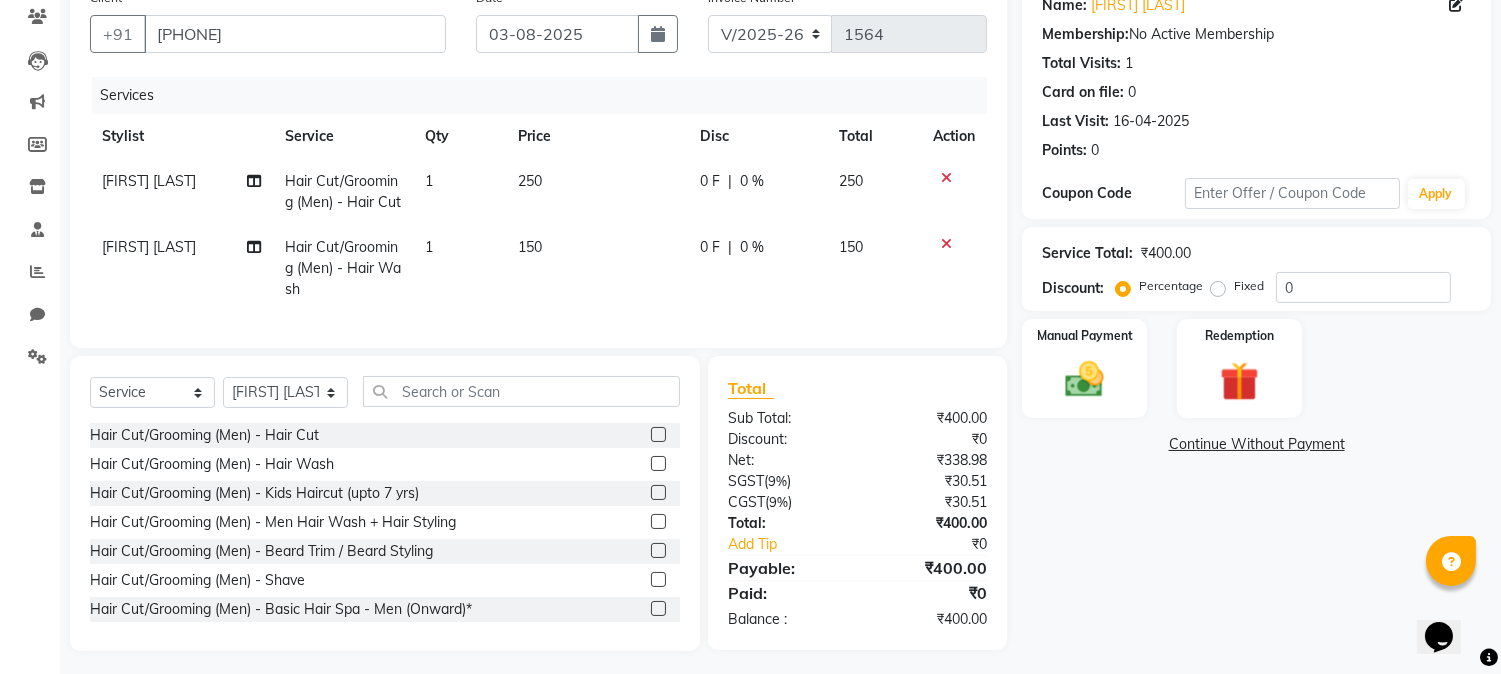 scroll, scrollTop: 194, scrollLeft: 0, axis: vertical 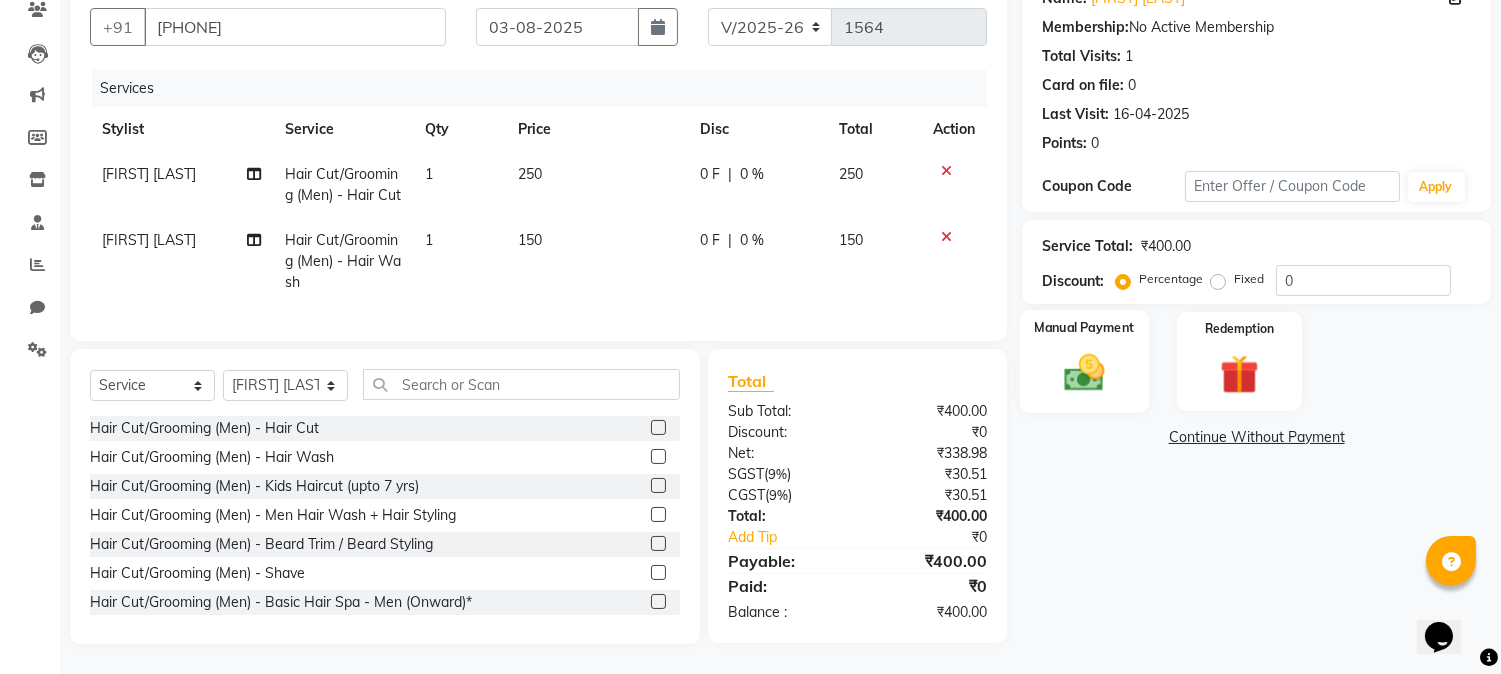 click 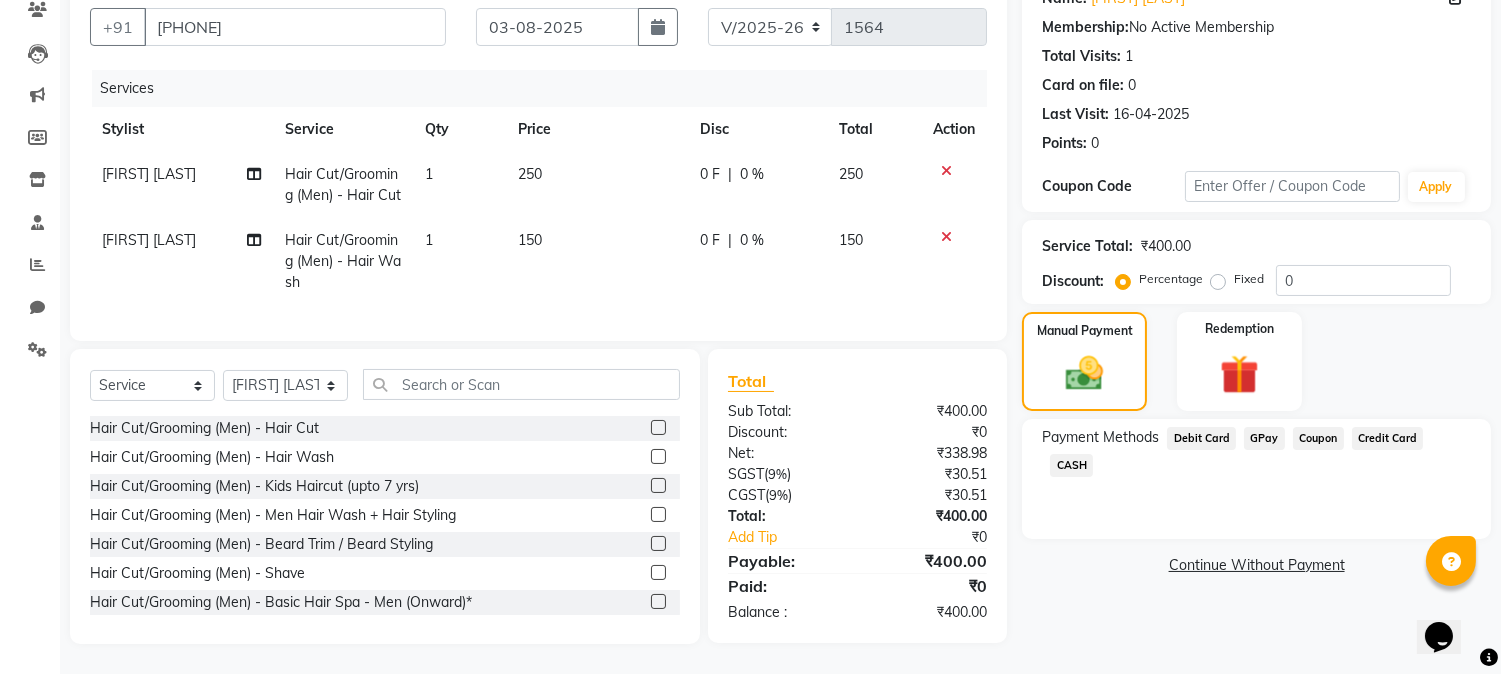 click on "GPay" 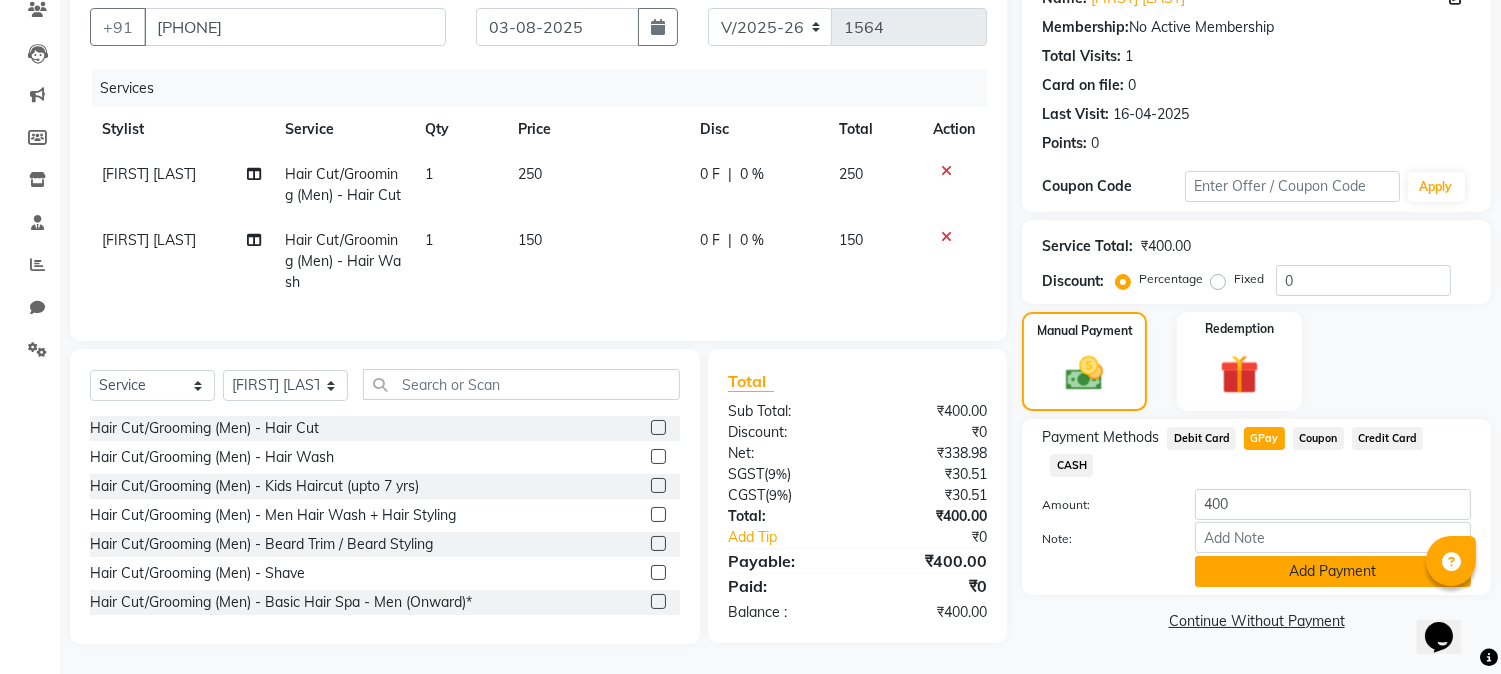 click on "Add Payment" 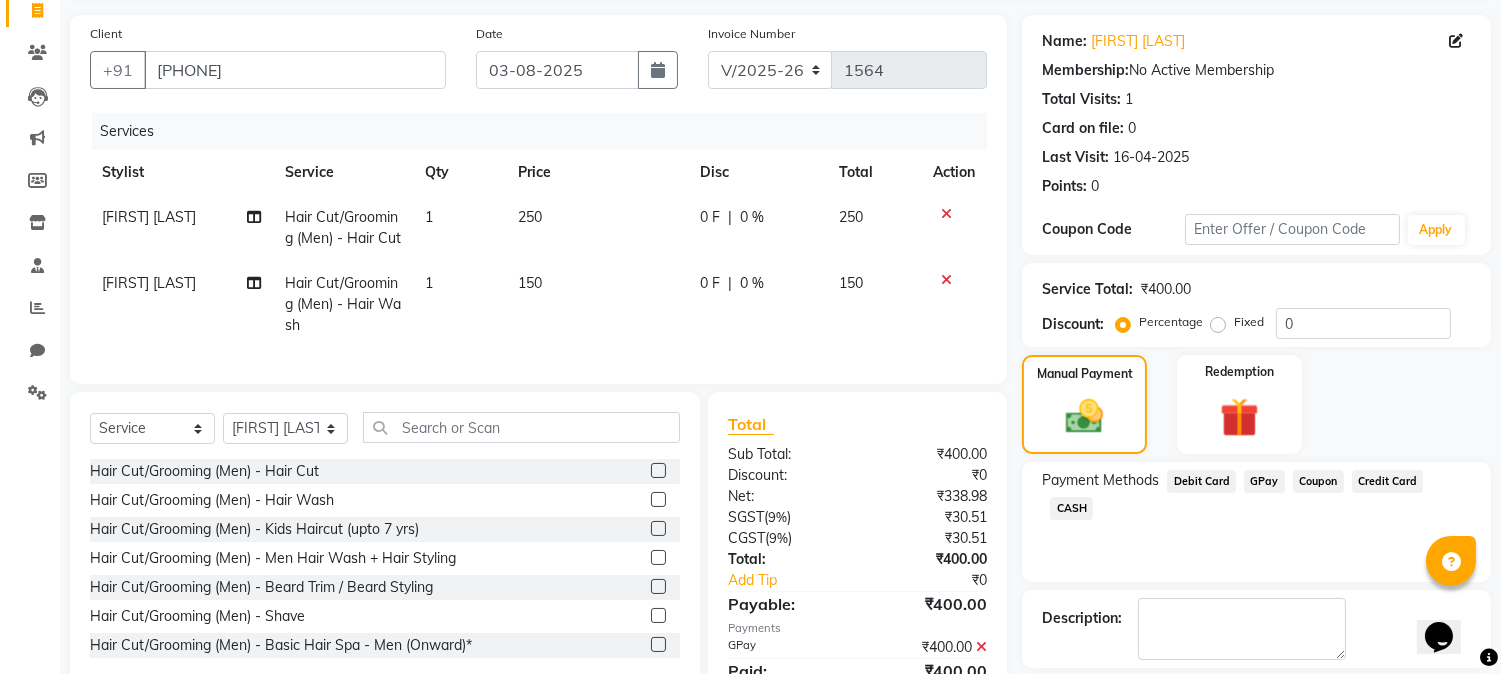scroll, scrollTop: 235, scrollLeft: 0, axis: vertical 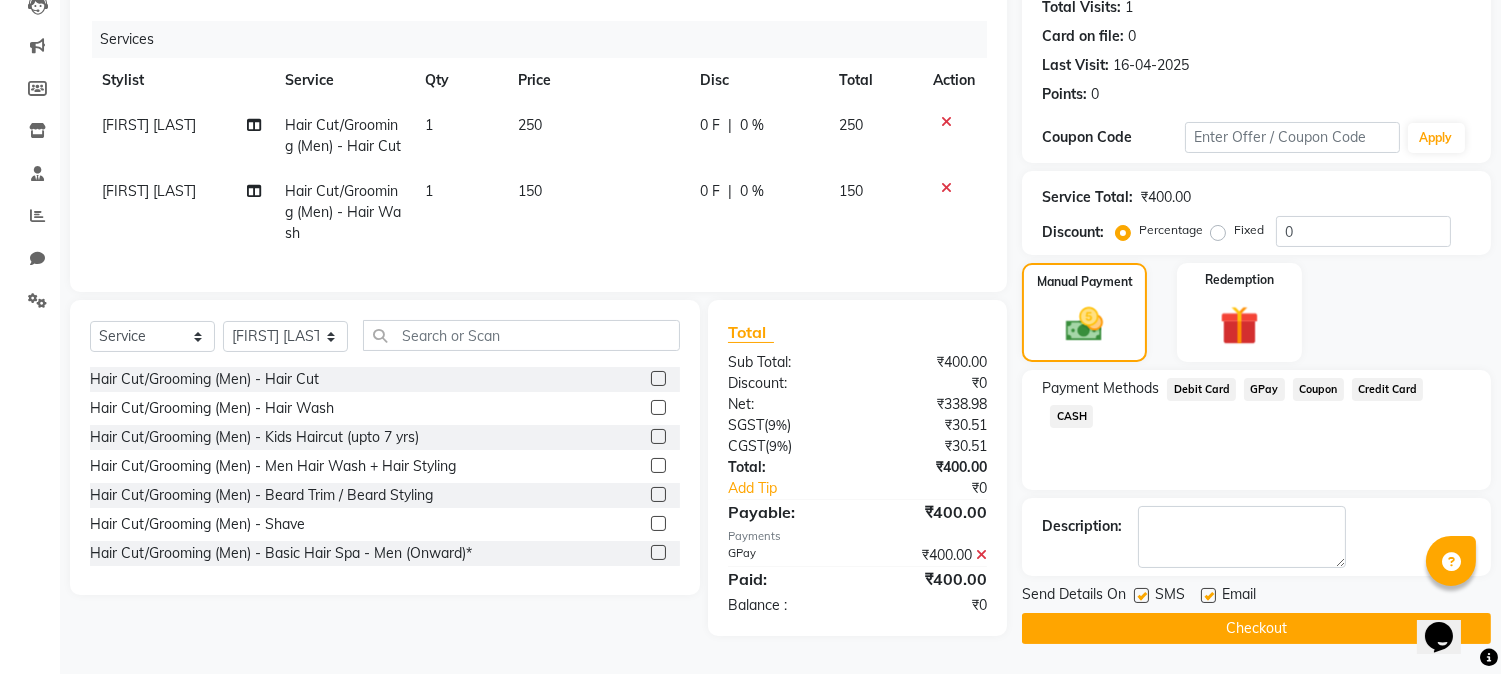 click on "Checkout" 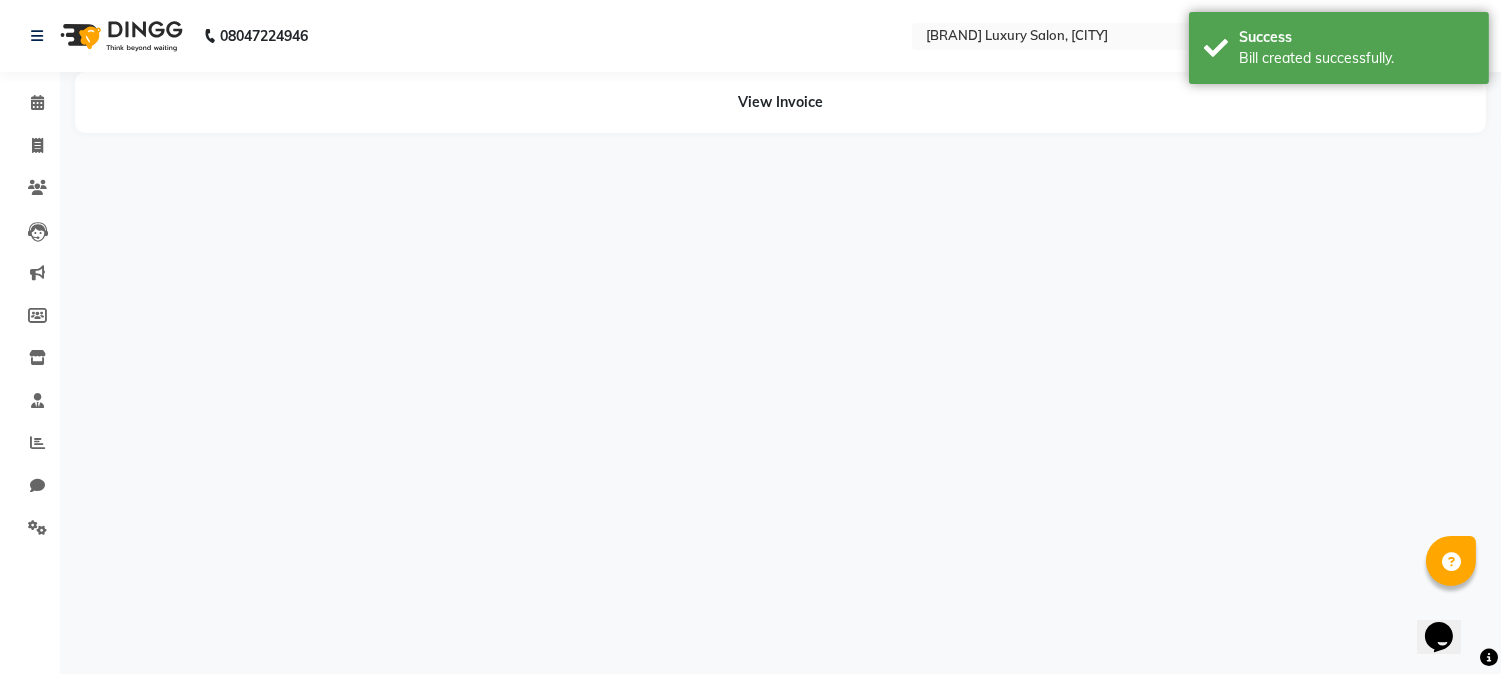 scroll, scrollTop: 0, scrollLeft: 0, axis: both 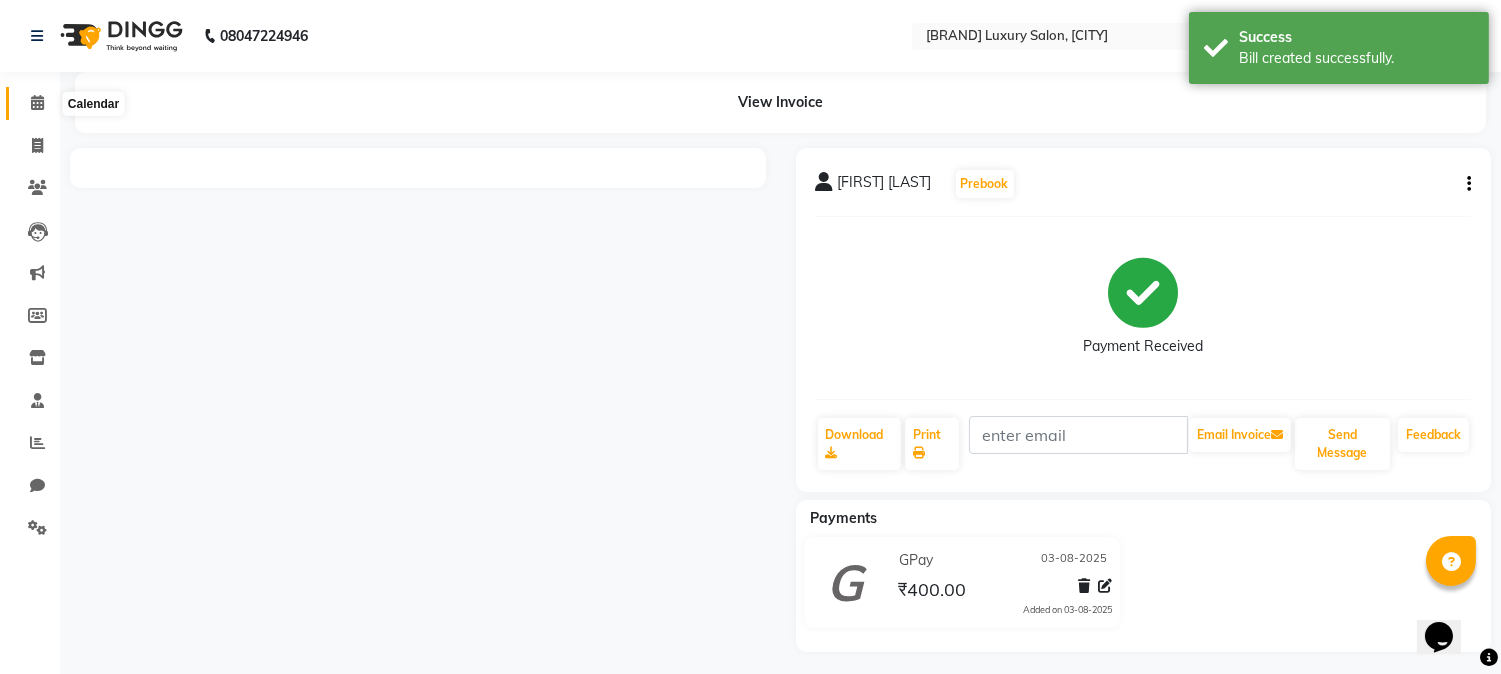 click 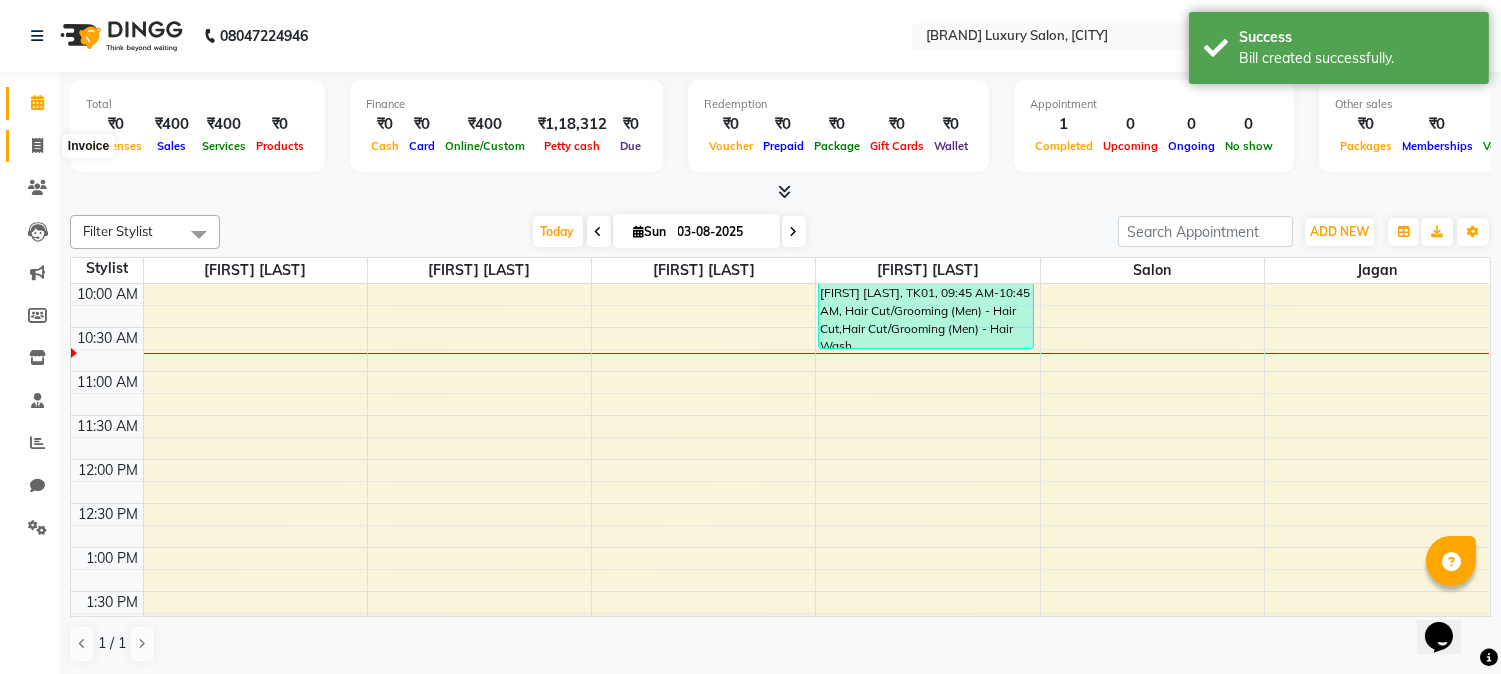 scroll, scrollTop: 0, scrollLeft: 0, axis: both 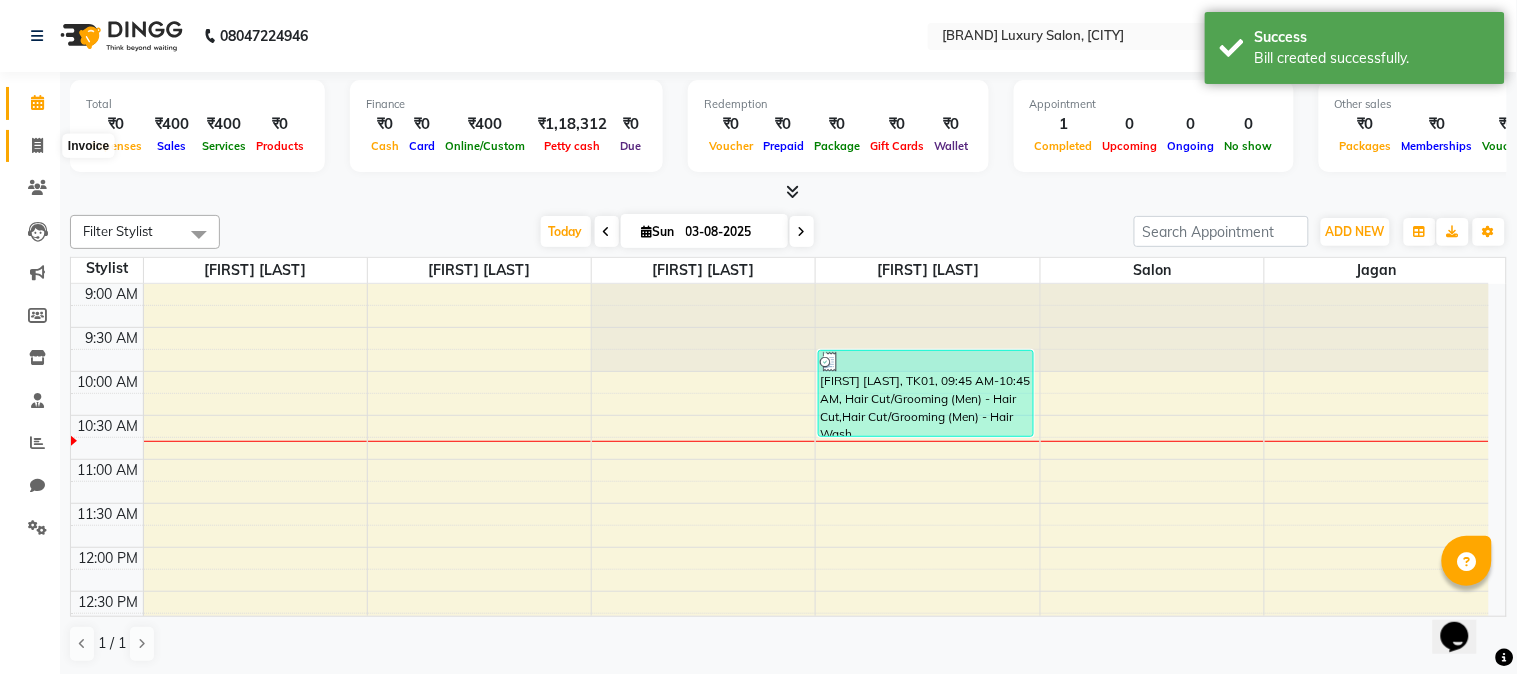 click 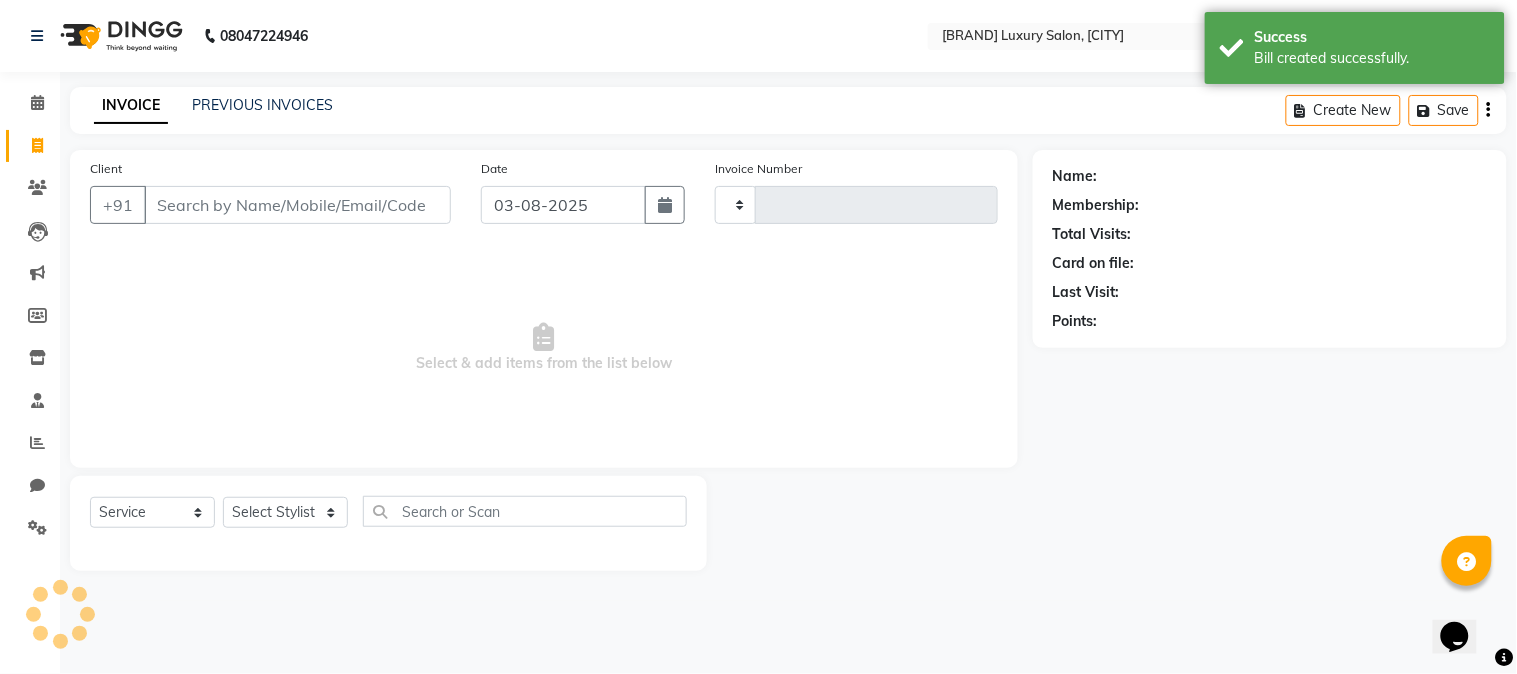type on "1565" 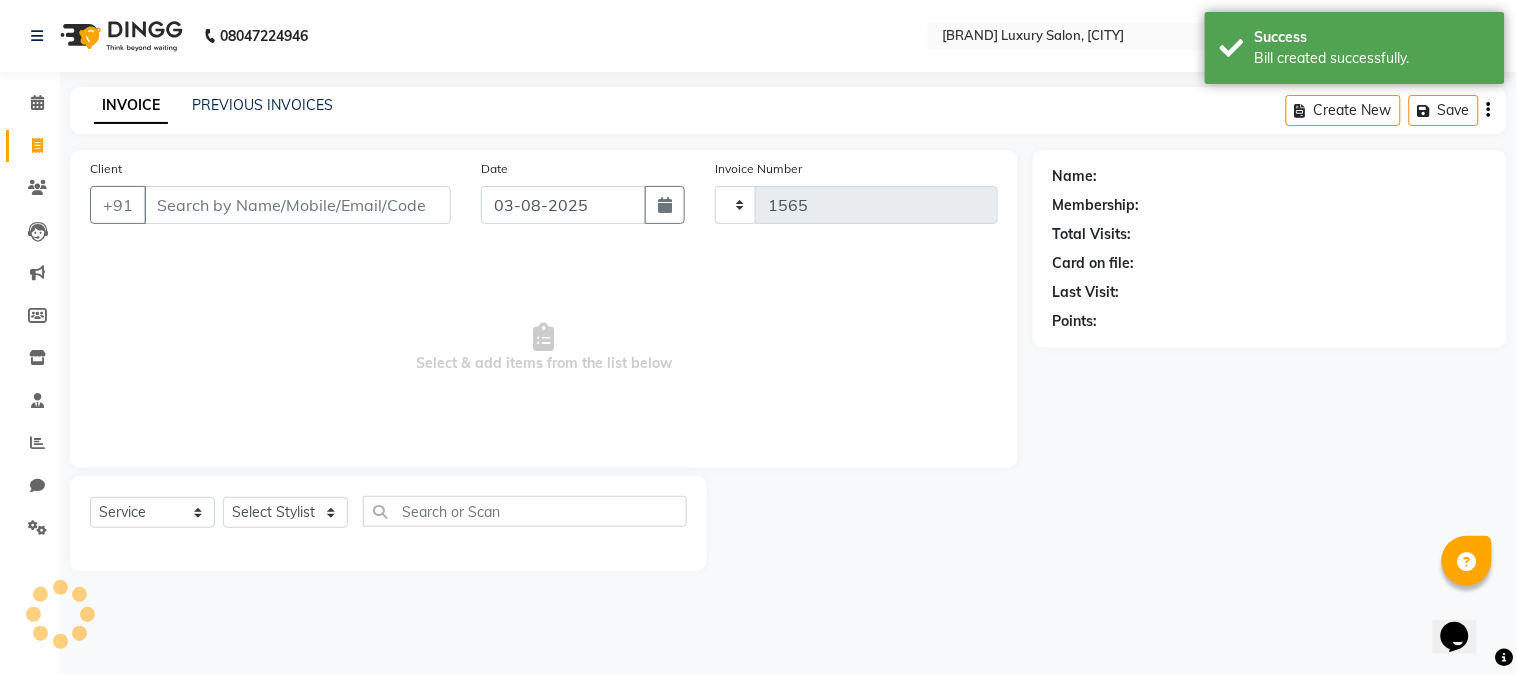 select on "7752" 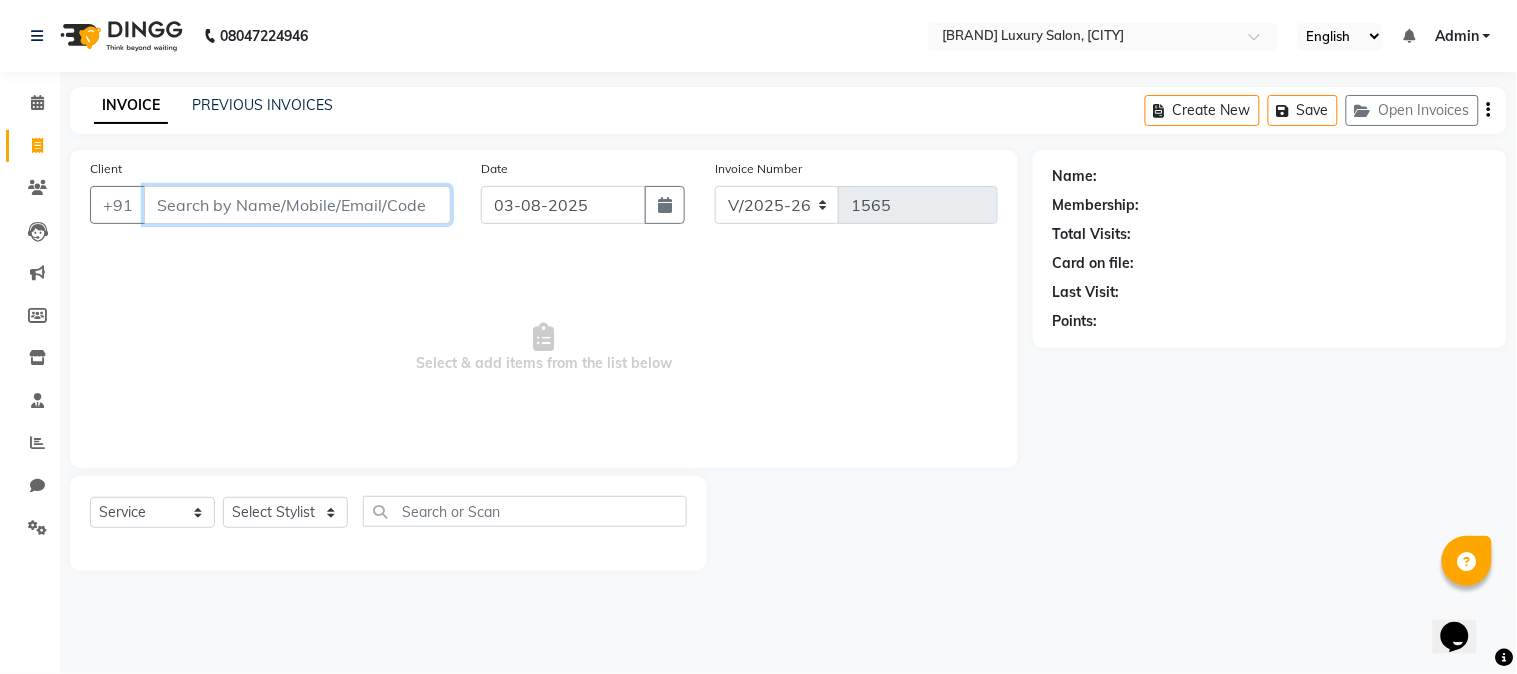 click on "Client" at bounding box center (297, 205) 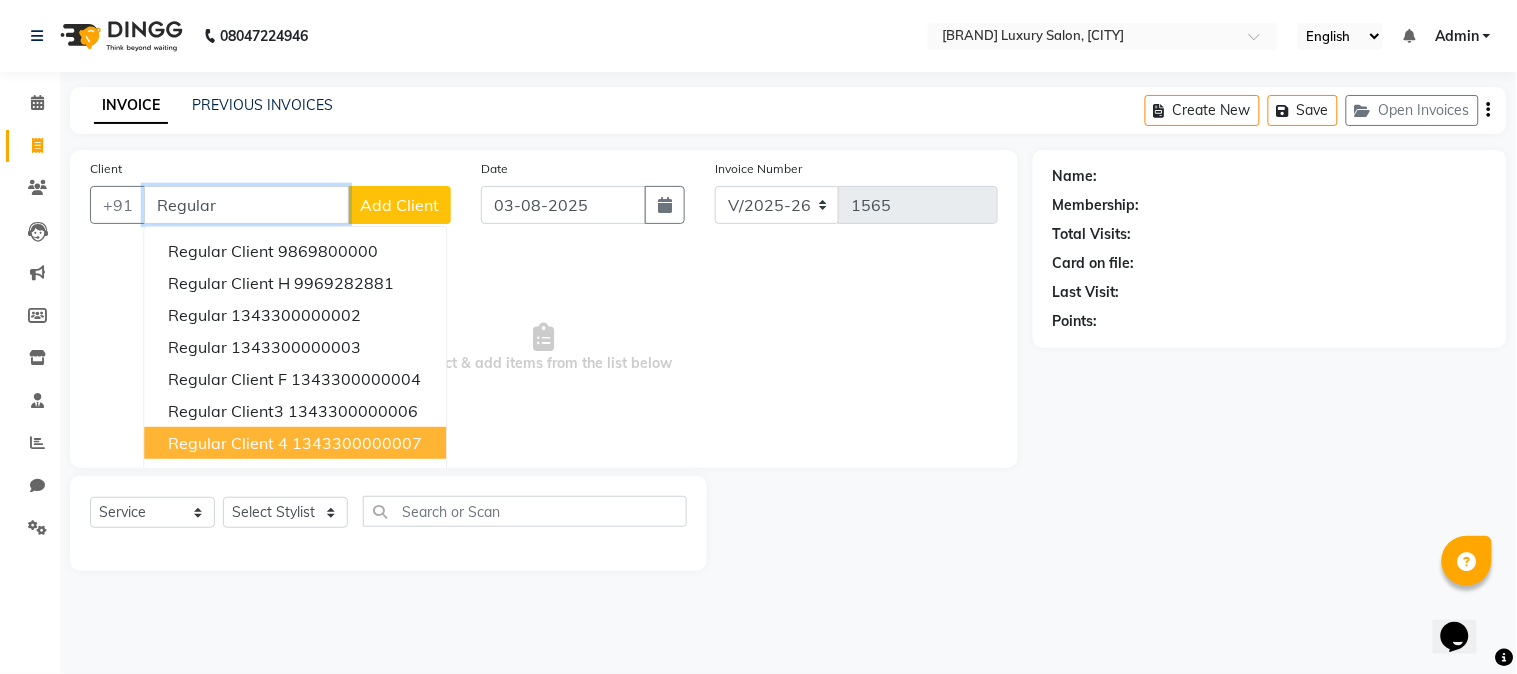 click on "Regular Client 4" at bounding box center (228, 443) 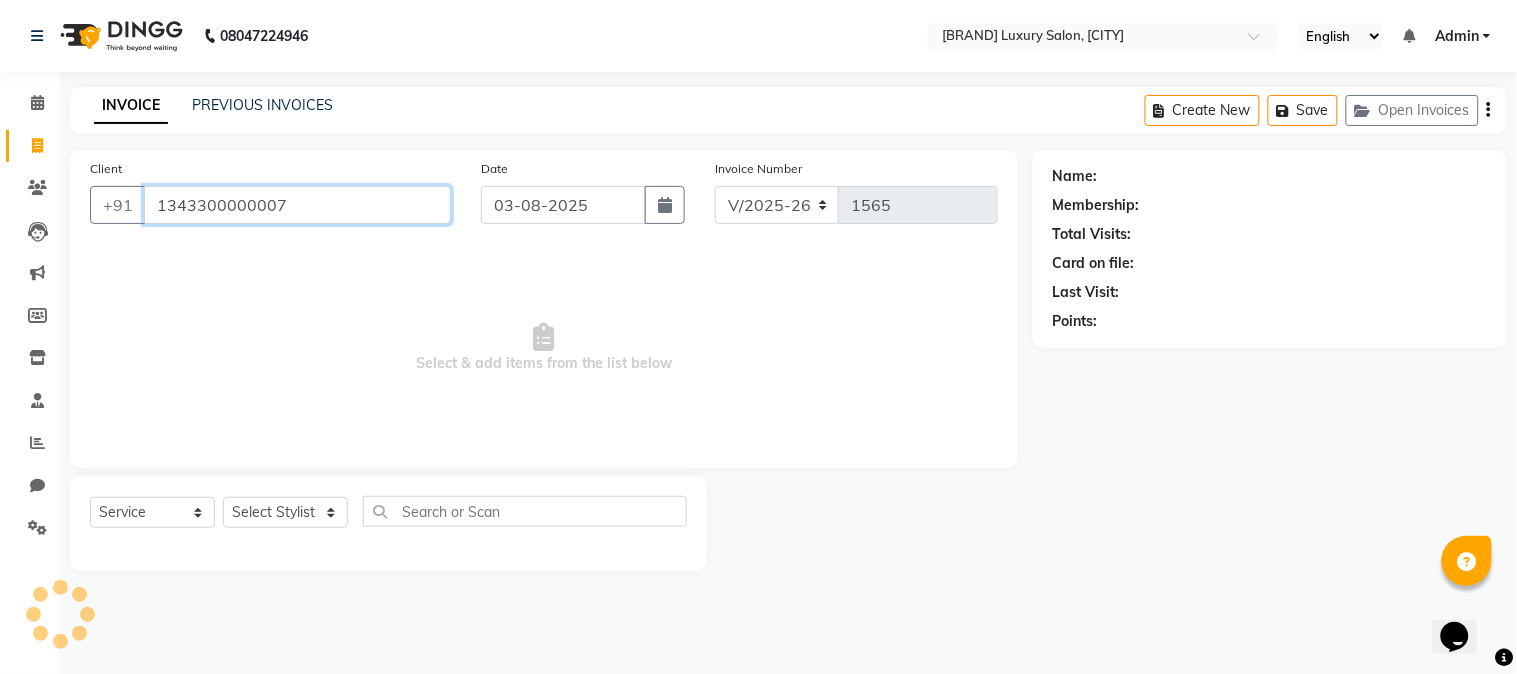 type on "1343300000007" 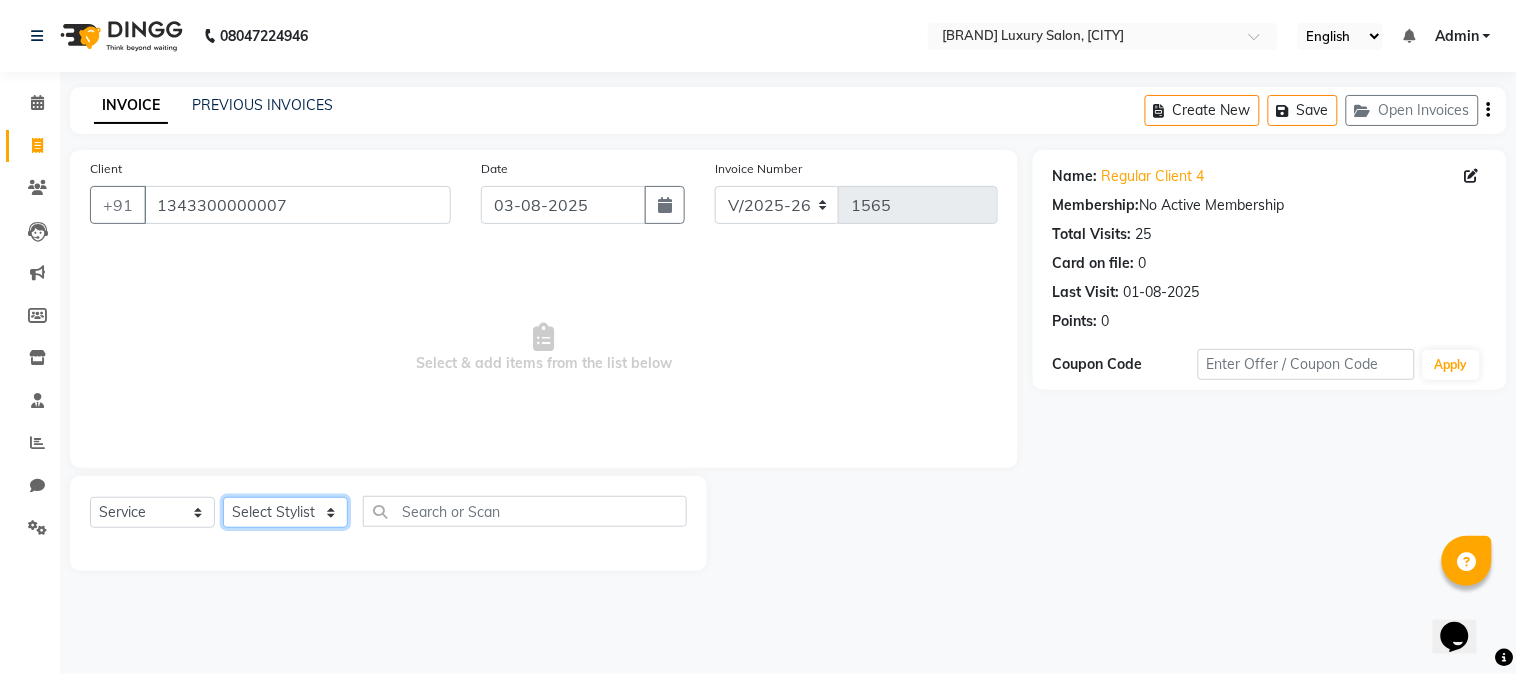 click on "Select Stylist [FIRST] [LAST] [FIRST] [LAST] [FIRST] [LAST] [FIRST] [LAST] Salon [FIRST] [LAST]" 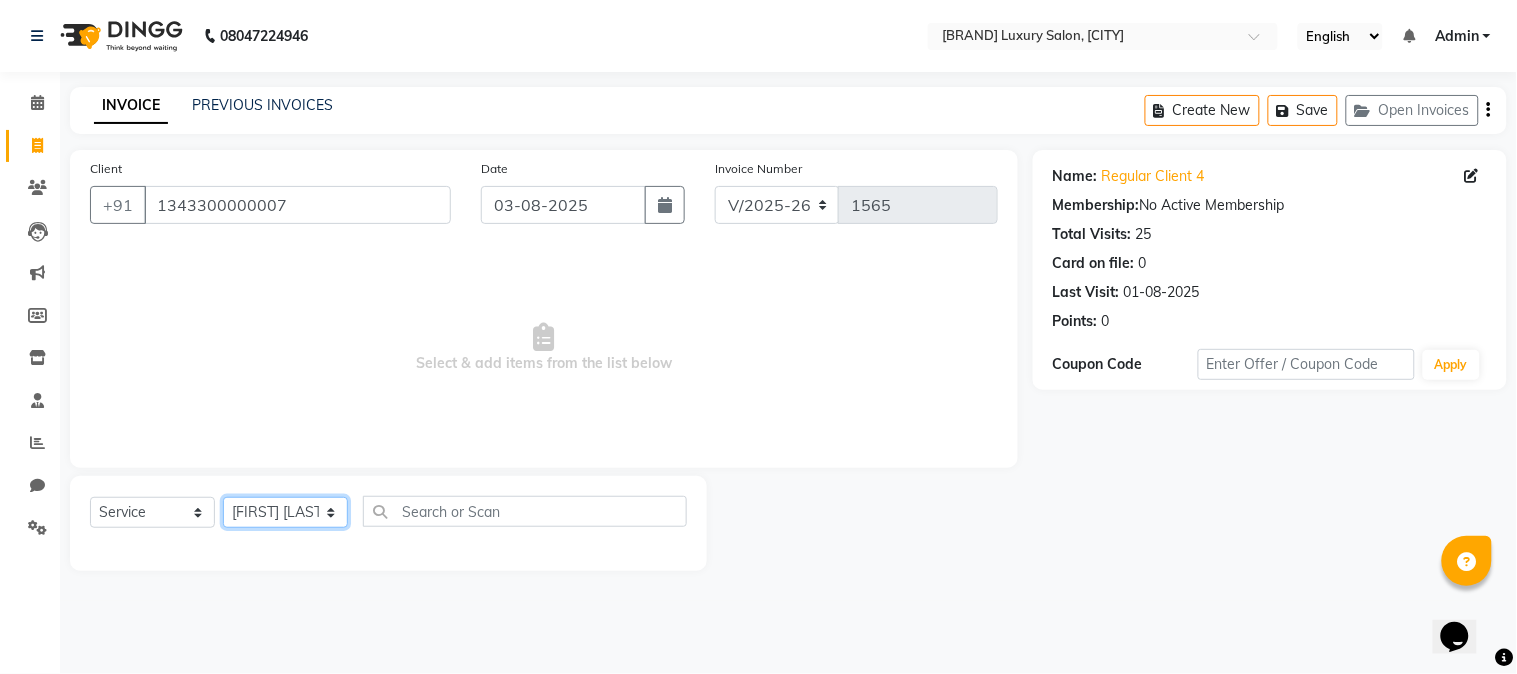 click on "Select Stylist [FIRST] [LAST] [FIRST] [LAST] [FIRST] [LAST] [FIRST] [LAST] Salon [FIRST] [LAST]" 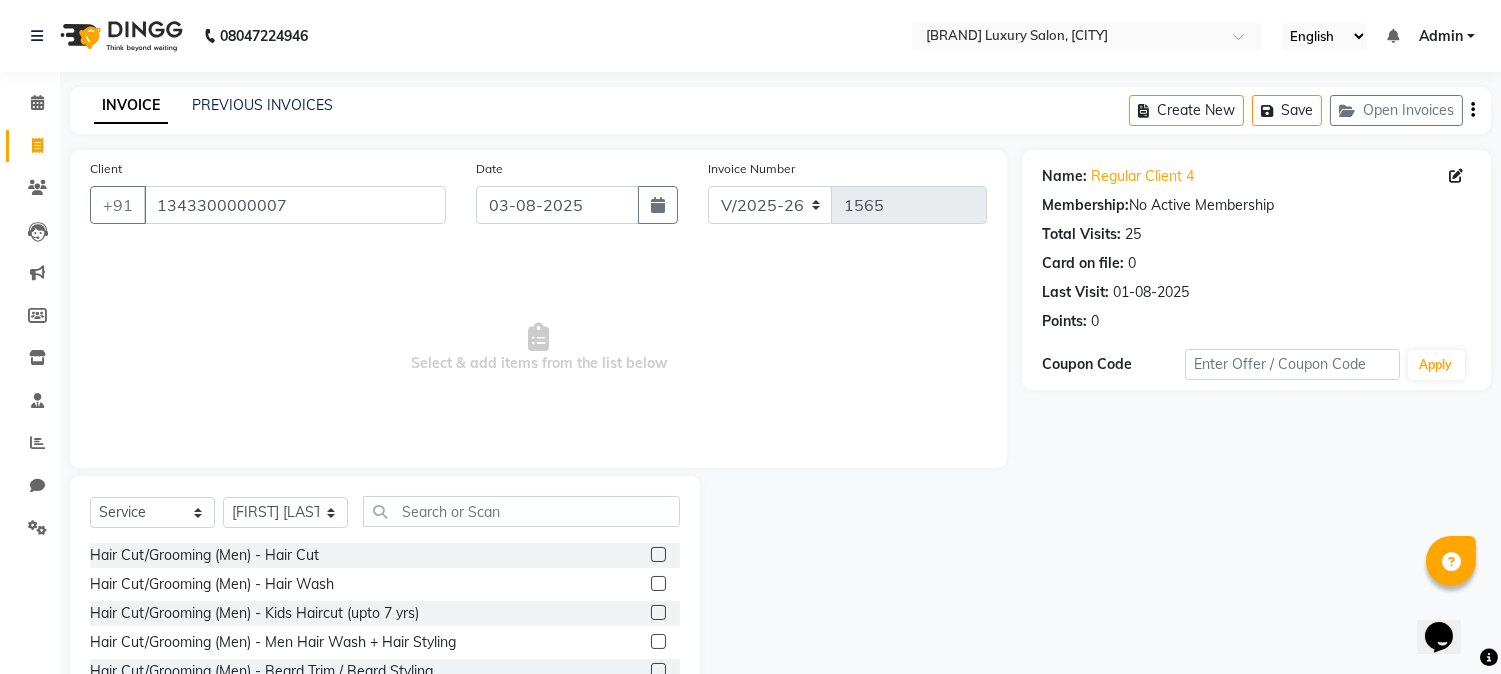 click 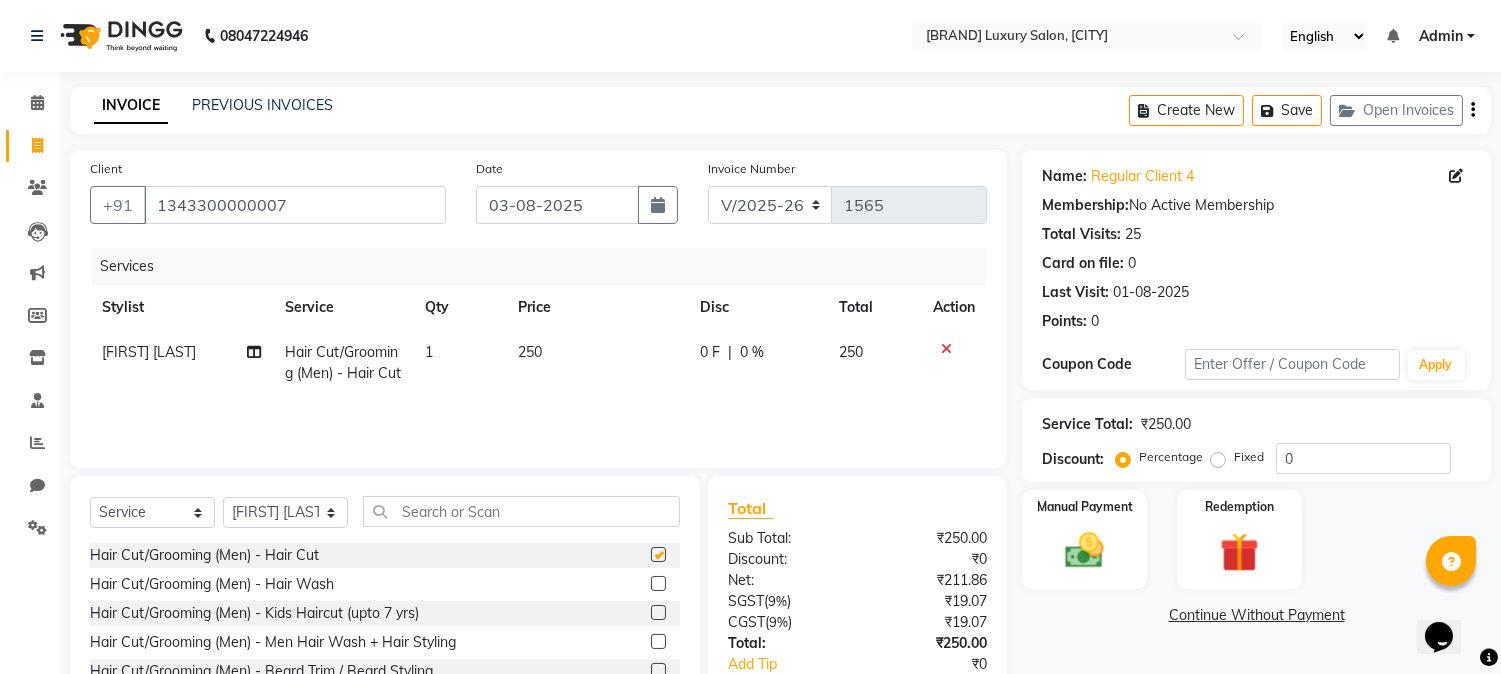 checkbox on "false" 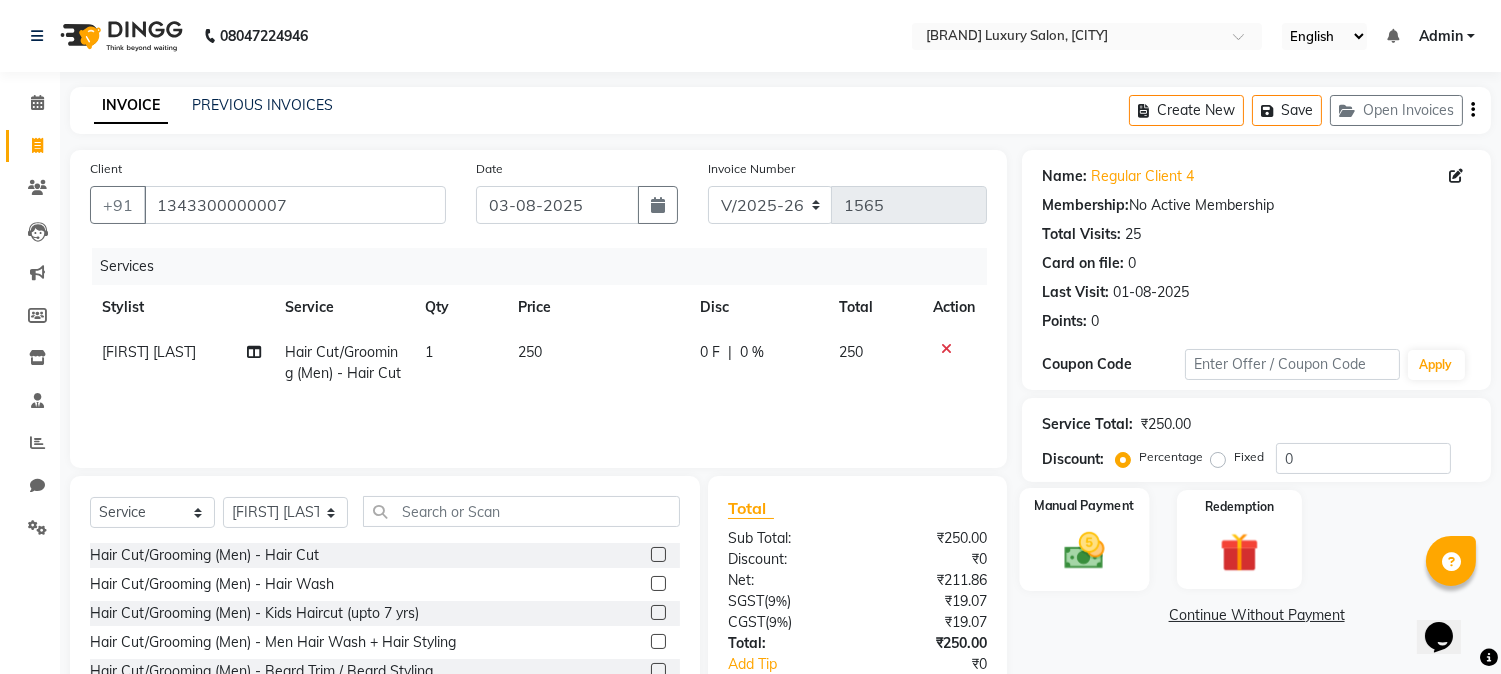 click 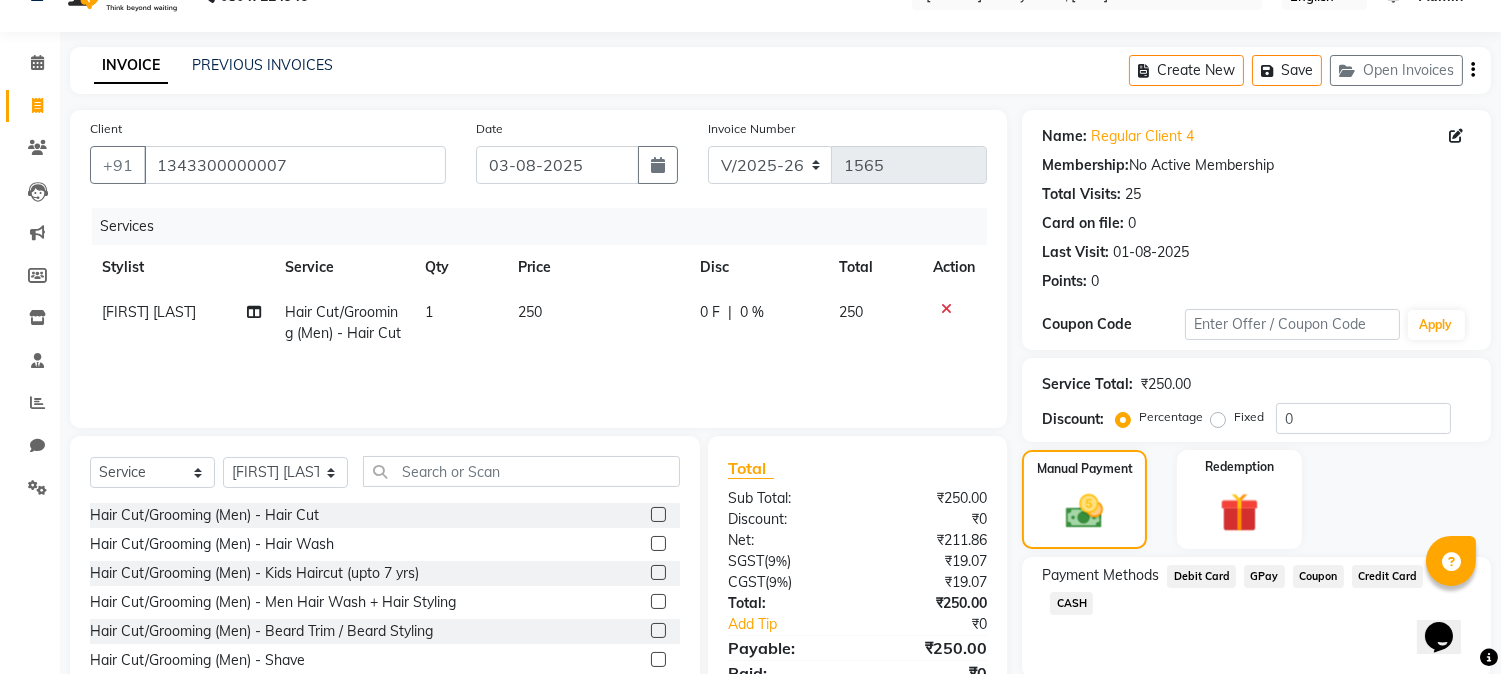 scroll, scrollTop: 111, scrollLeft: 0, axis: vertical 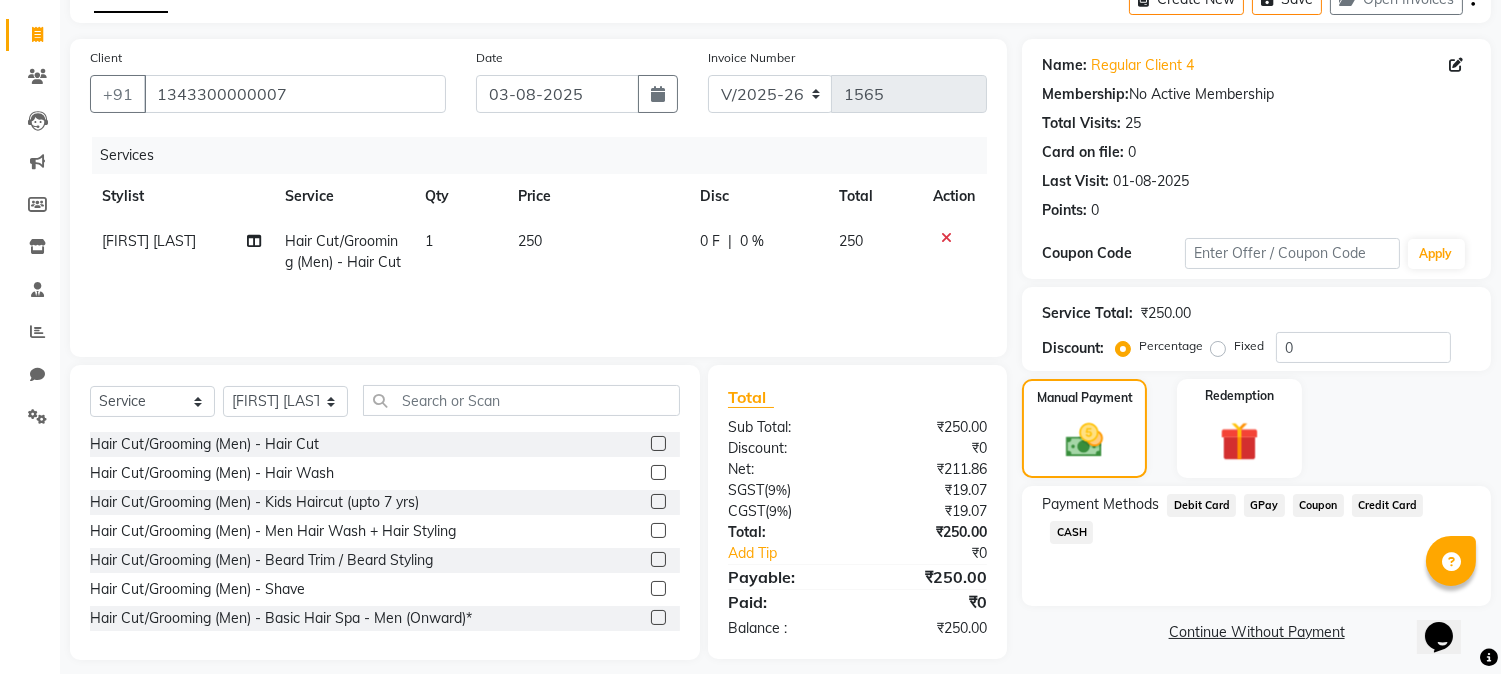 click on "CASH" 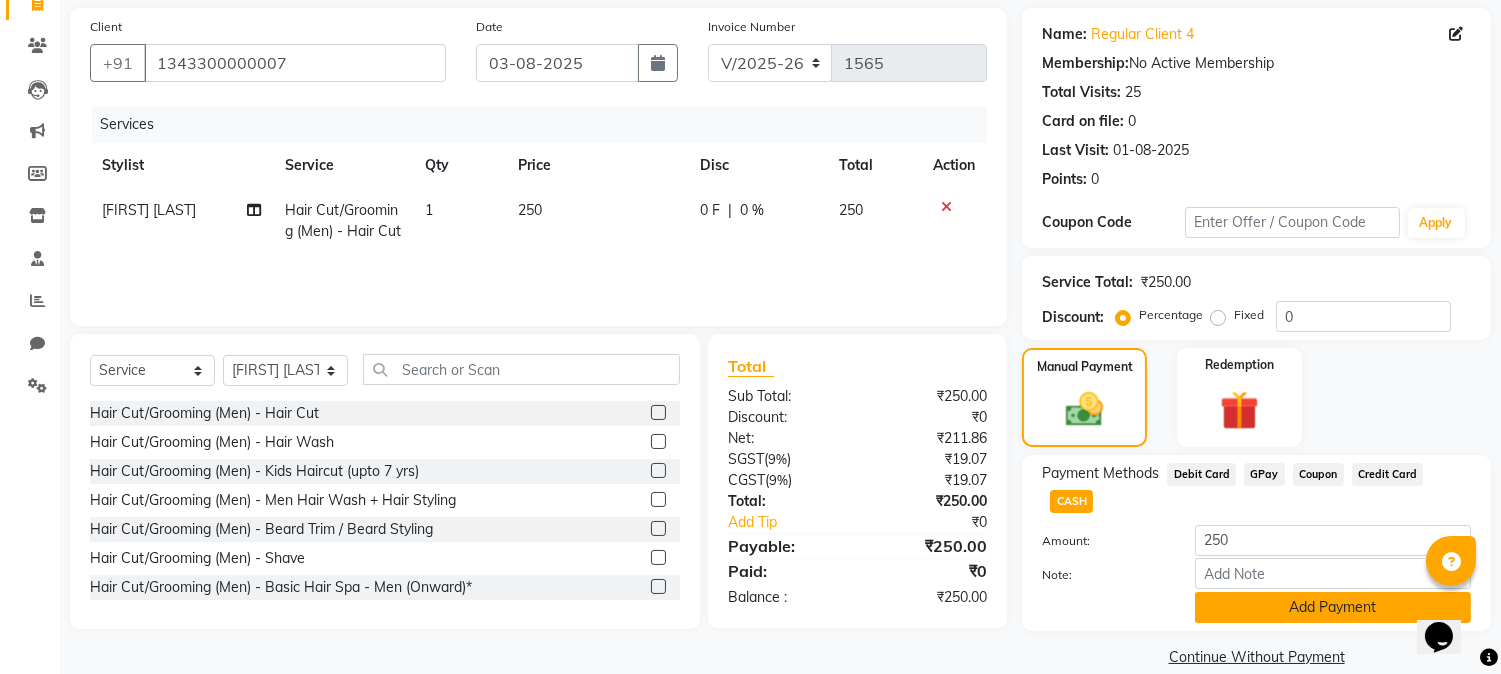 click on "Add Payment" 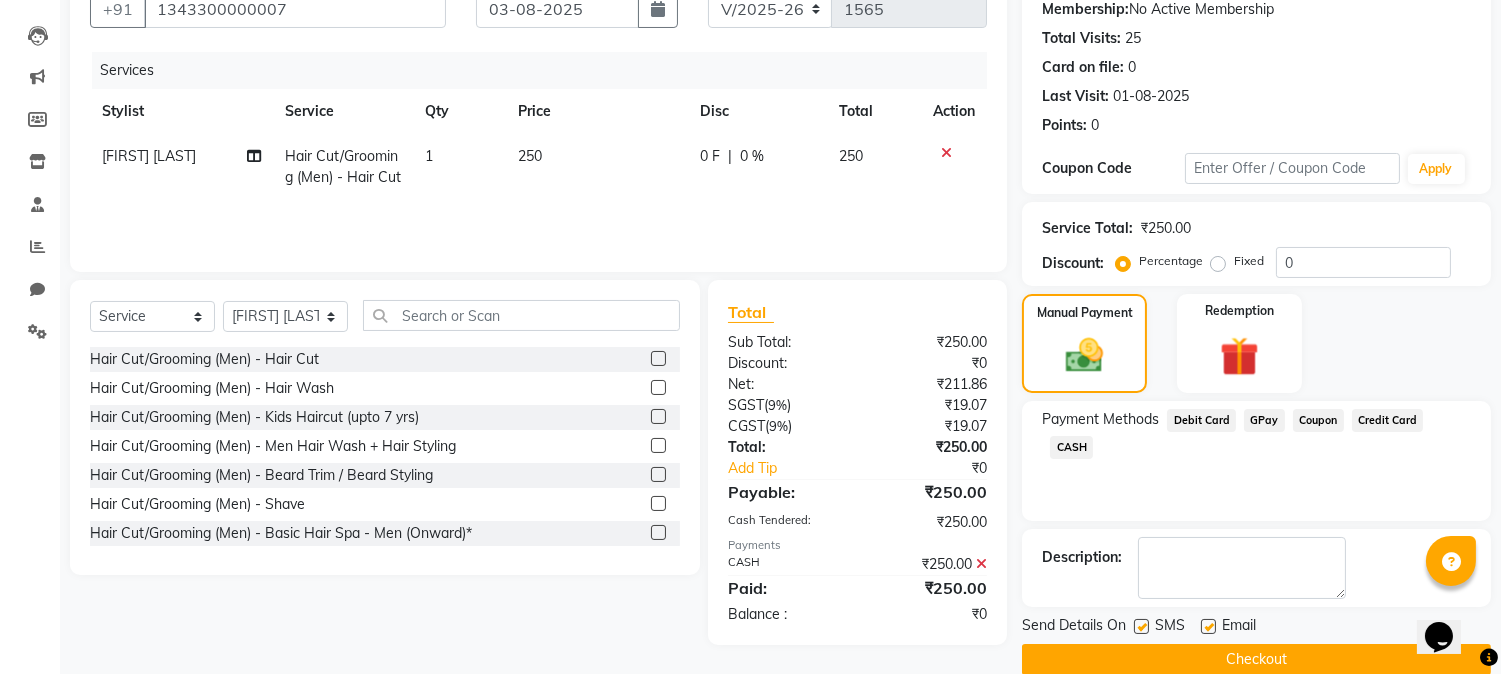 scroll, scrollTop: 225, scrollLeft: 0, axis: vertical 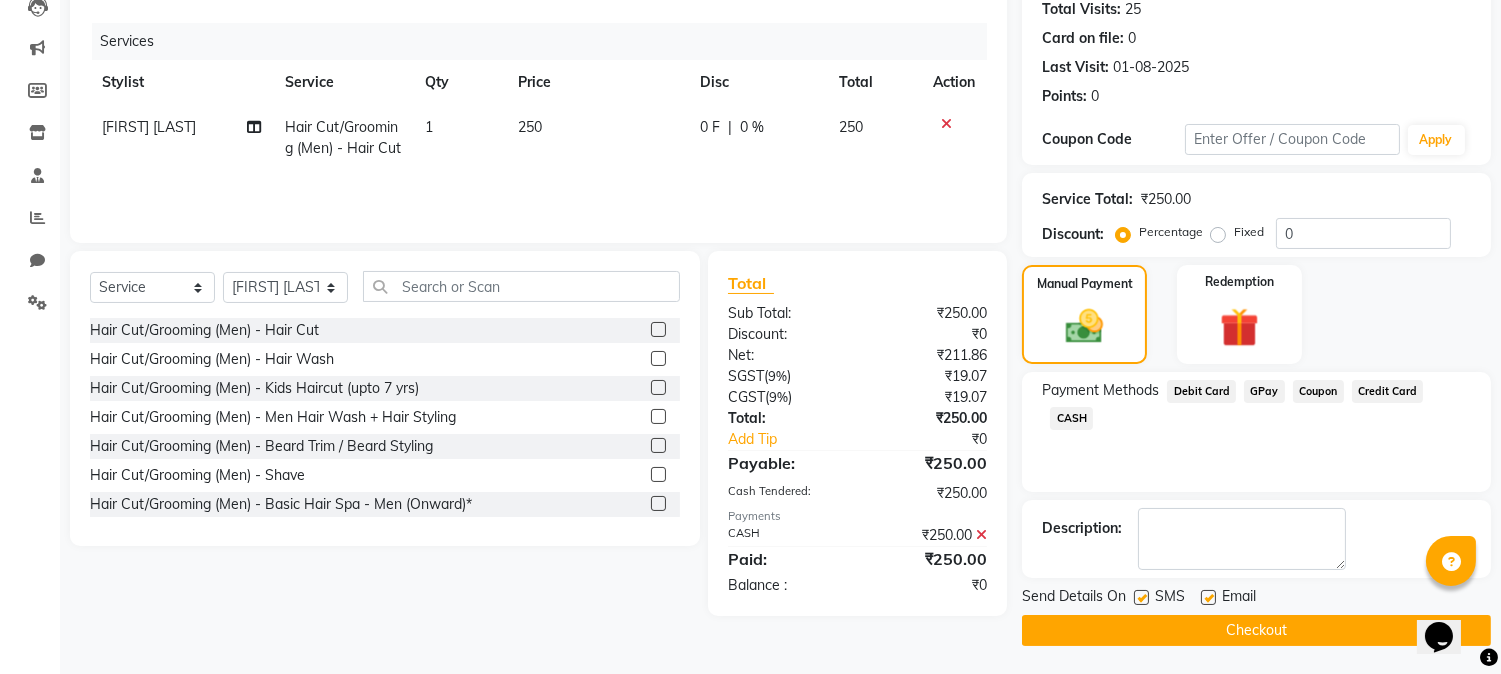 click on "Checkout" 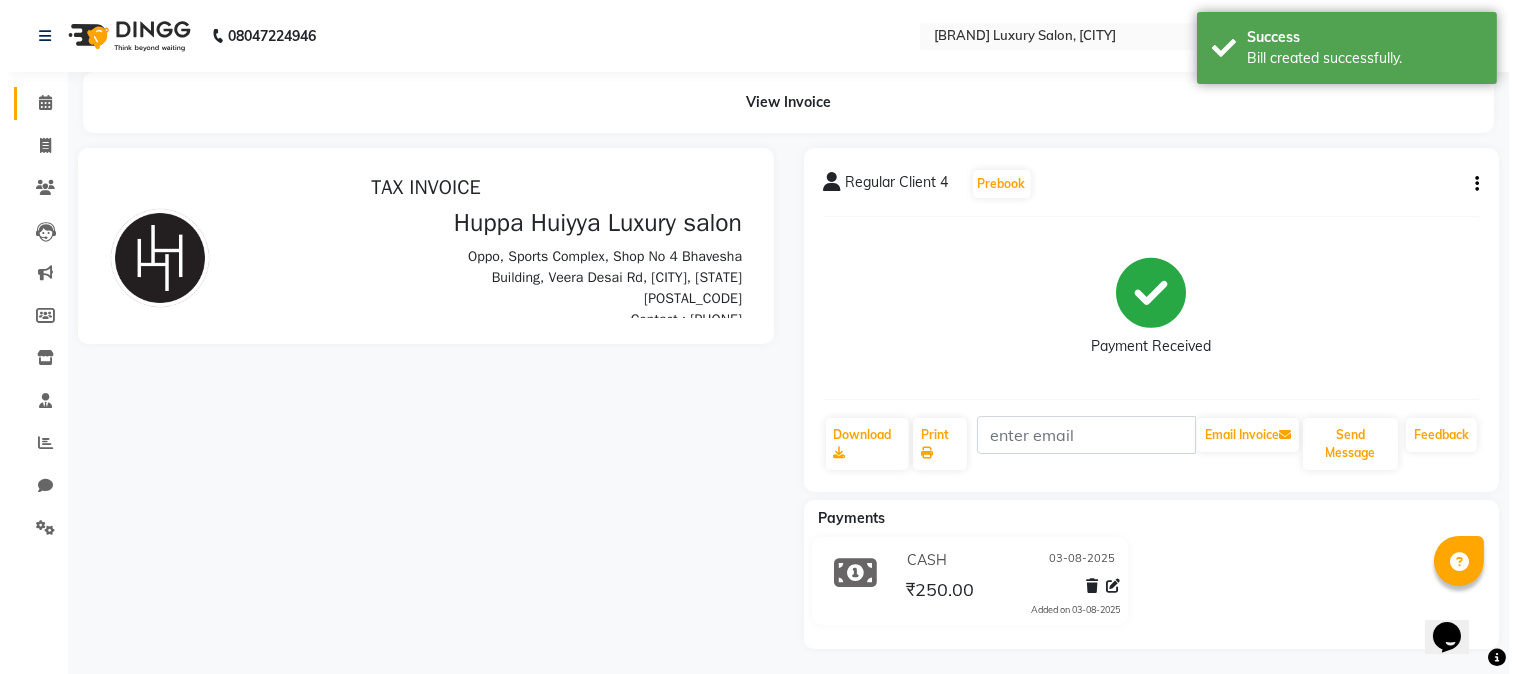 scroll, scrollTop: 0, scrollLeft: 0, axis: both 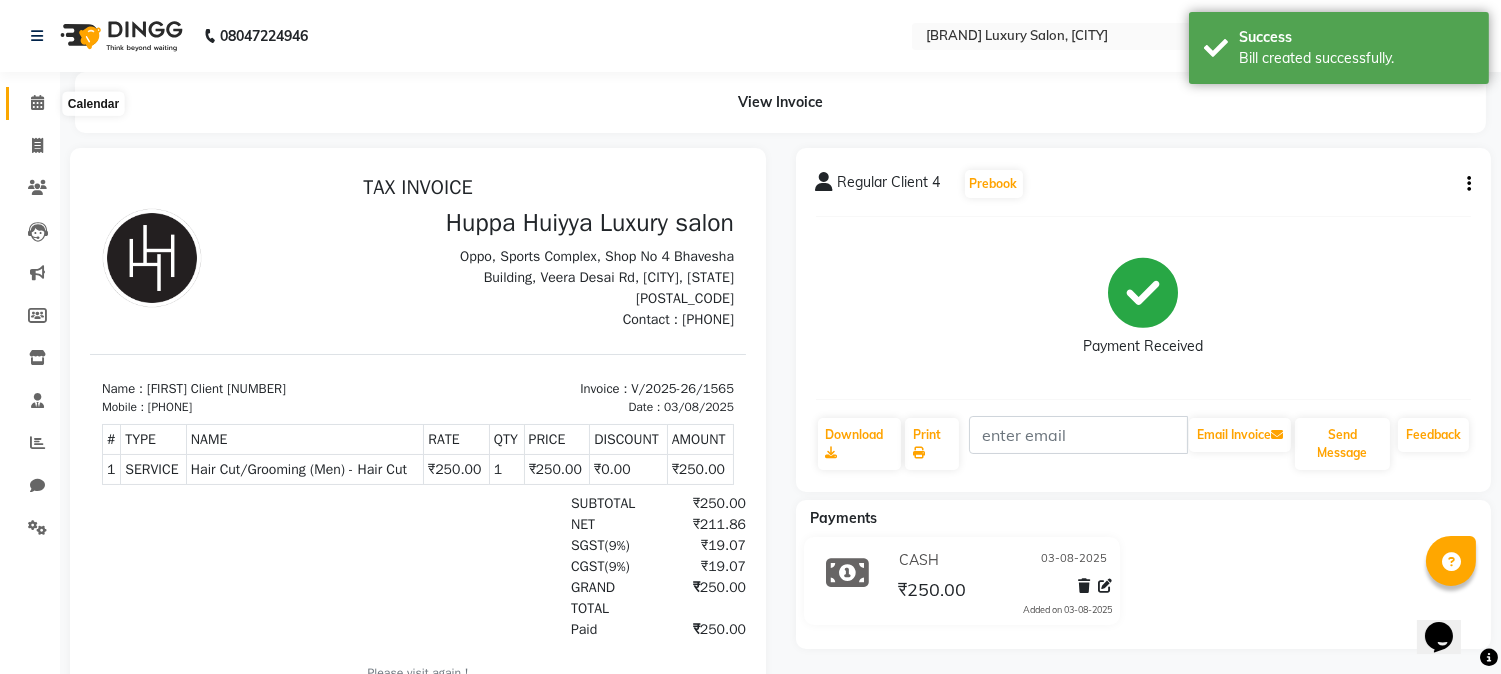 click 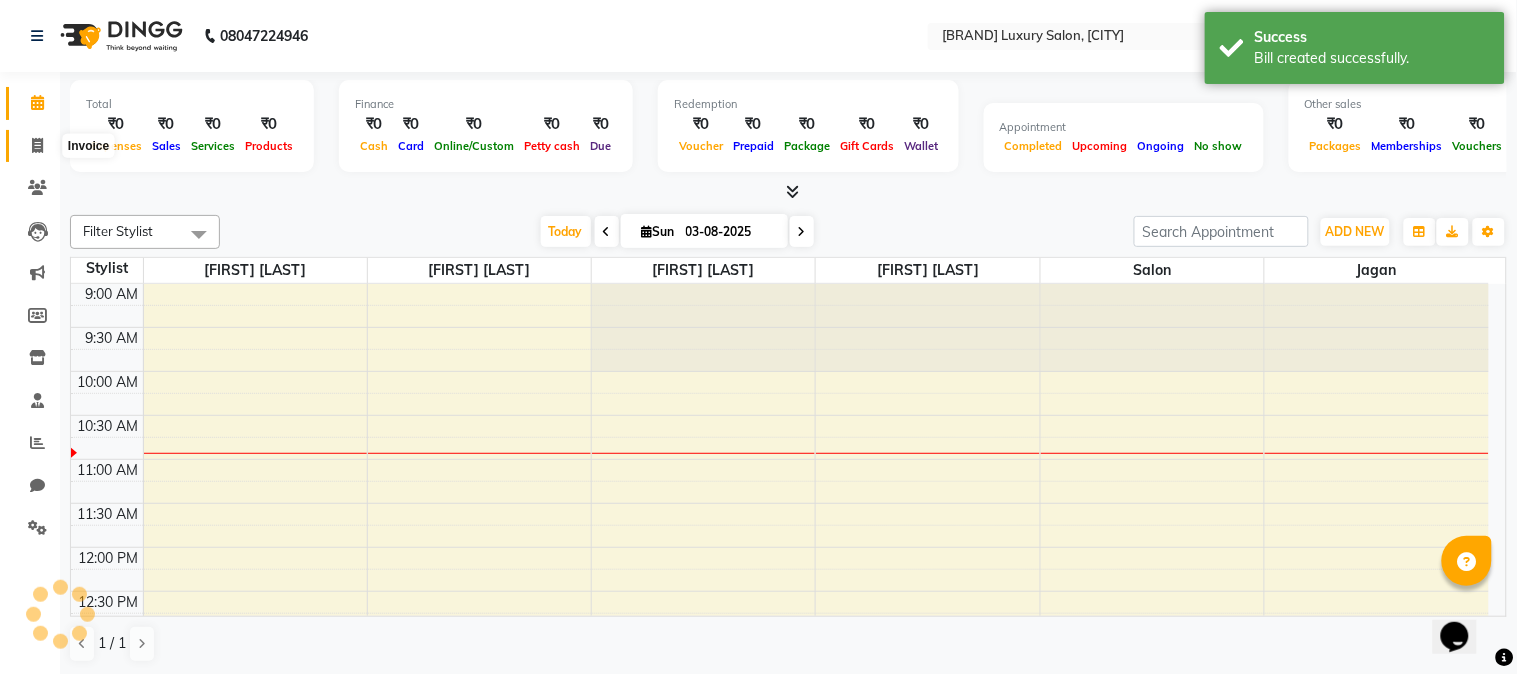 scroll, scrollTop: 0, scrollLeft: 0, axis: both 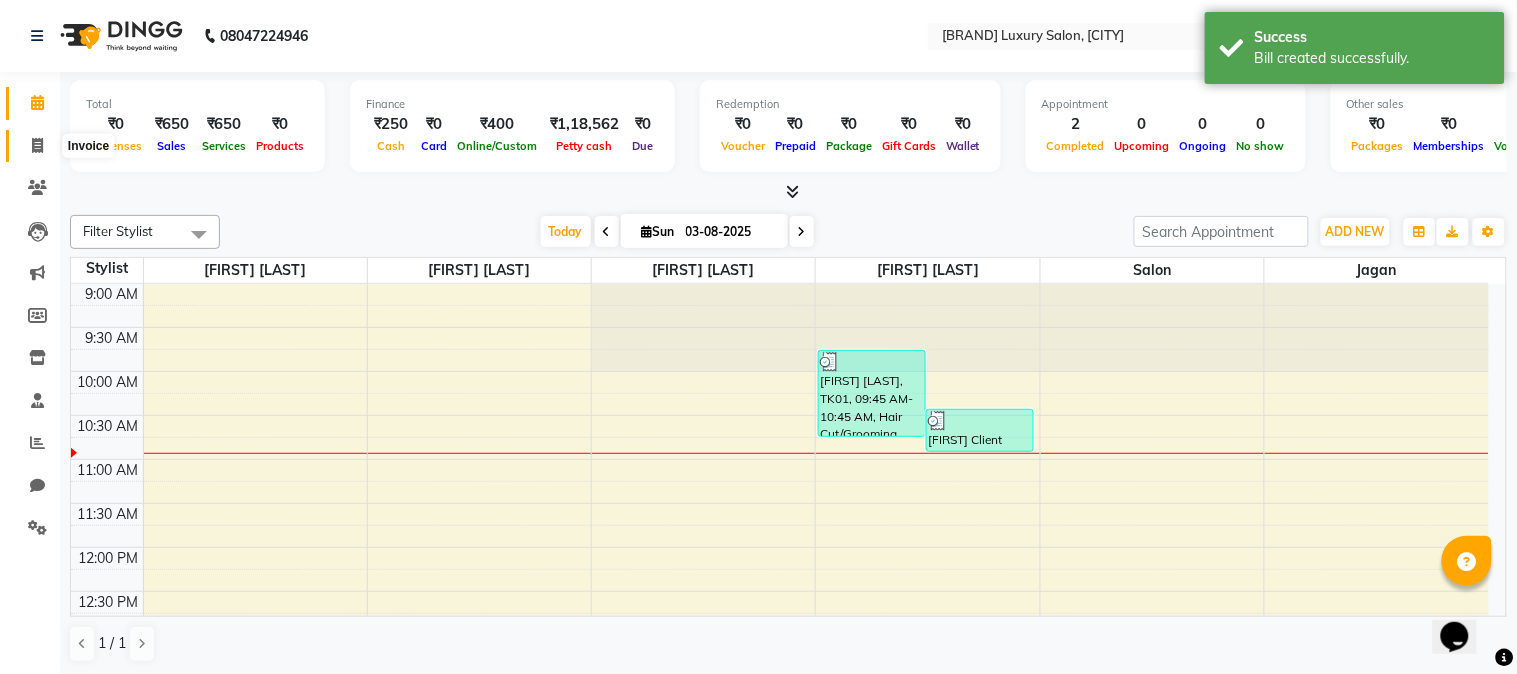 click 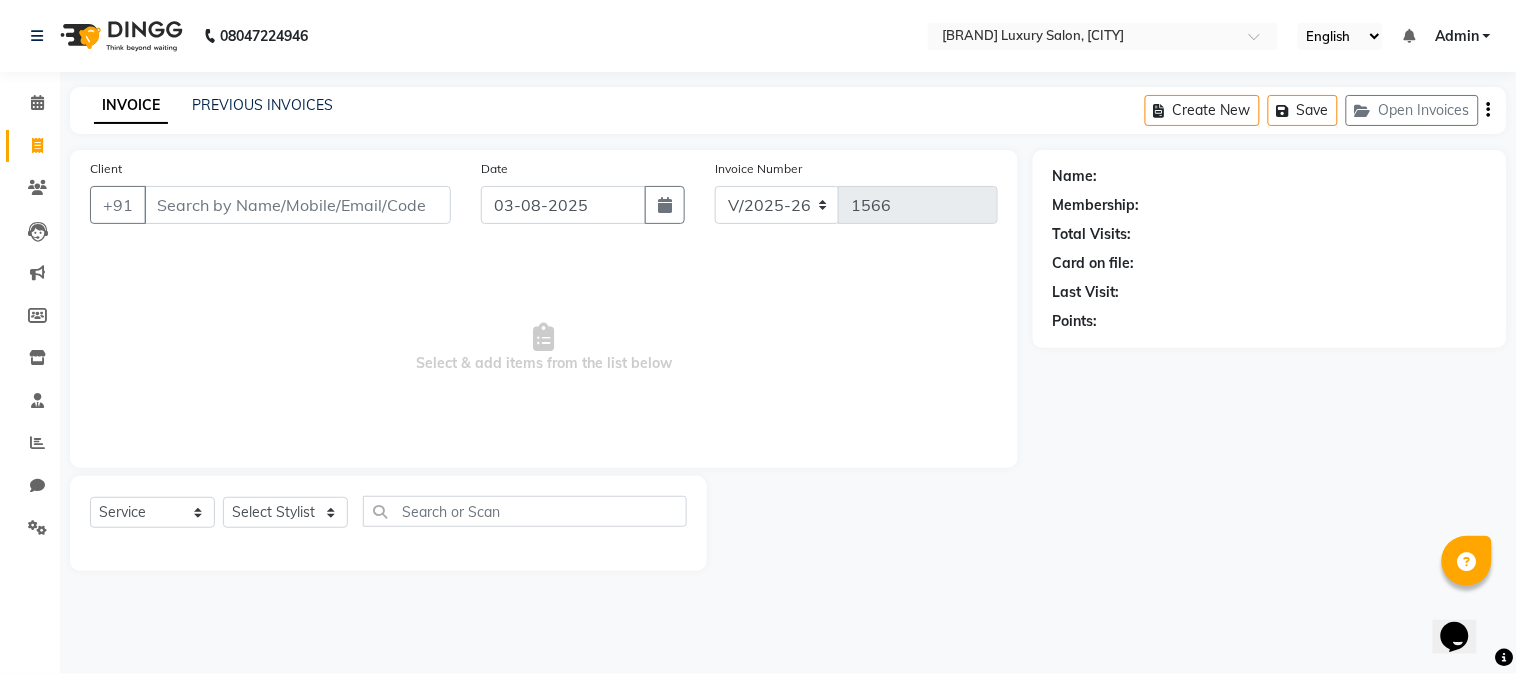 click on "Client" at bounding box center [297, 205] 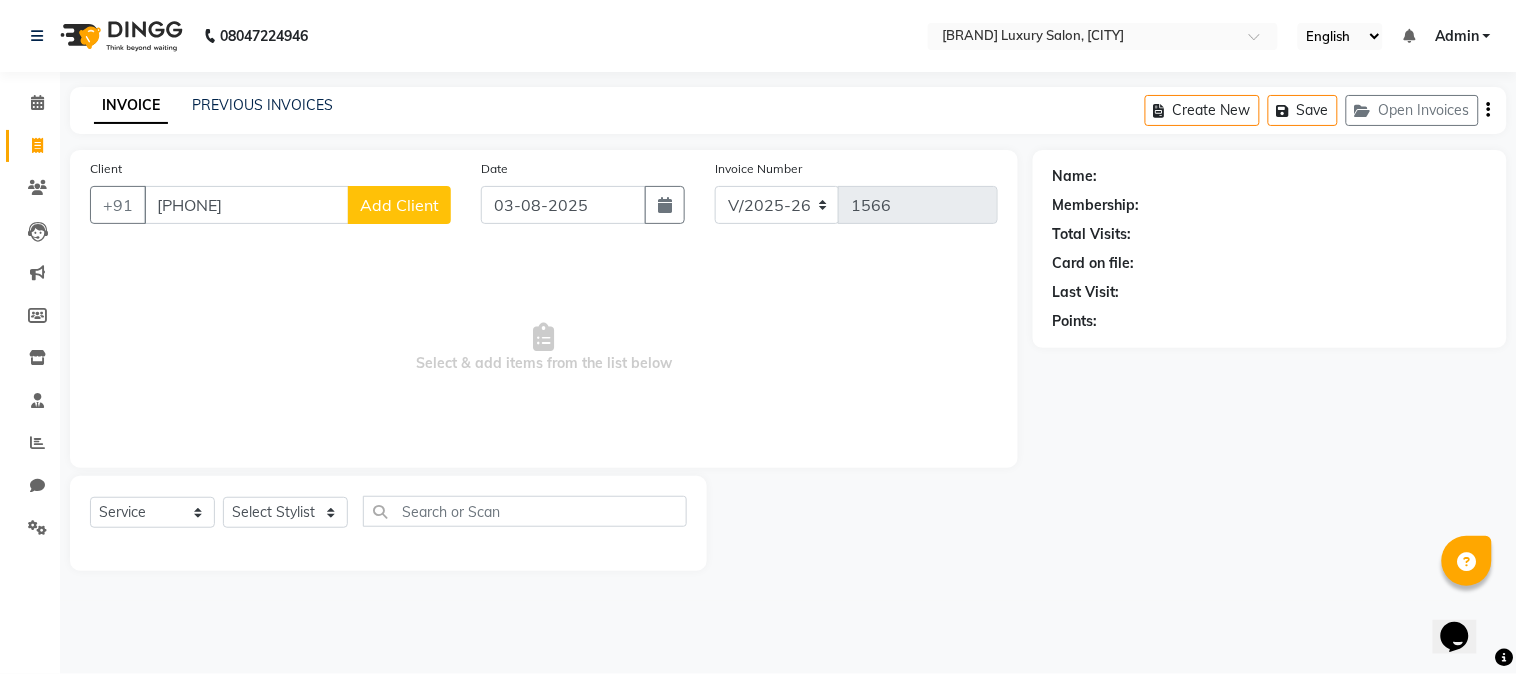 type on "[PHONE]" 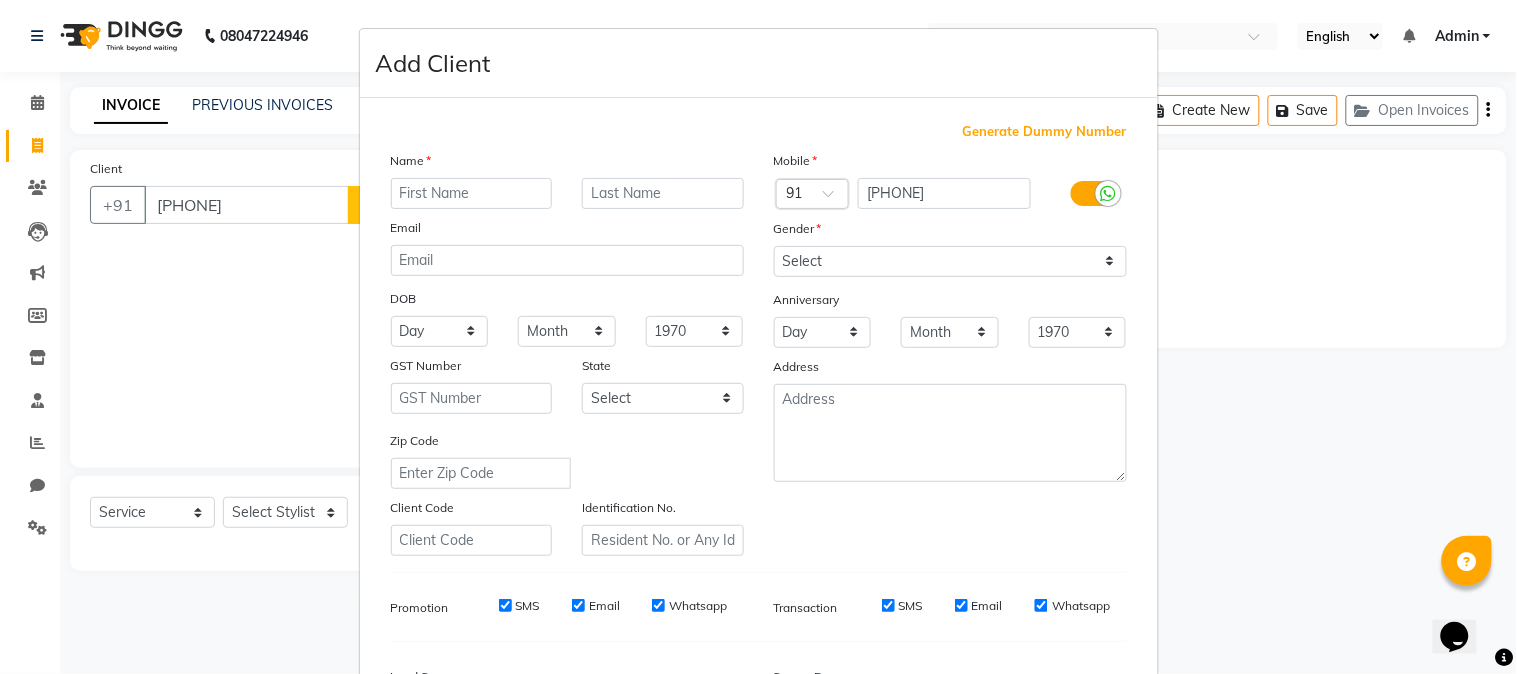 click at bounding box center [472, 193] 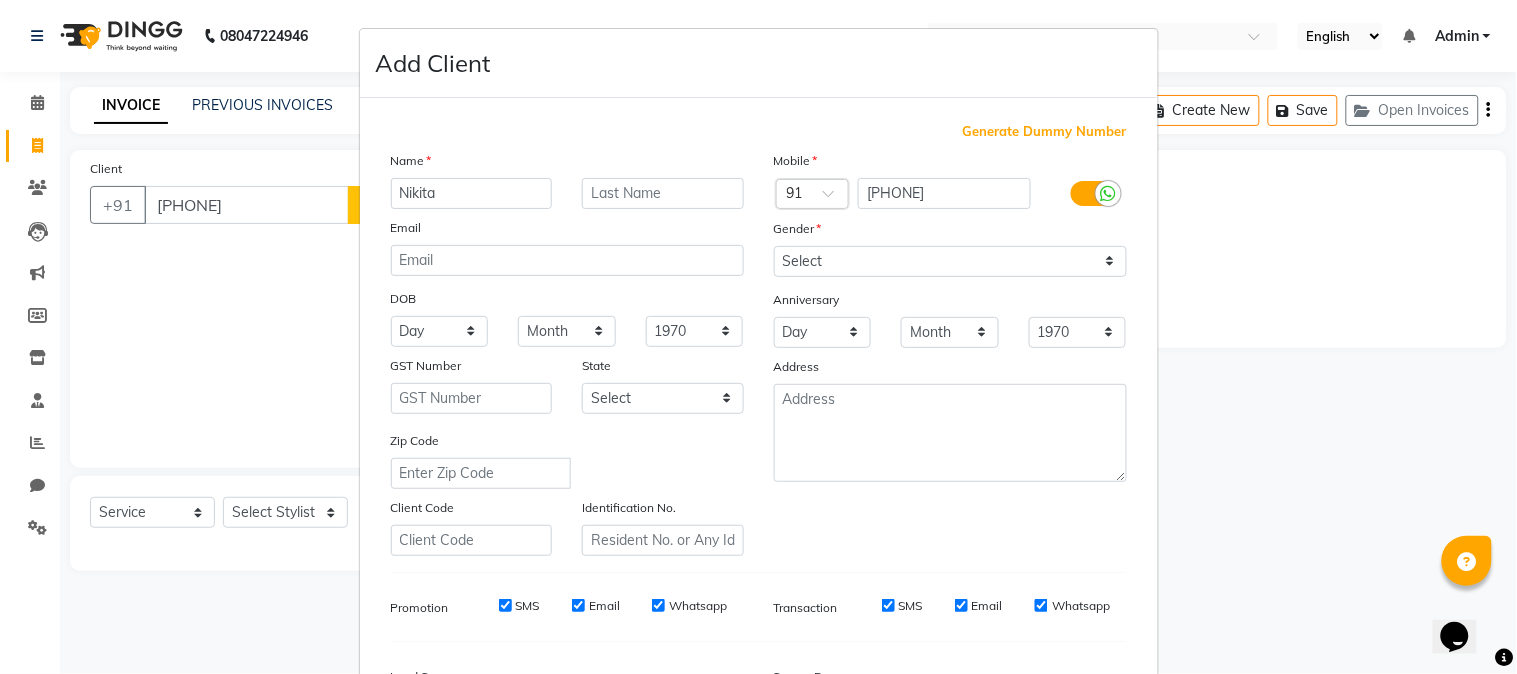 type on "Nikita" 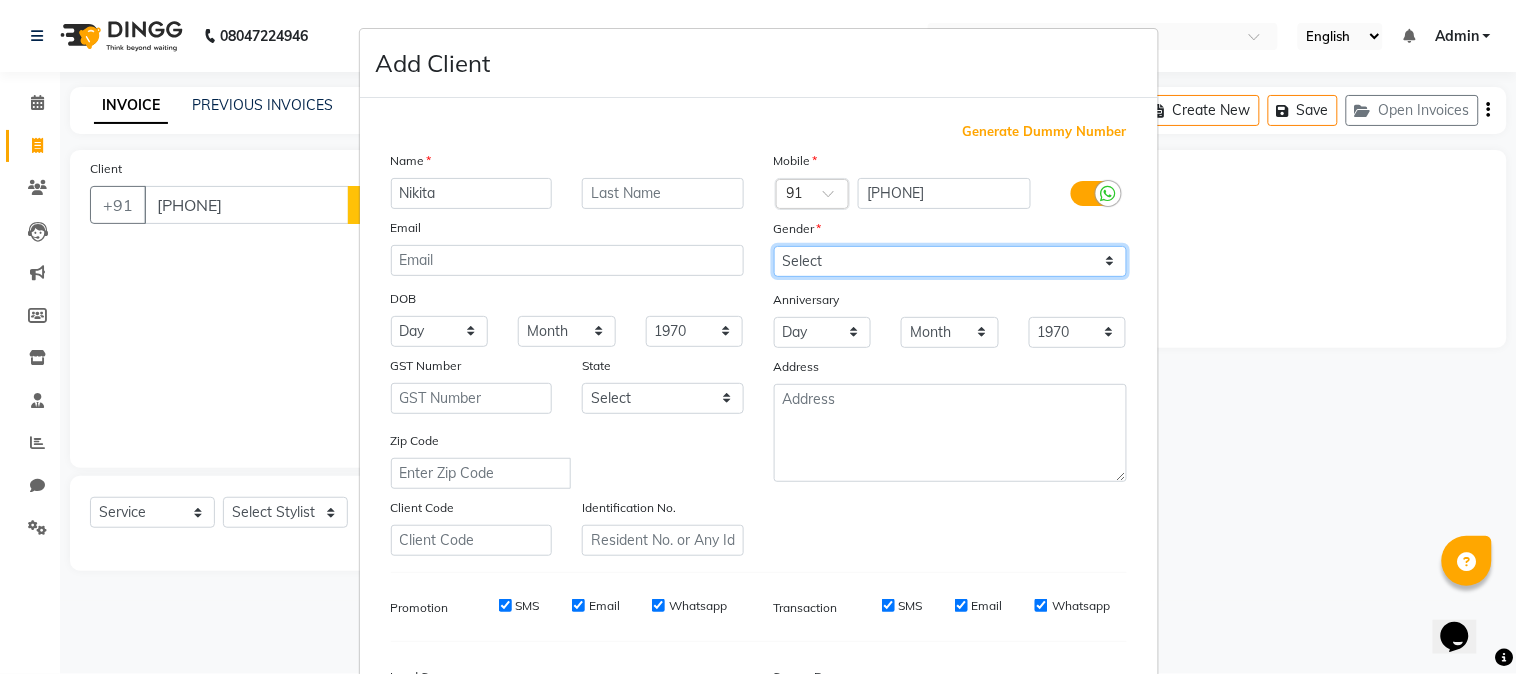 click on "Select Male Female Other Prefer Not To Say" at bounding box center (950, 261) 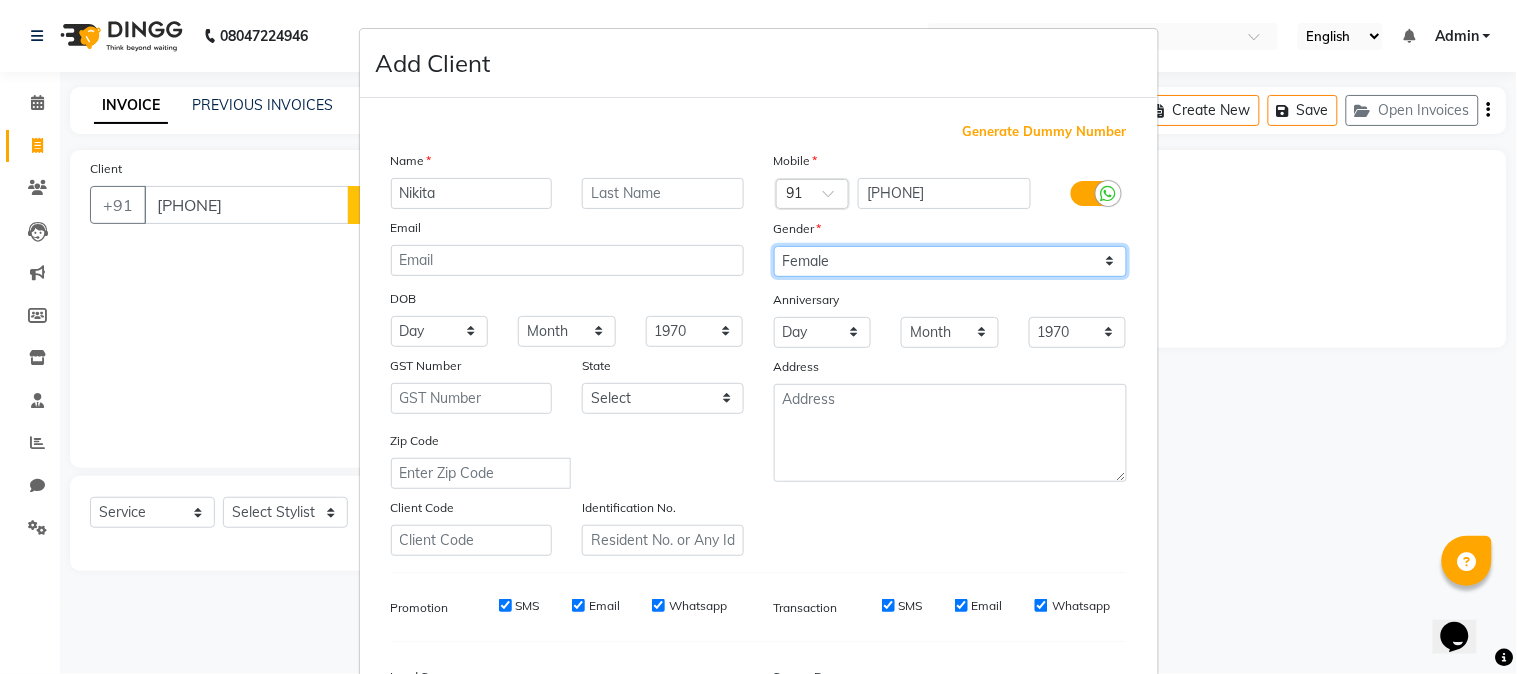 click on "Select Male Female Other Prefer Not To Say" at bounding box center [950, 261] 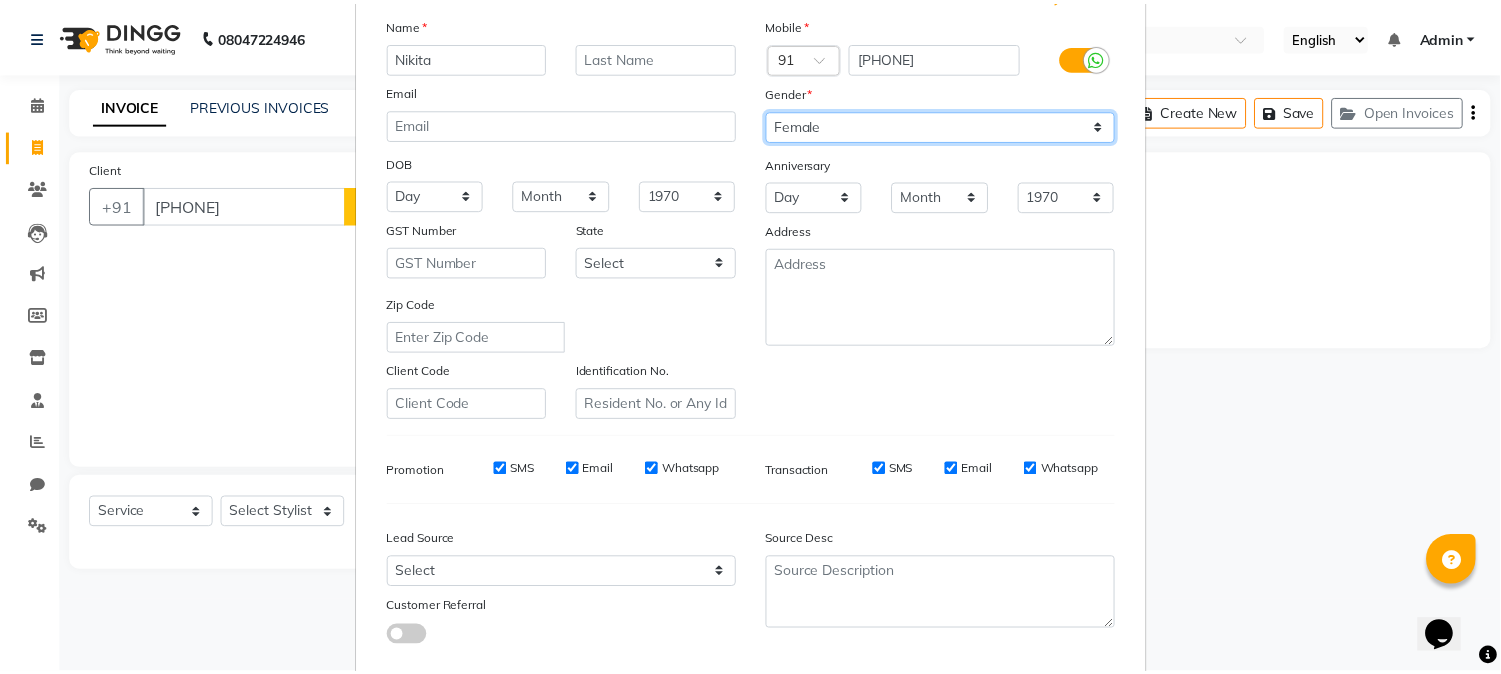 scroll, scrollTop: 250, scrollLeft: 0, axis: vertical 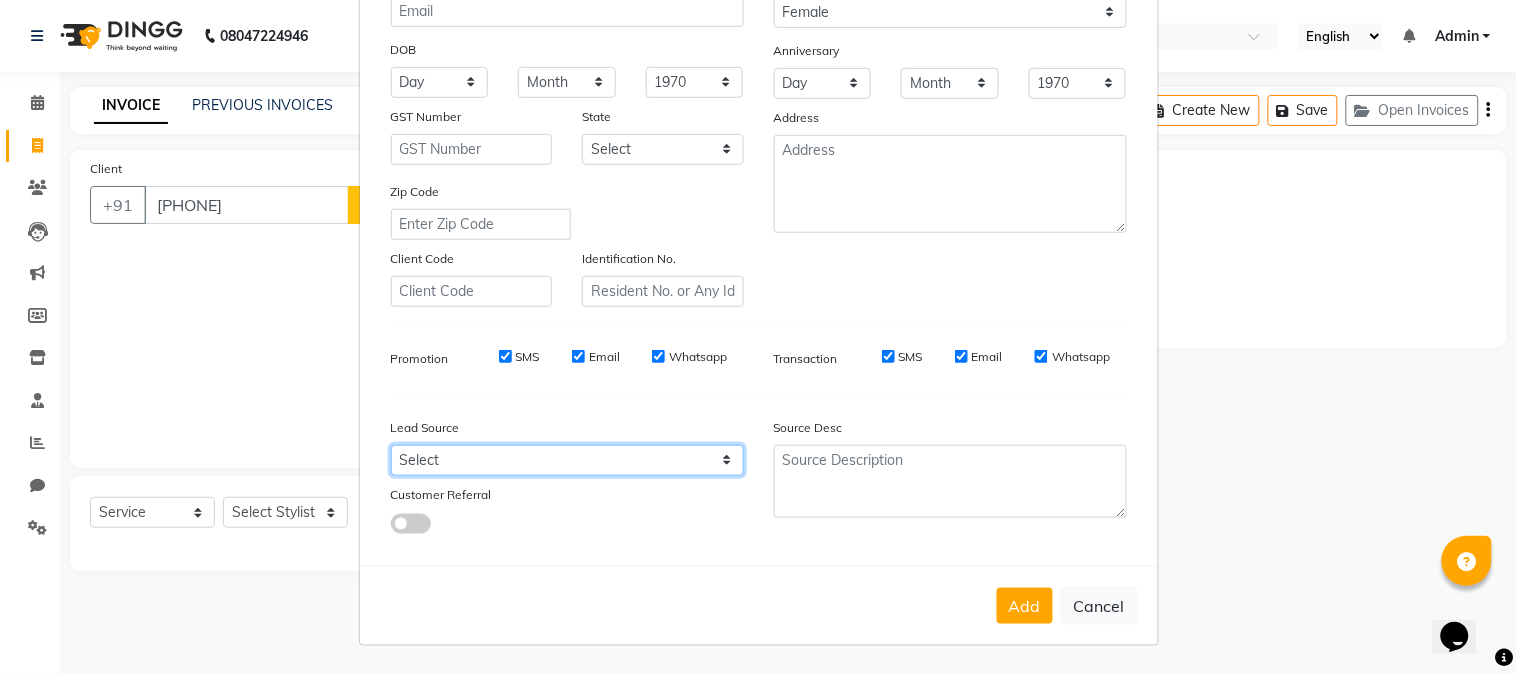 click on "Select Walk-in Referral Internet Friend Word of Mouth Advertisement Facebook JustDial Google Other" at bounding box center (567, 460) 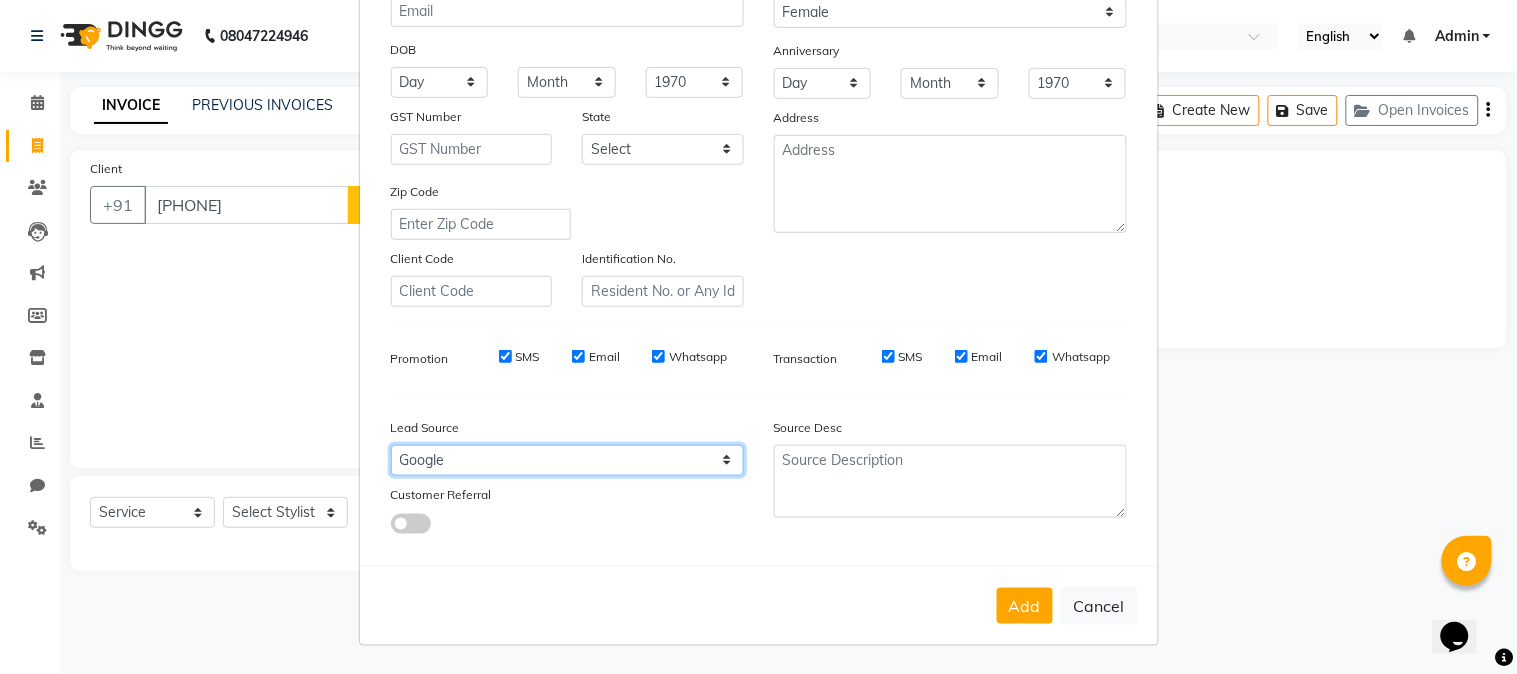 click on "Select Walk-in Referral Internet Friend Word of Mouth Advertisement Facebook JustDial Google Other" at bounding box center (567, 460) 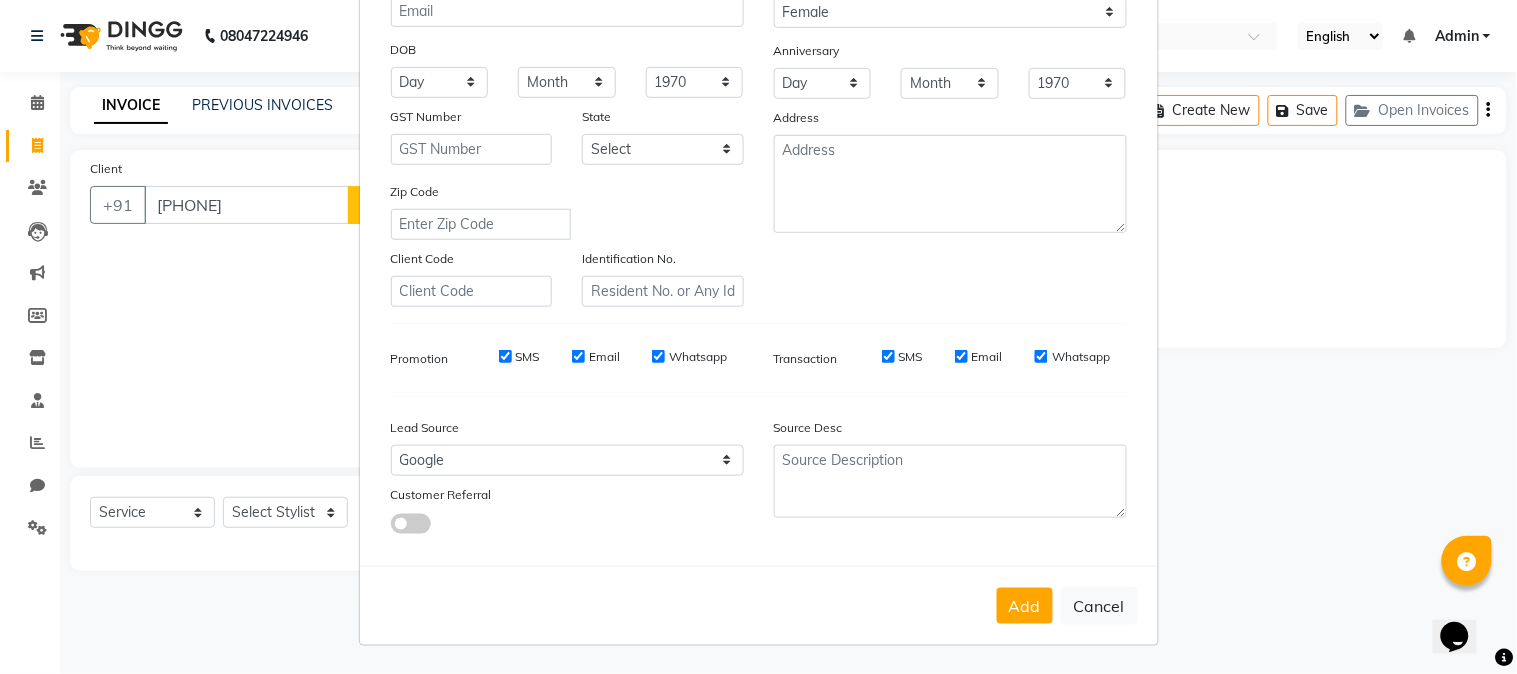 click on "Add" at bounding box center (1025, 606) 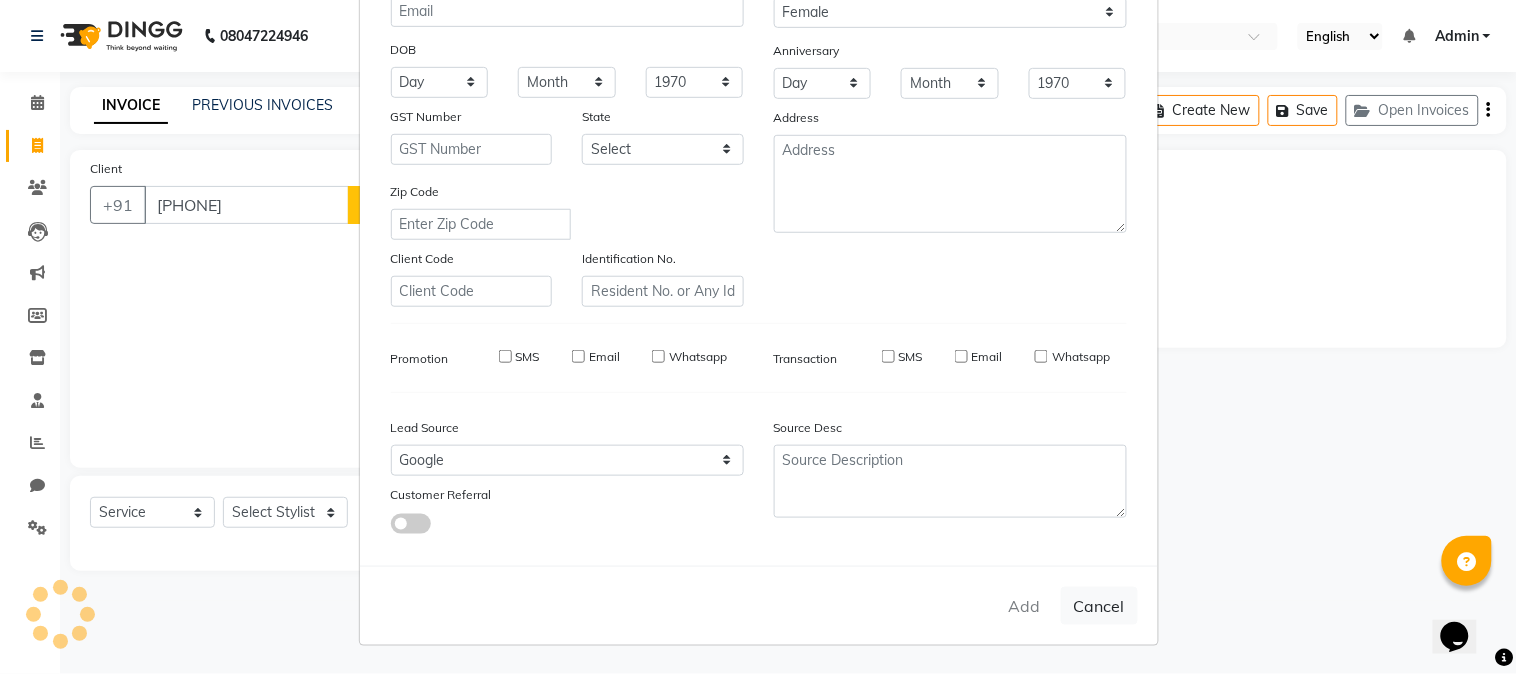 type 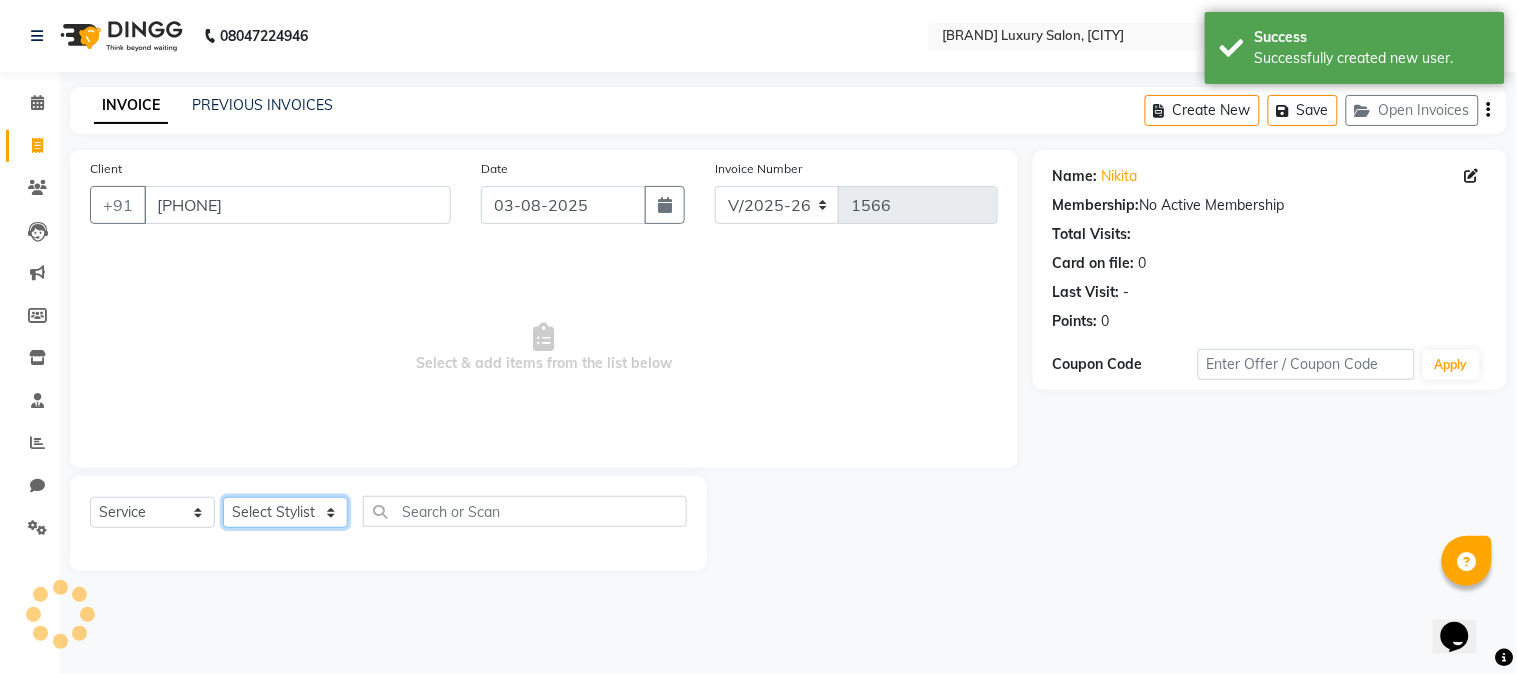 click on "Select Stylist [FIRST] [LAST] [FIRST] [LAST] [FIRST] [LAST] [FIRST] [LAST] Salon [FIRST] [LAST]" 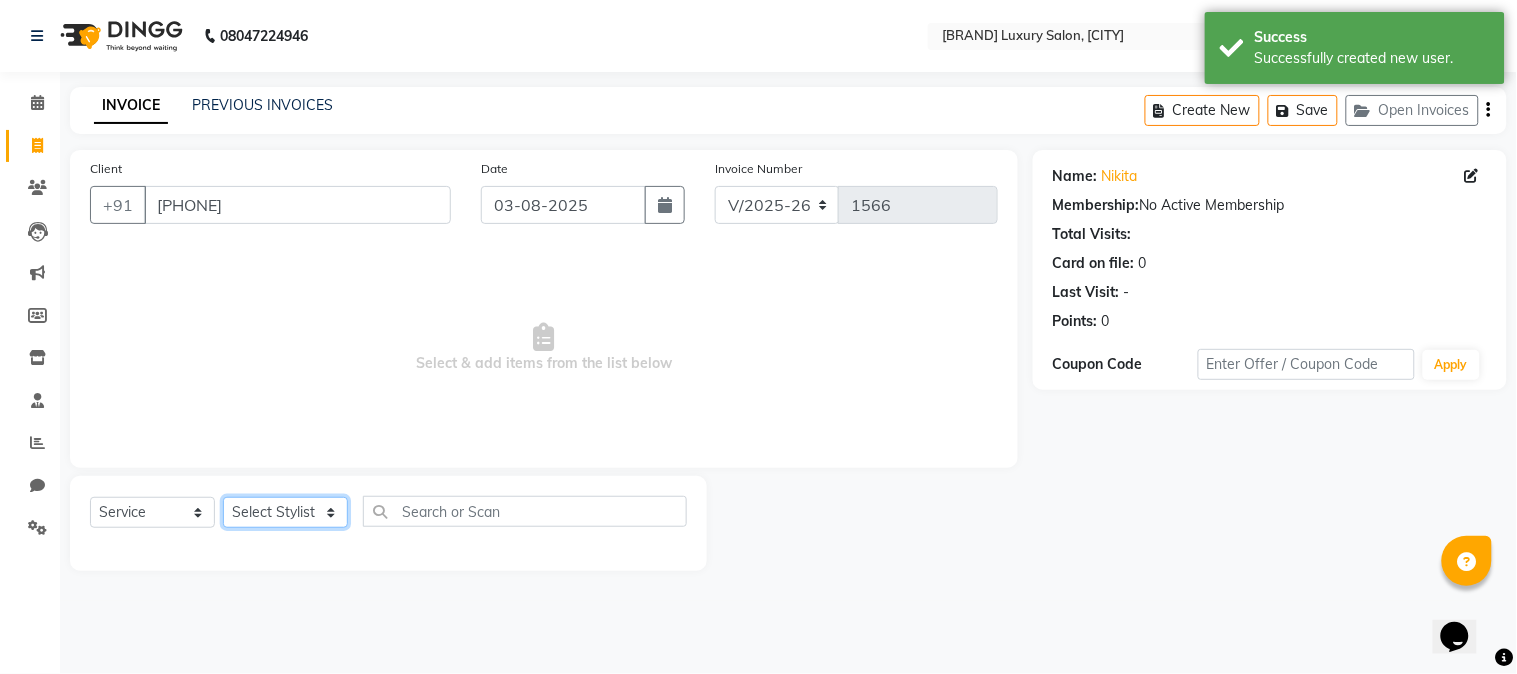 select on "69294" 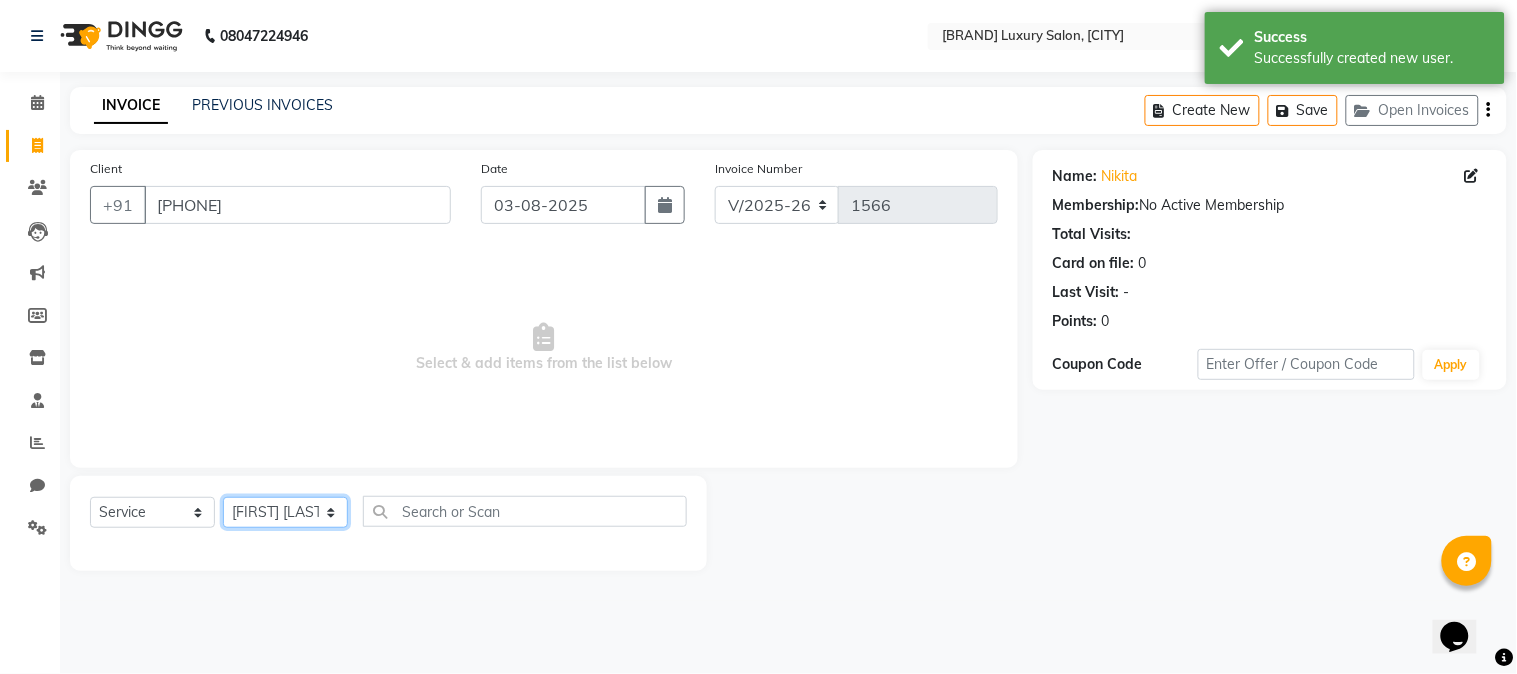 click on "Select Stylist [FIRST] [LAST] [FIRST] [LAST] [FIRST] [LAST] [FIRST] [LAST] Salon [FIRST] [LAST]" 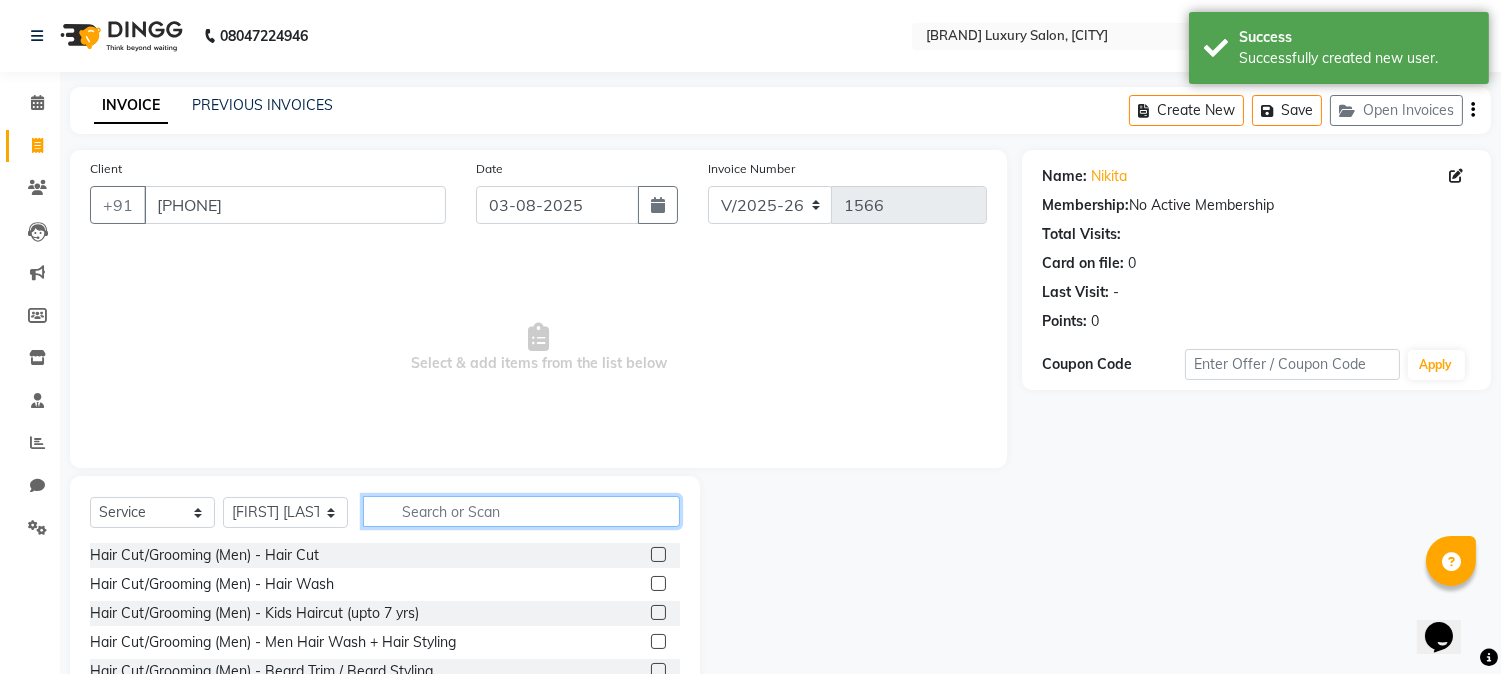 click 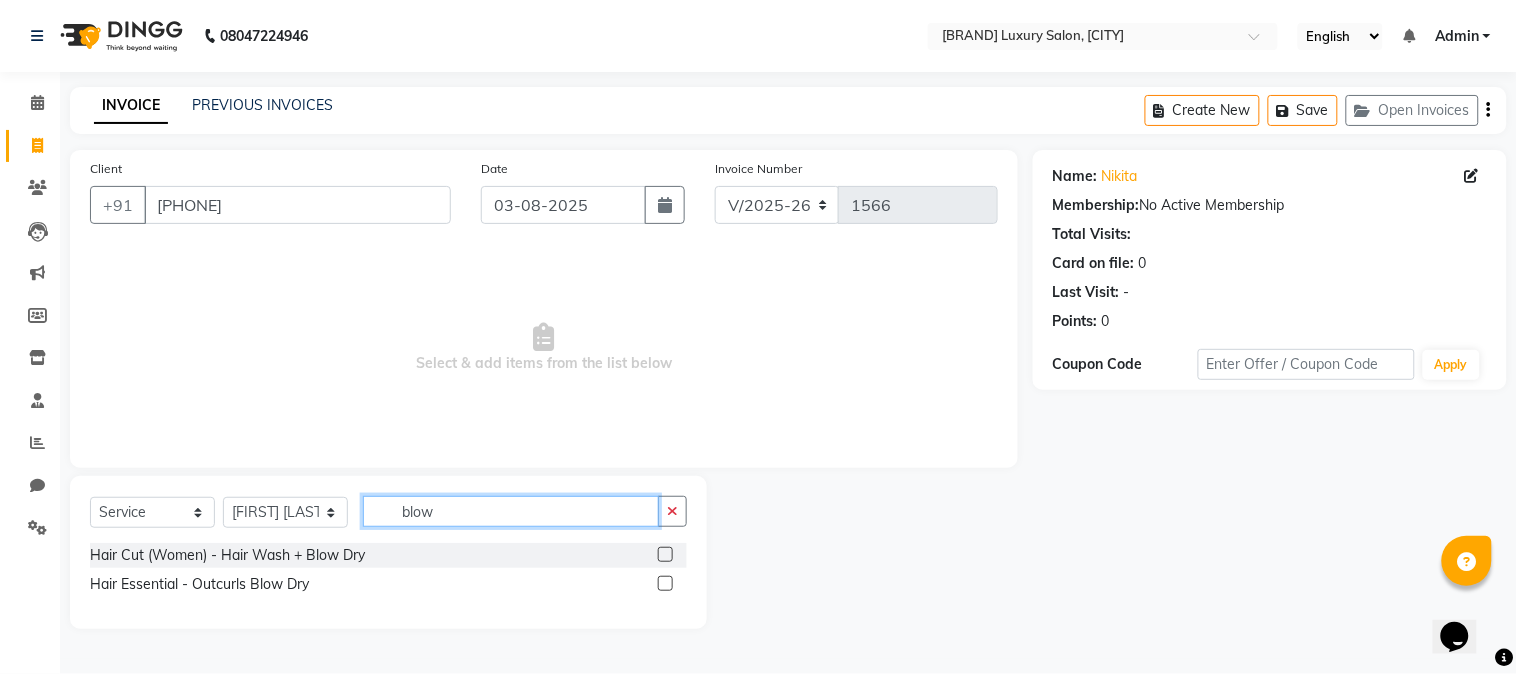 type on "blow" 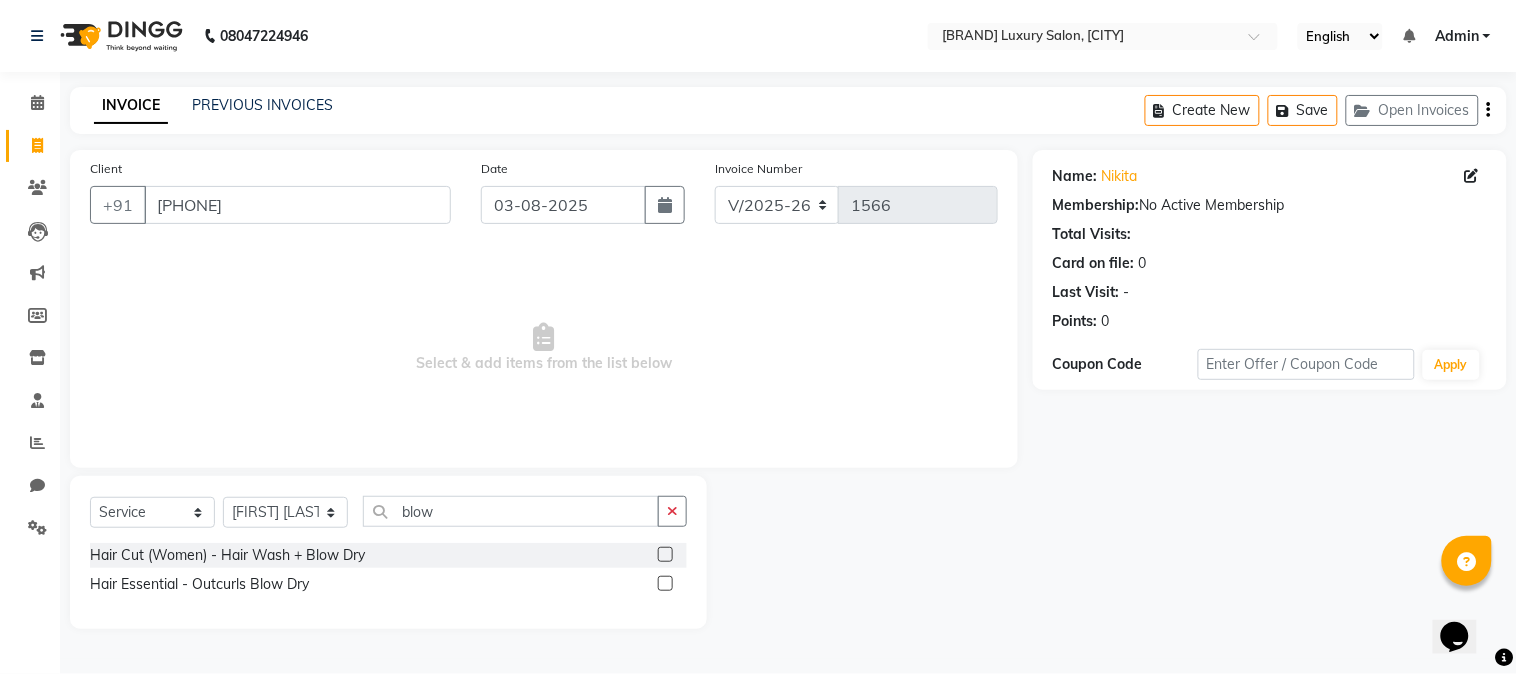 click 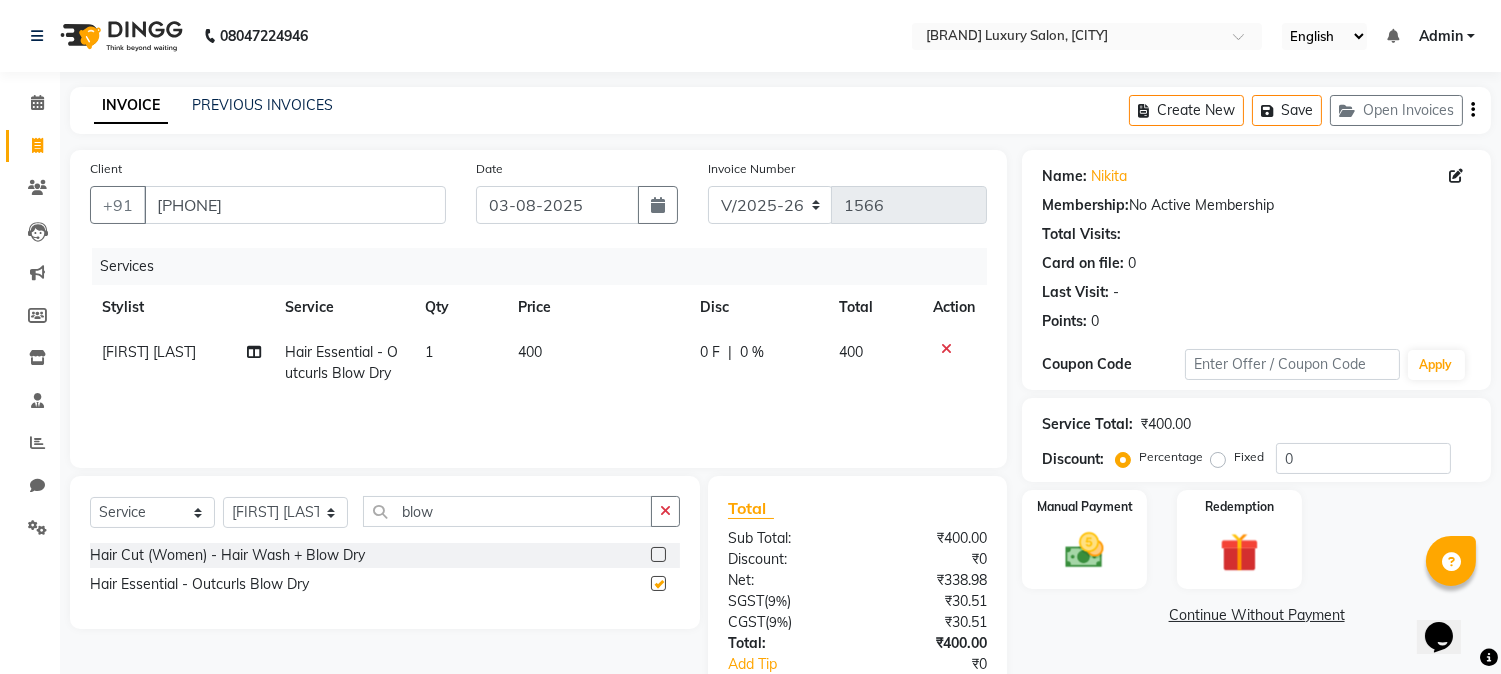 checkbox on "false" 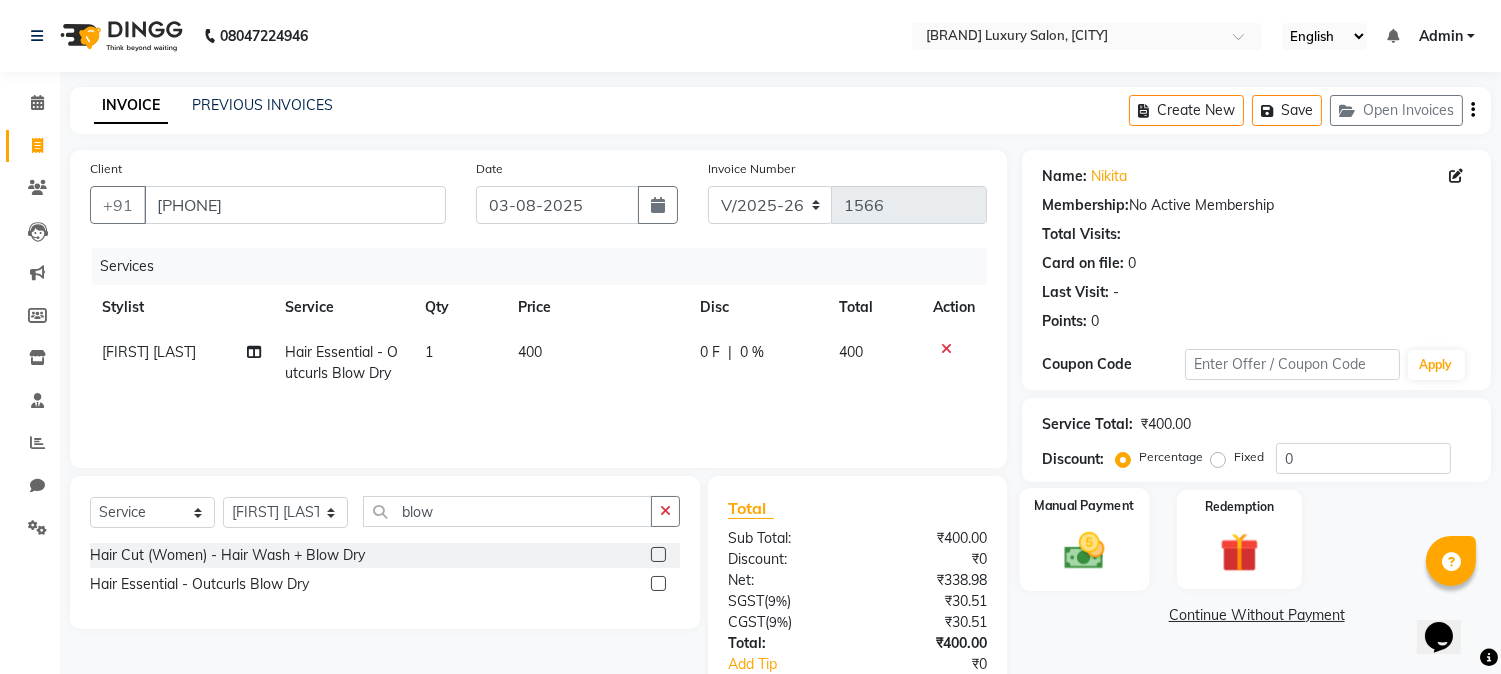 click 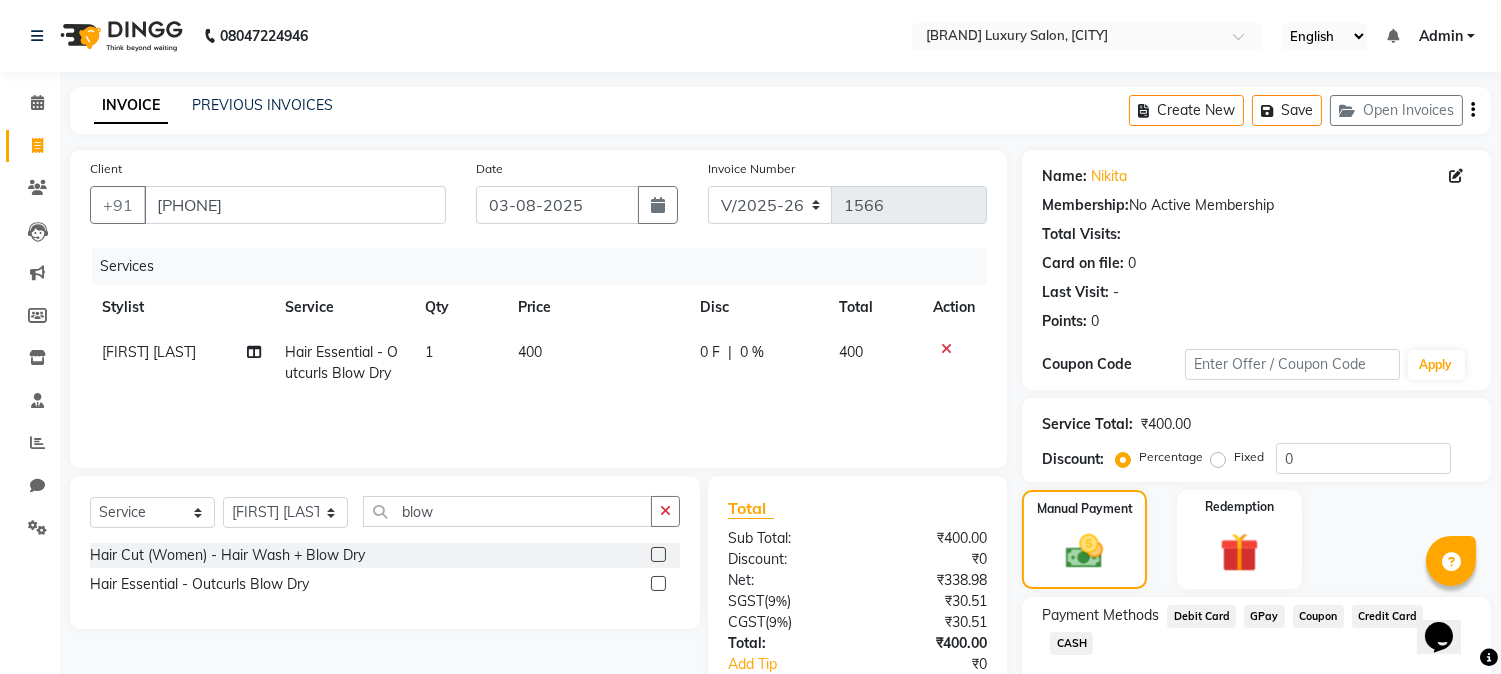 click on "GPay" 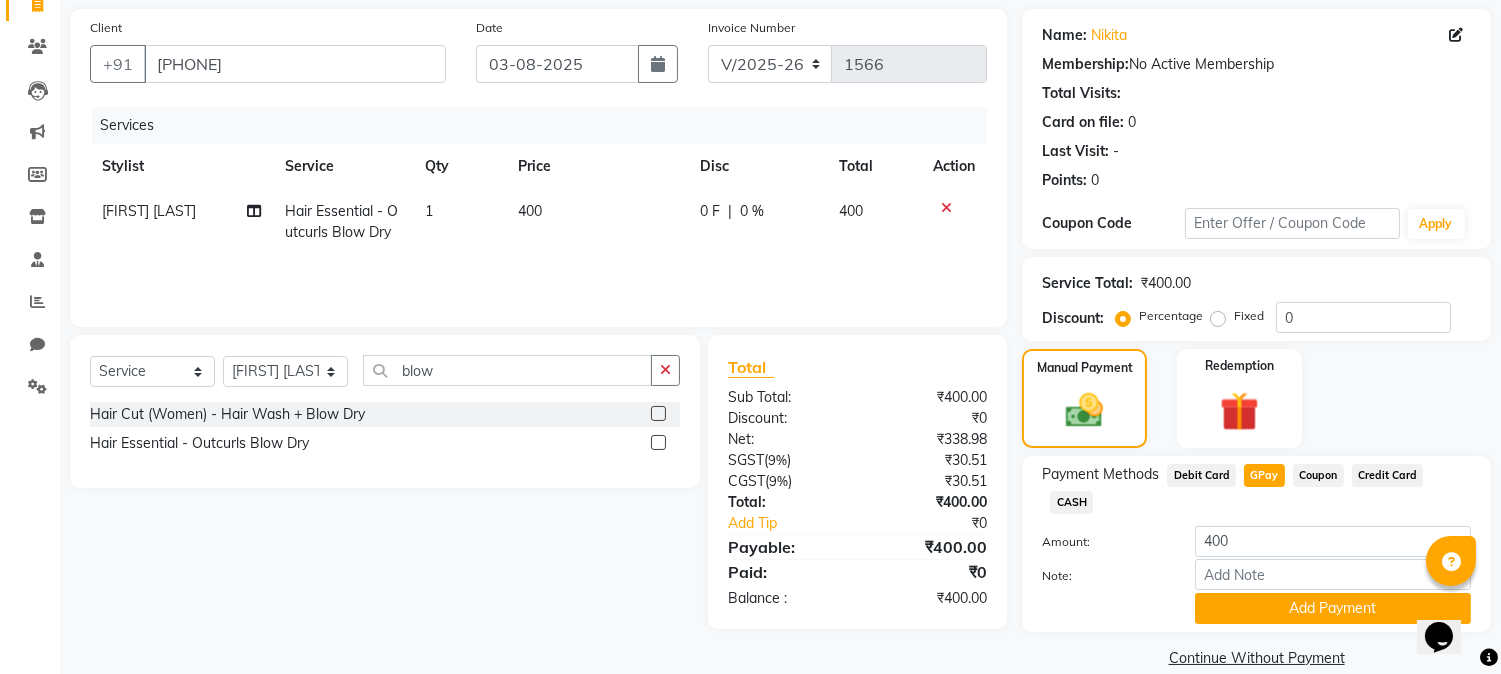 scroll, scrollTop: 142, scrollLeft: 0, axis: vertical 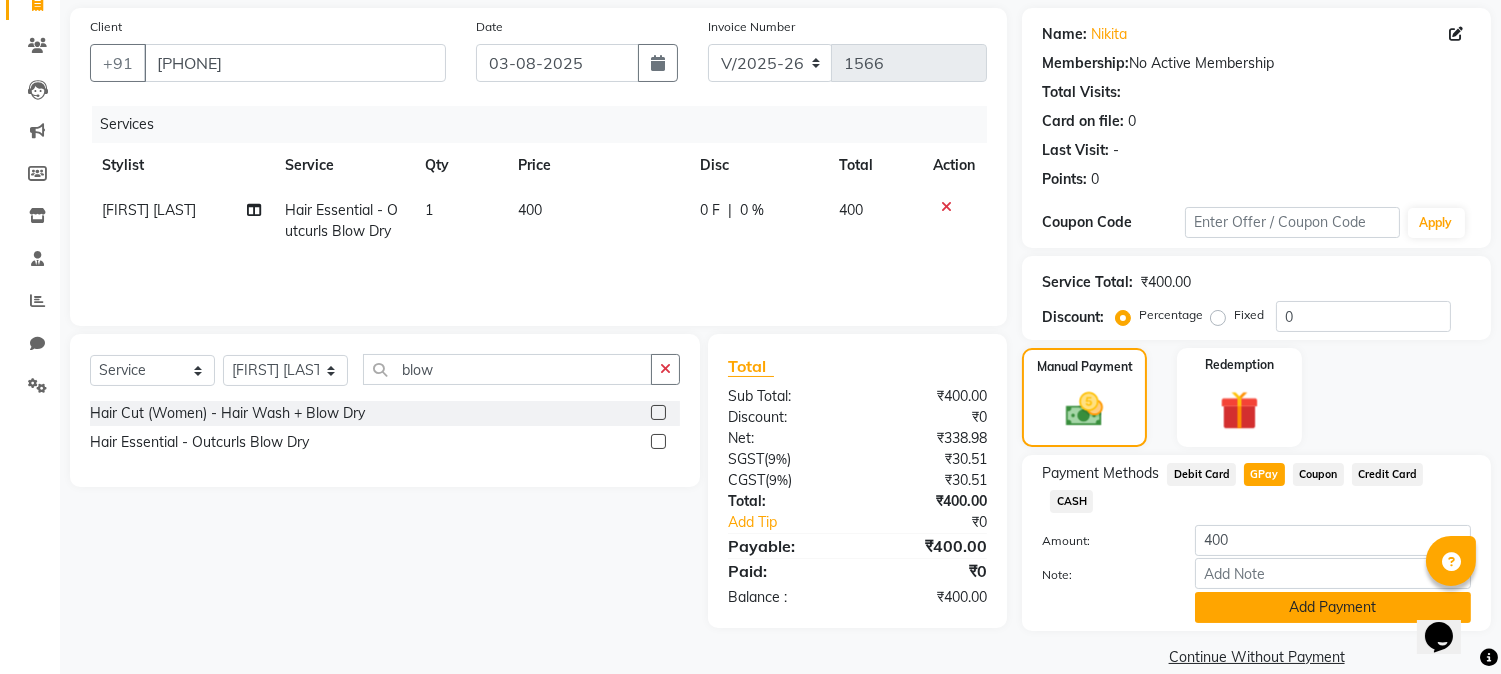 click on "Add Payment" 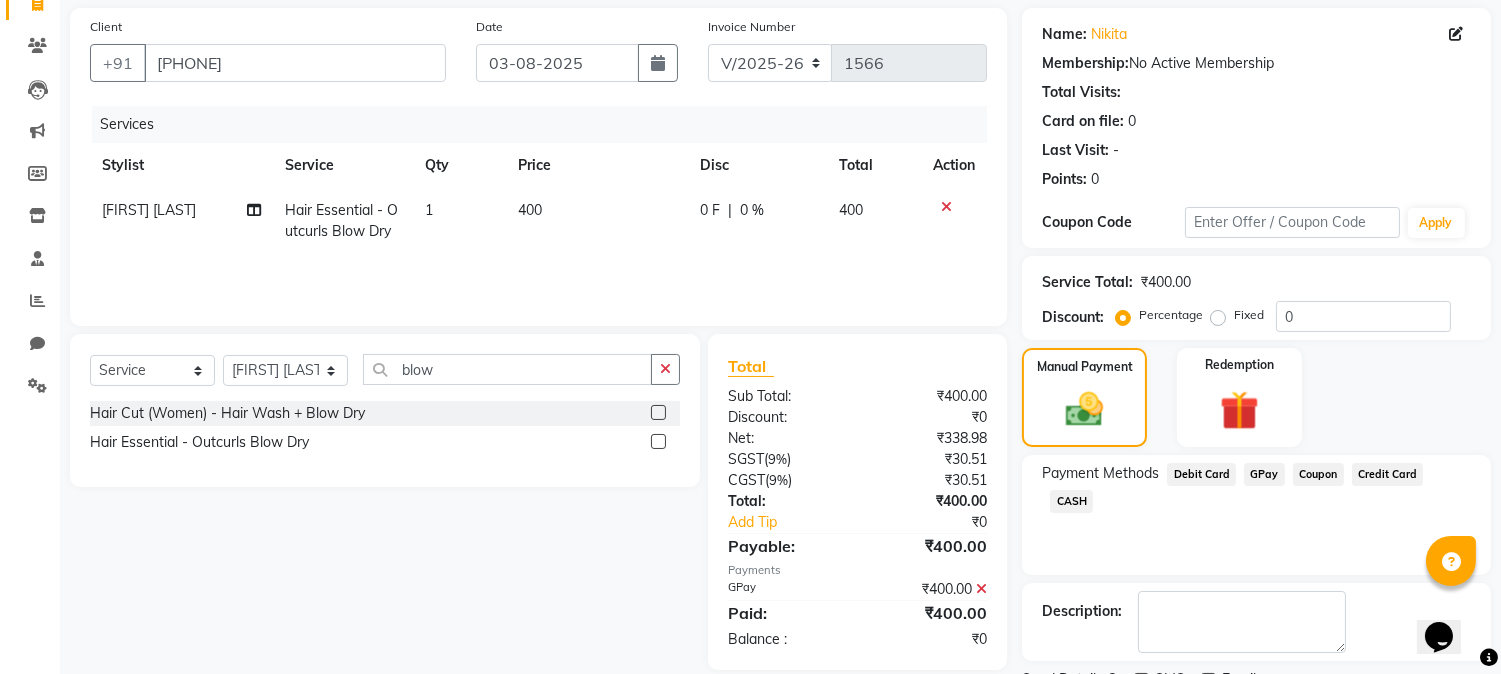 scroll, scrollTop: 225, scrollLeft: 0, axis: vertical 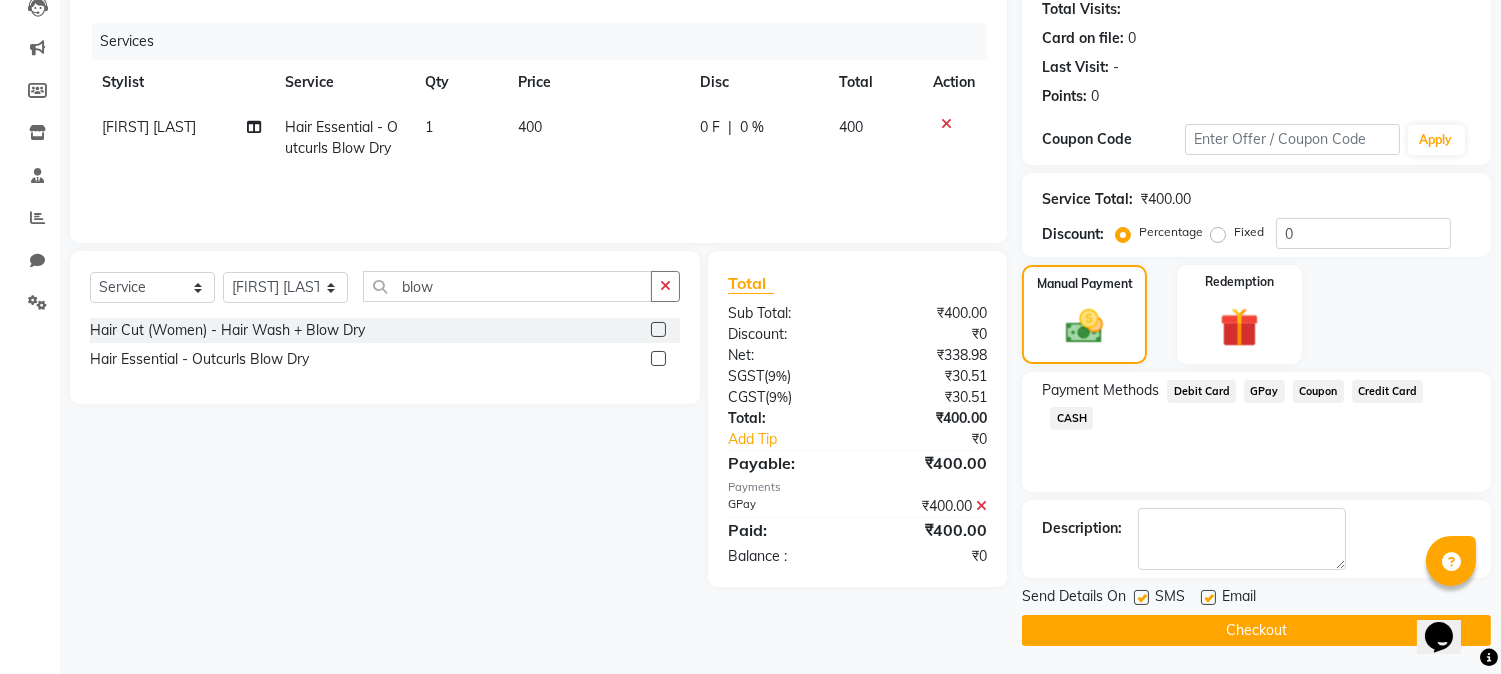 click on "Checkout" 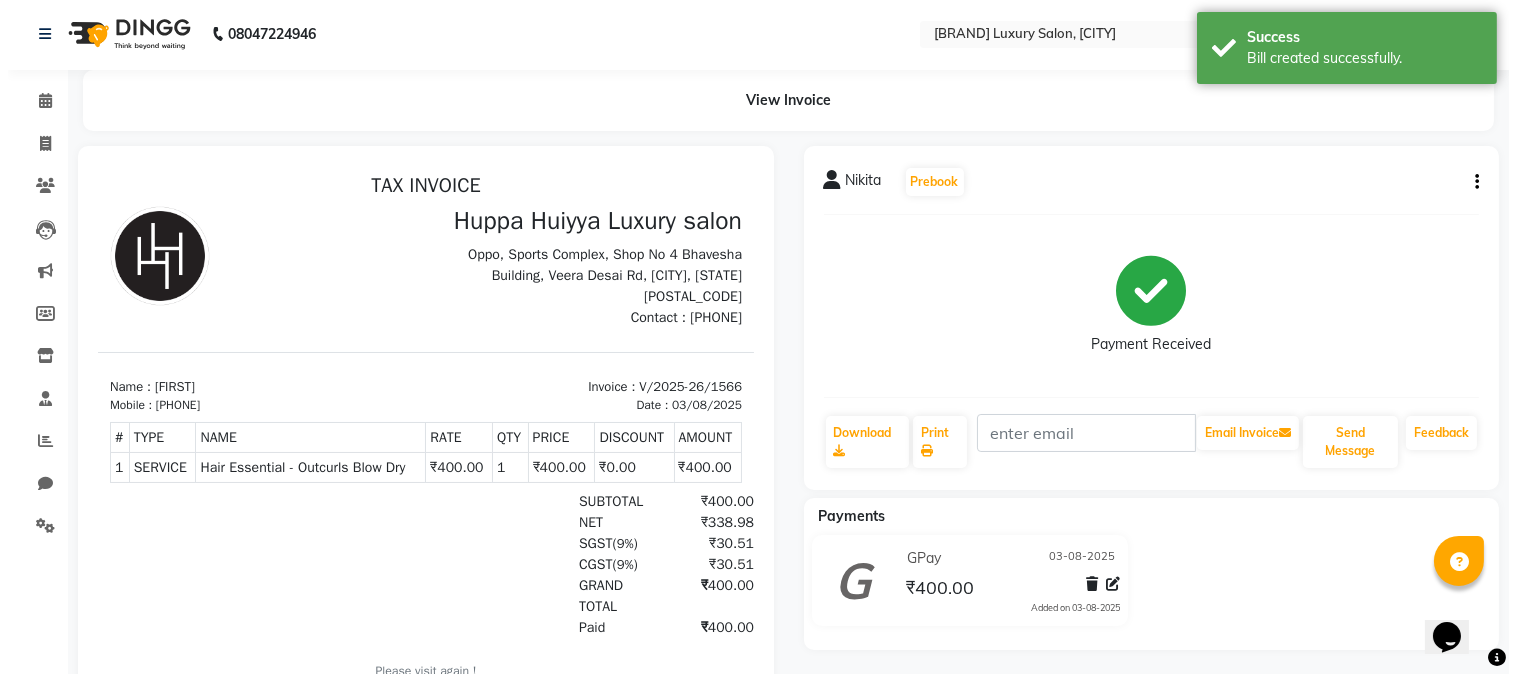 scroll, scrollTop: 0, scrollLeft: 0, axis: both 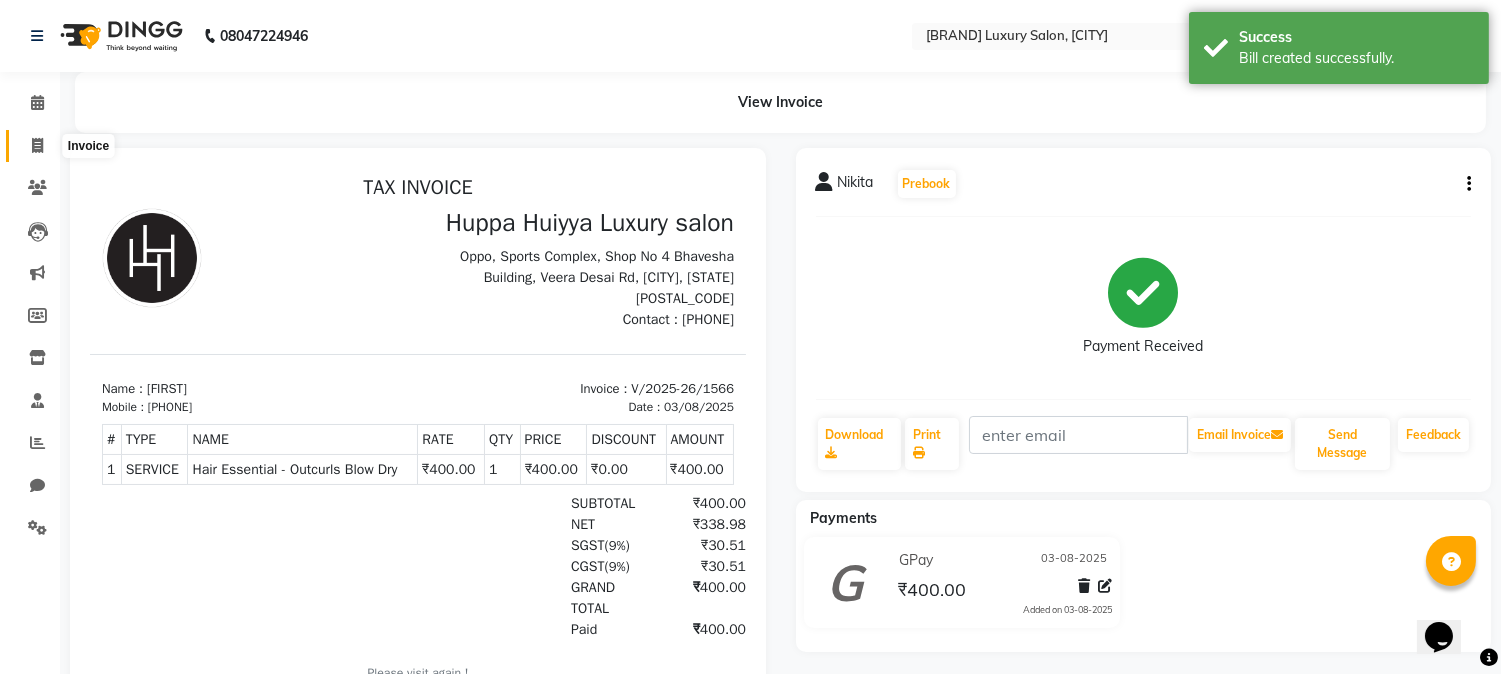 click 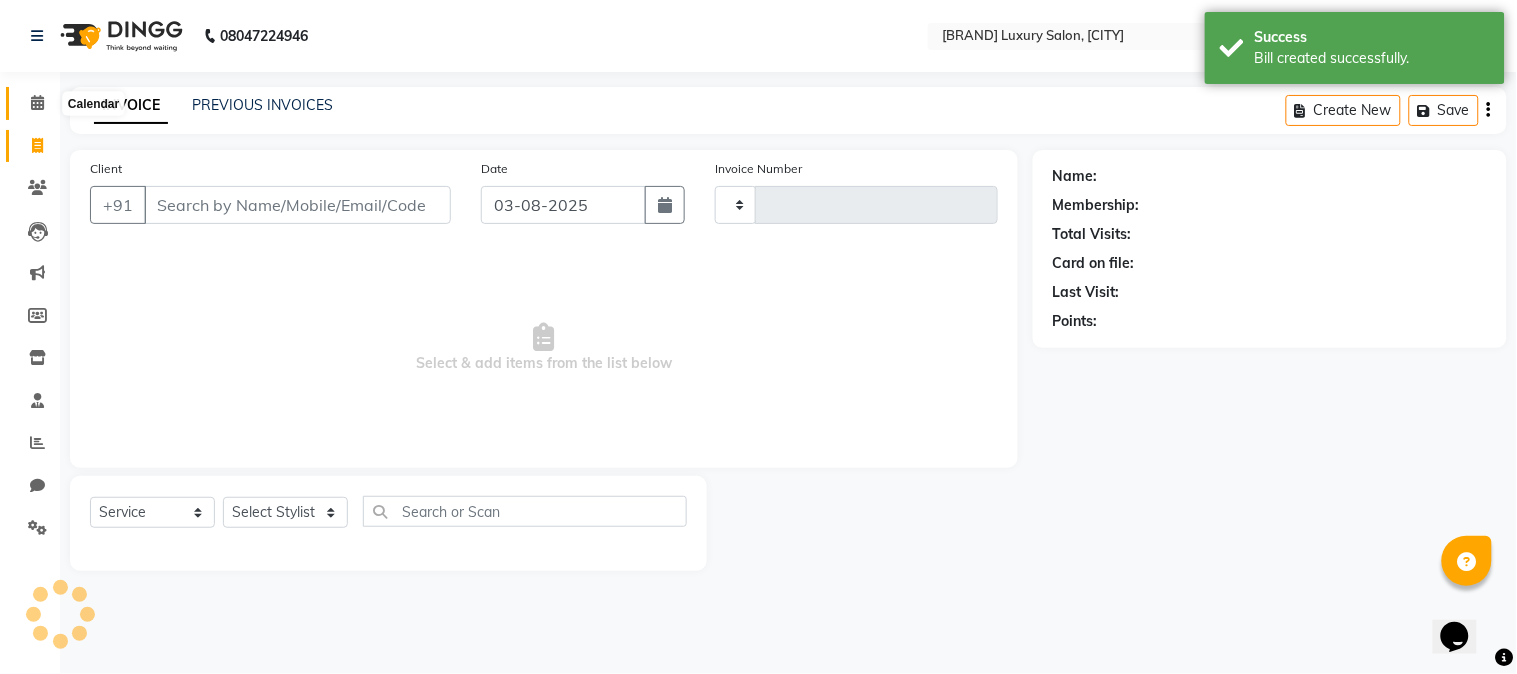click 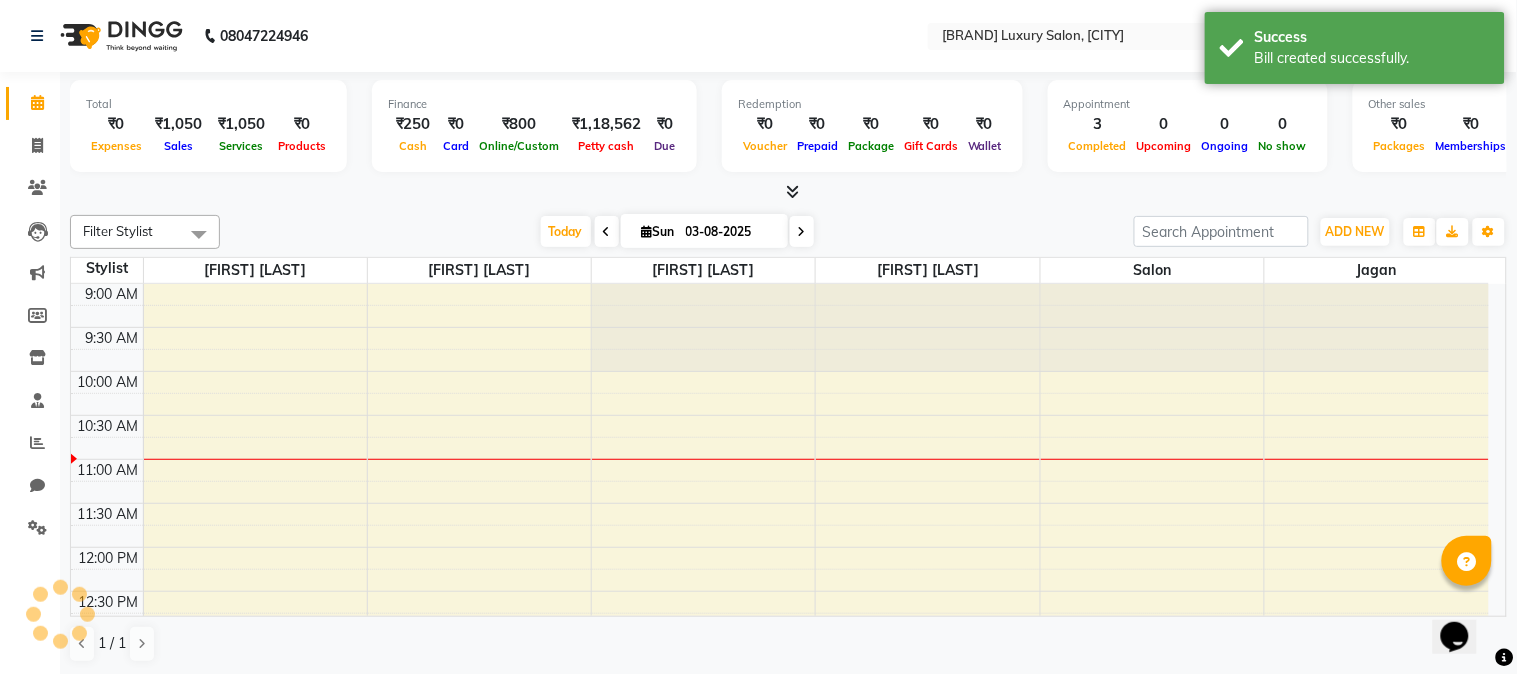 scroll, scrollTop: 88, scrollLeft: 0, axis: vertical 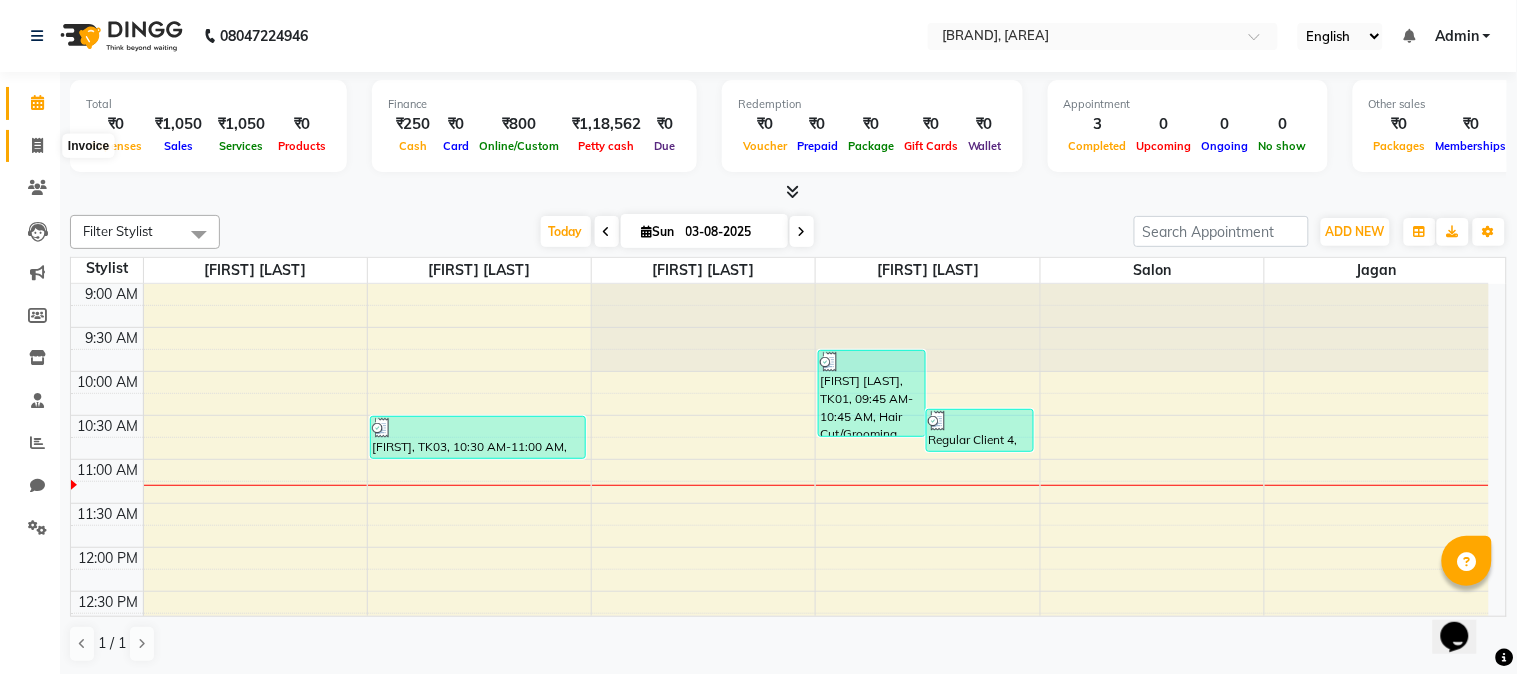 click 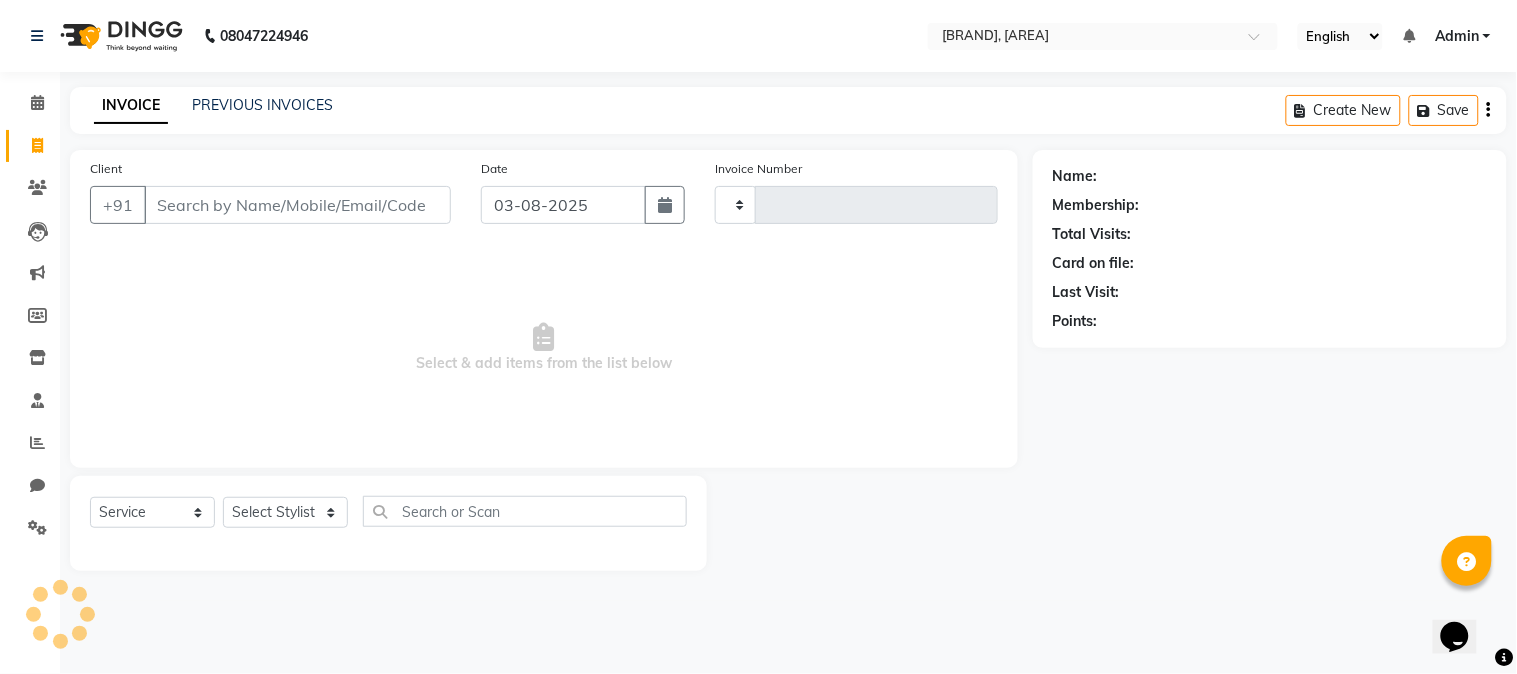 type on "1567" 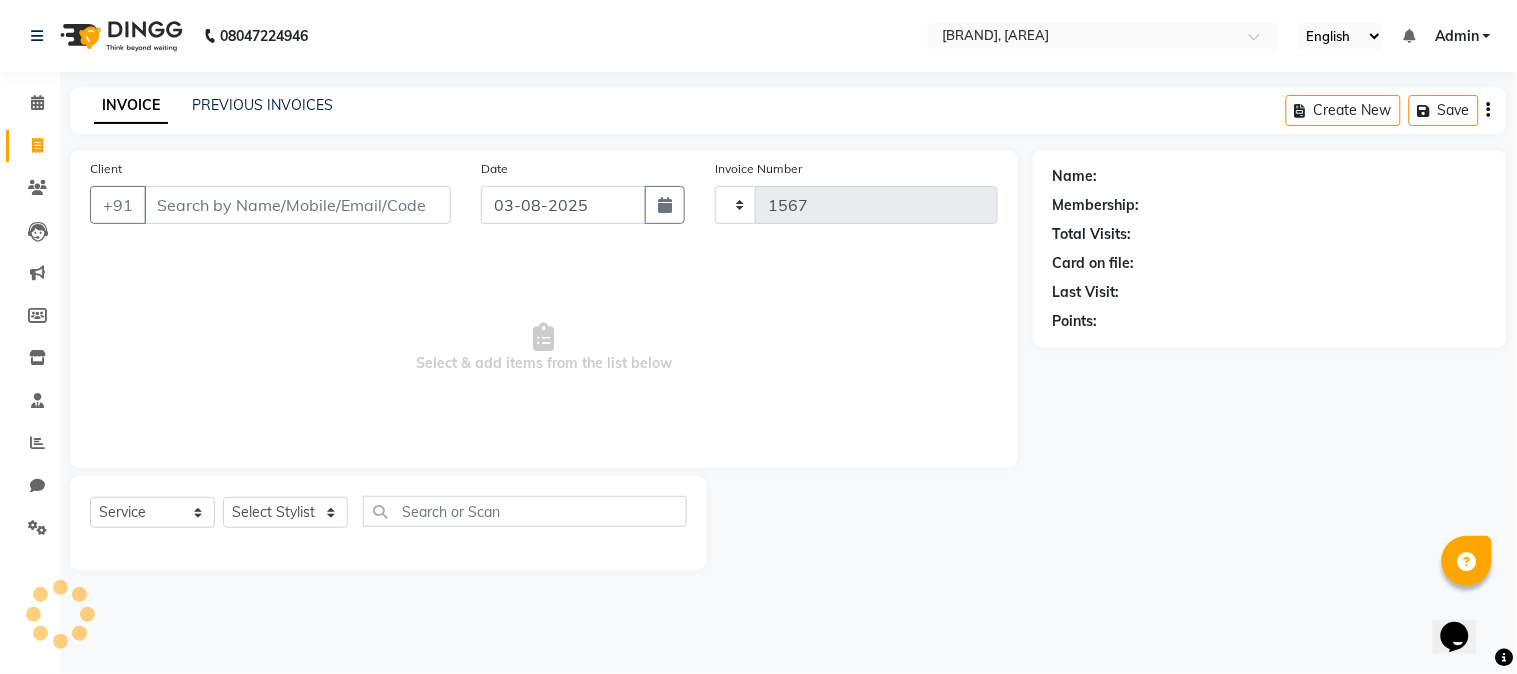 select on "7752" 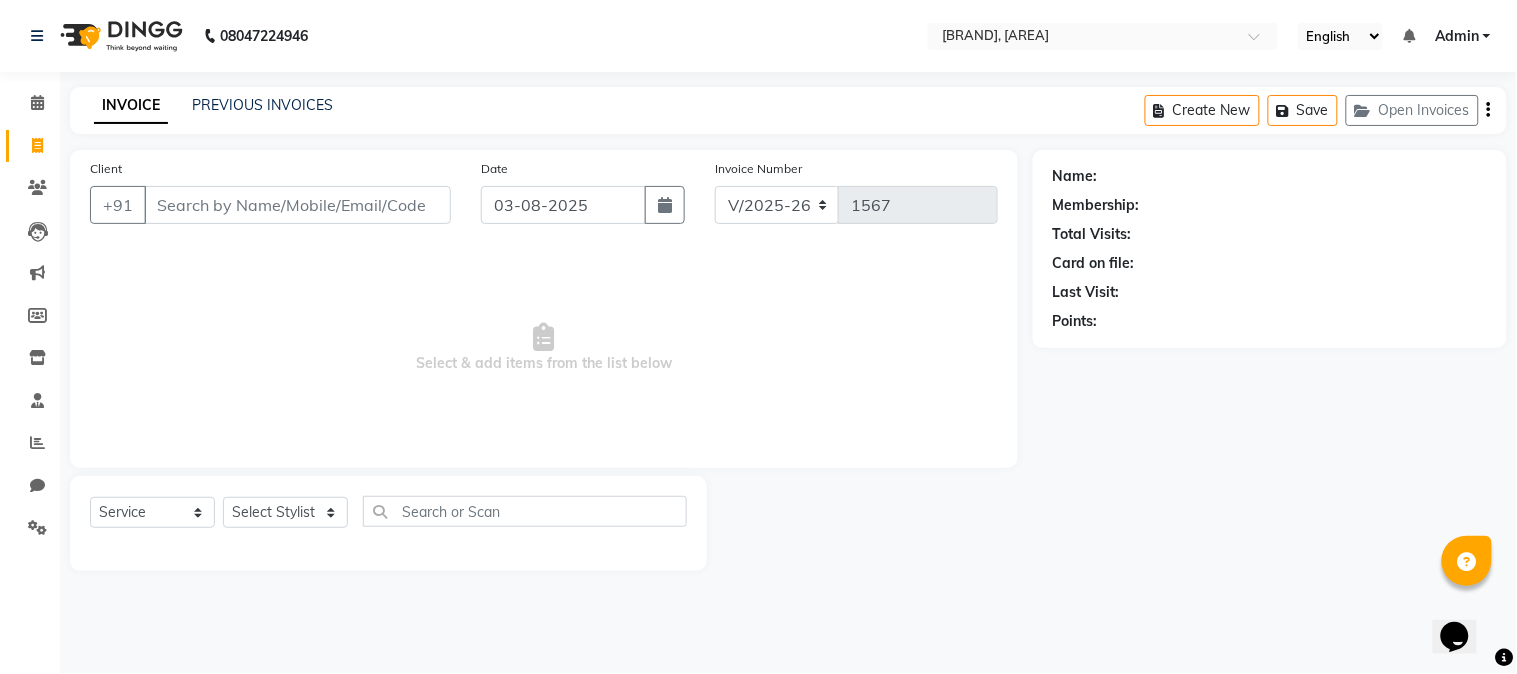 click on "Client" at bounding box center [297, 205] 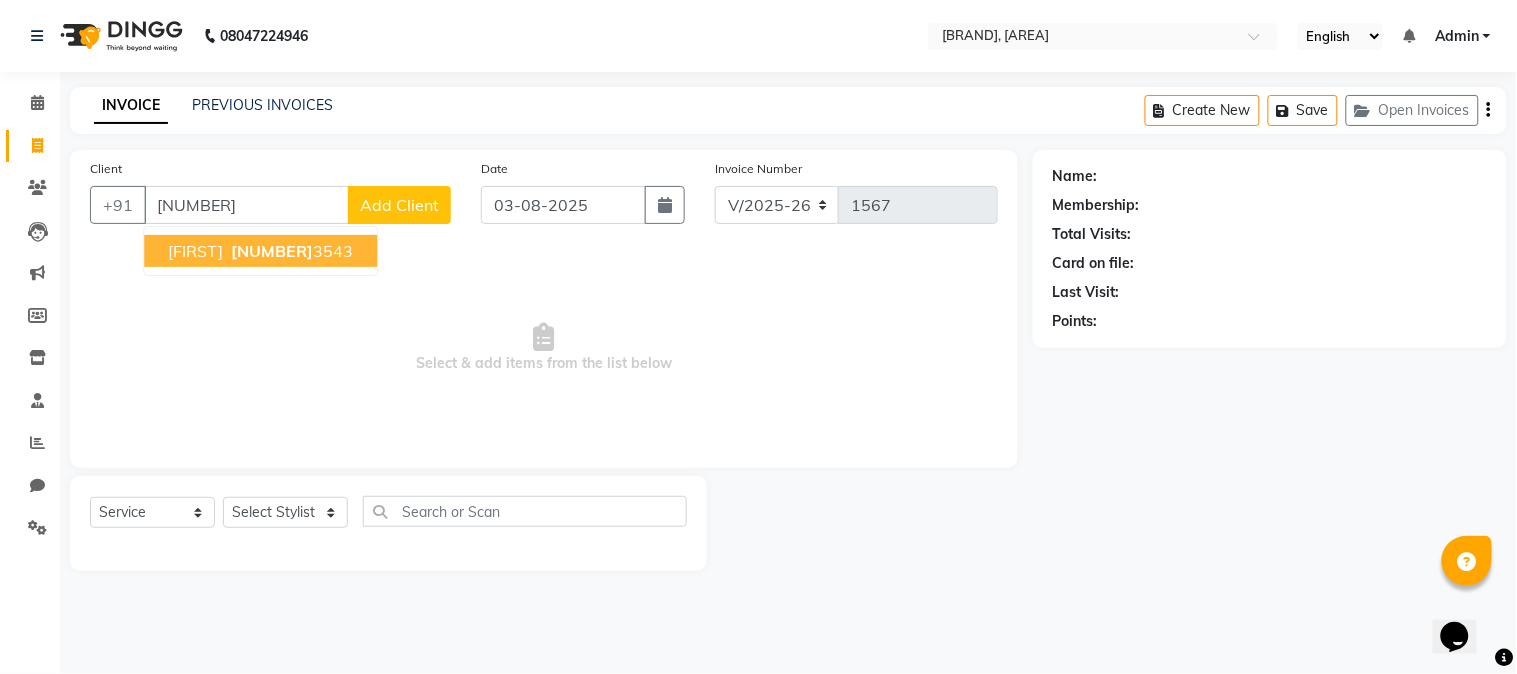 click on "Manan   846088 3543" at bounding box center (260, 251) 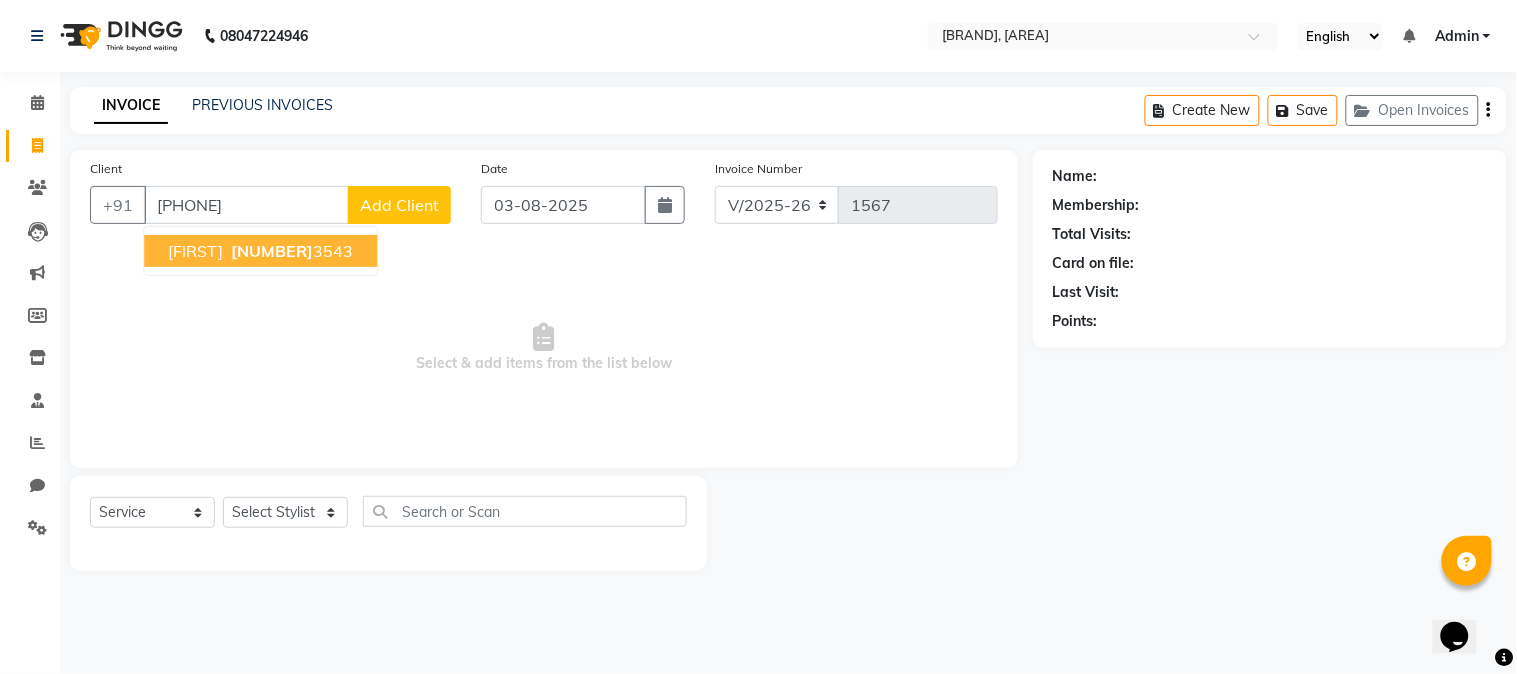 type on "8460883543" 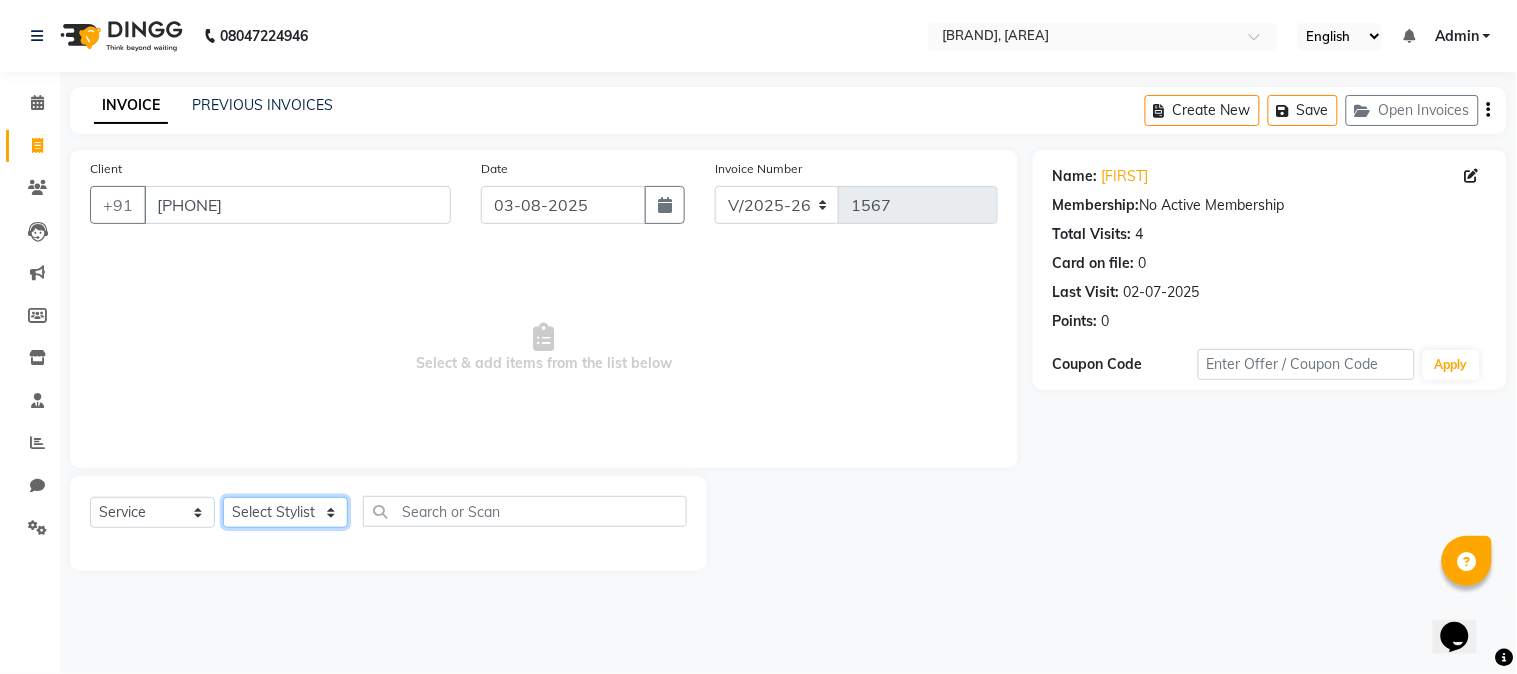 click on "Select Stylist Afsana Shaikh Jagan Nazmin Shah Salim  Mansoori Salon Shaan Salmani" 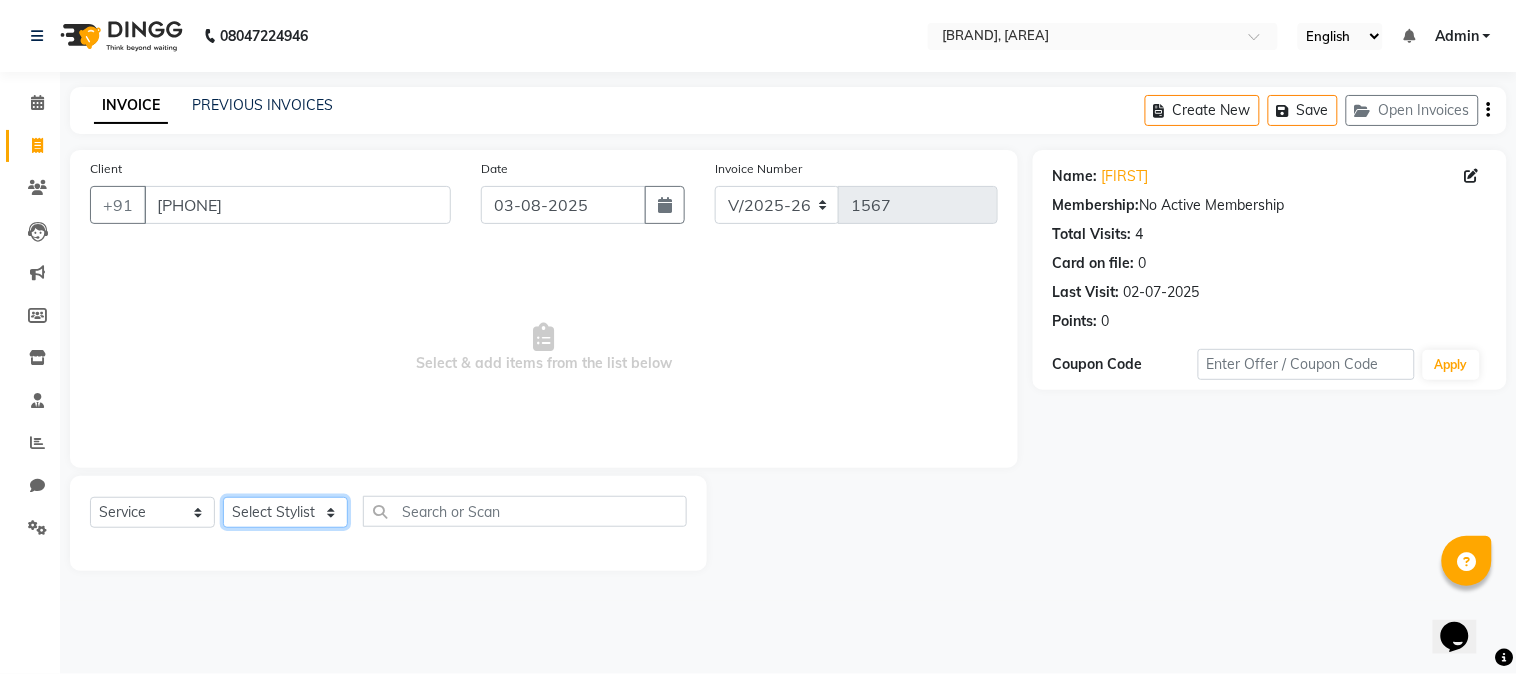 select on "69299" 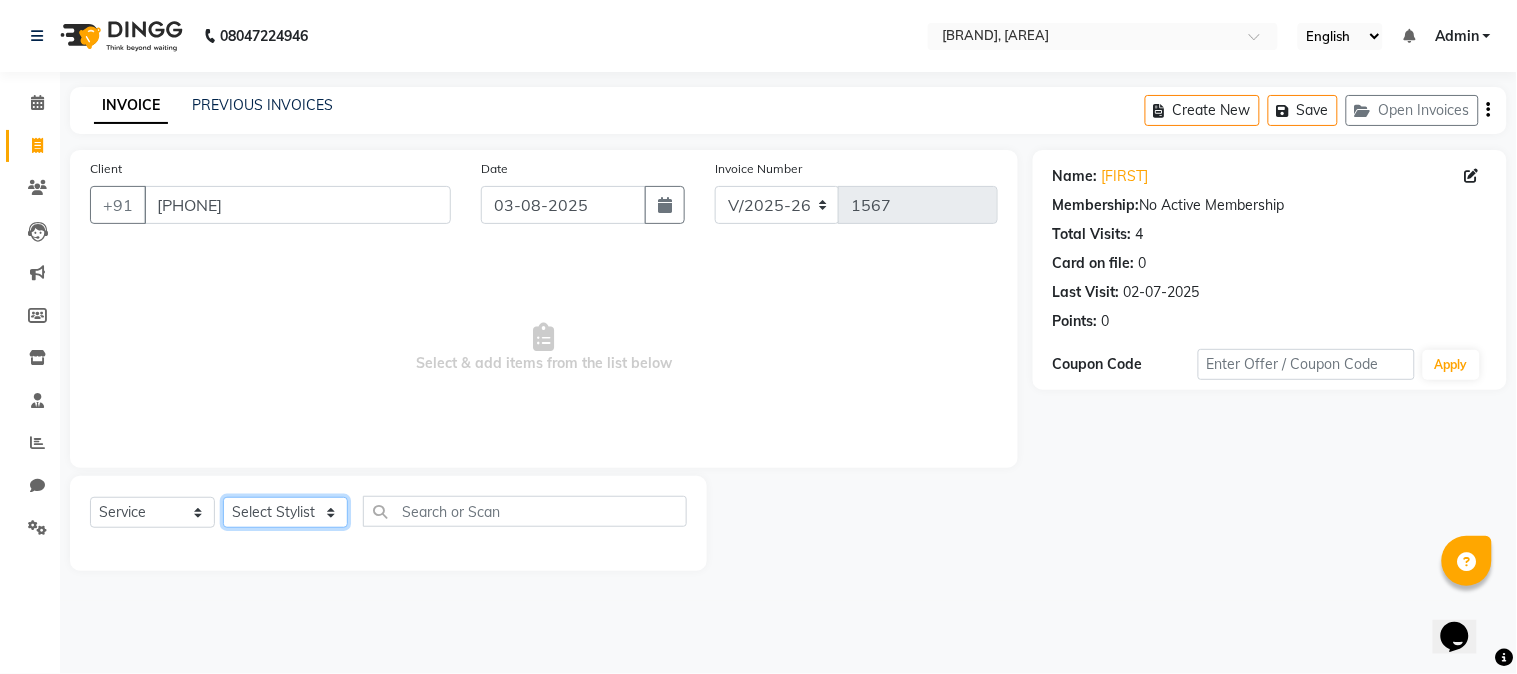 click on "Select Stylist Afsana Shaikh Jagan Nazmin Shah Salim  Mansoori Salon Shaan Salmani" 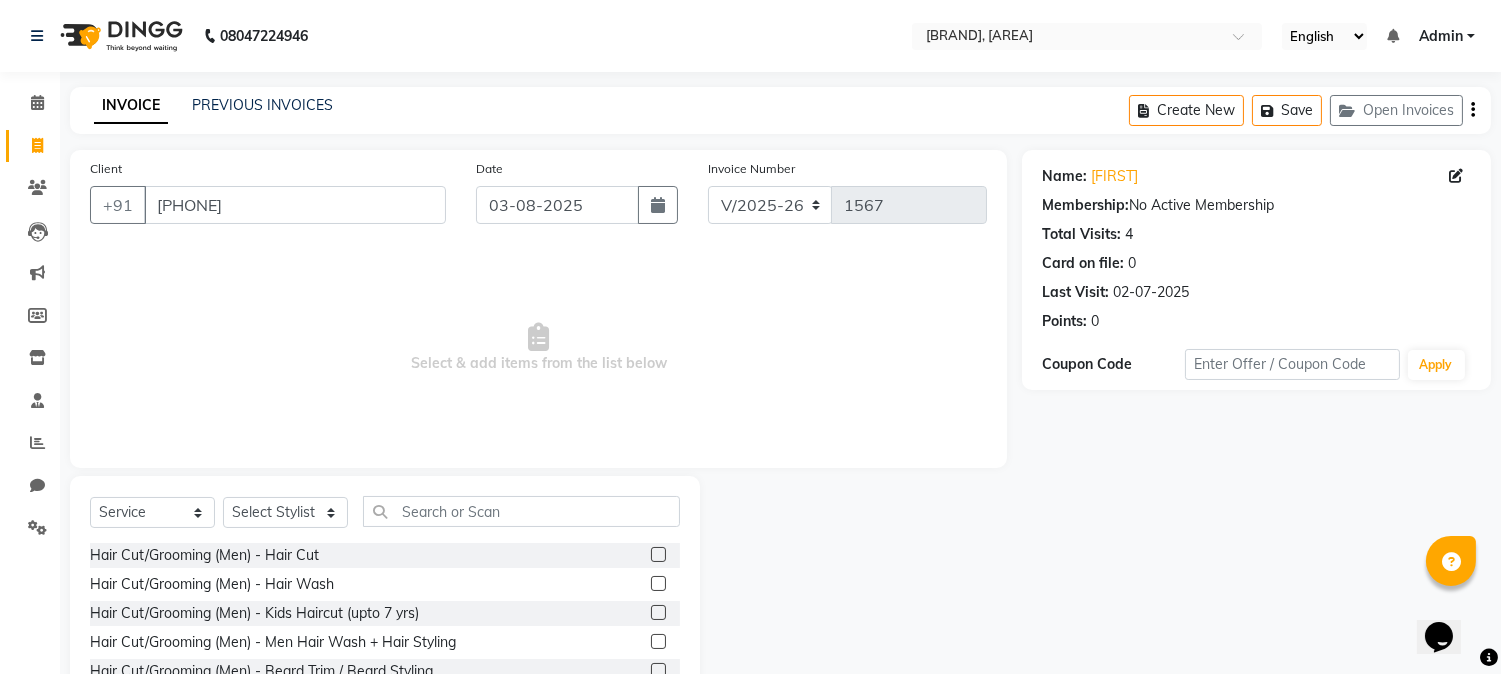 click 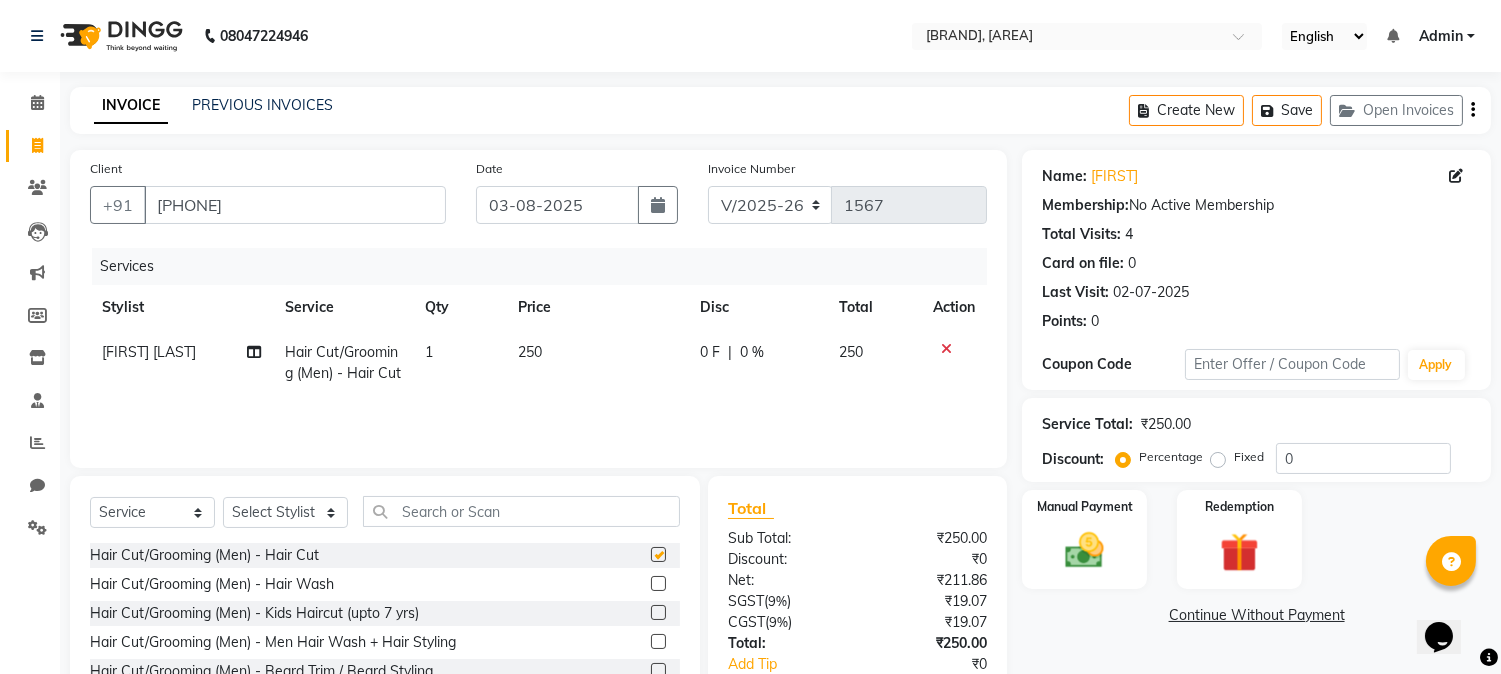 checkbox on "false" 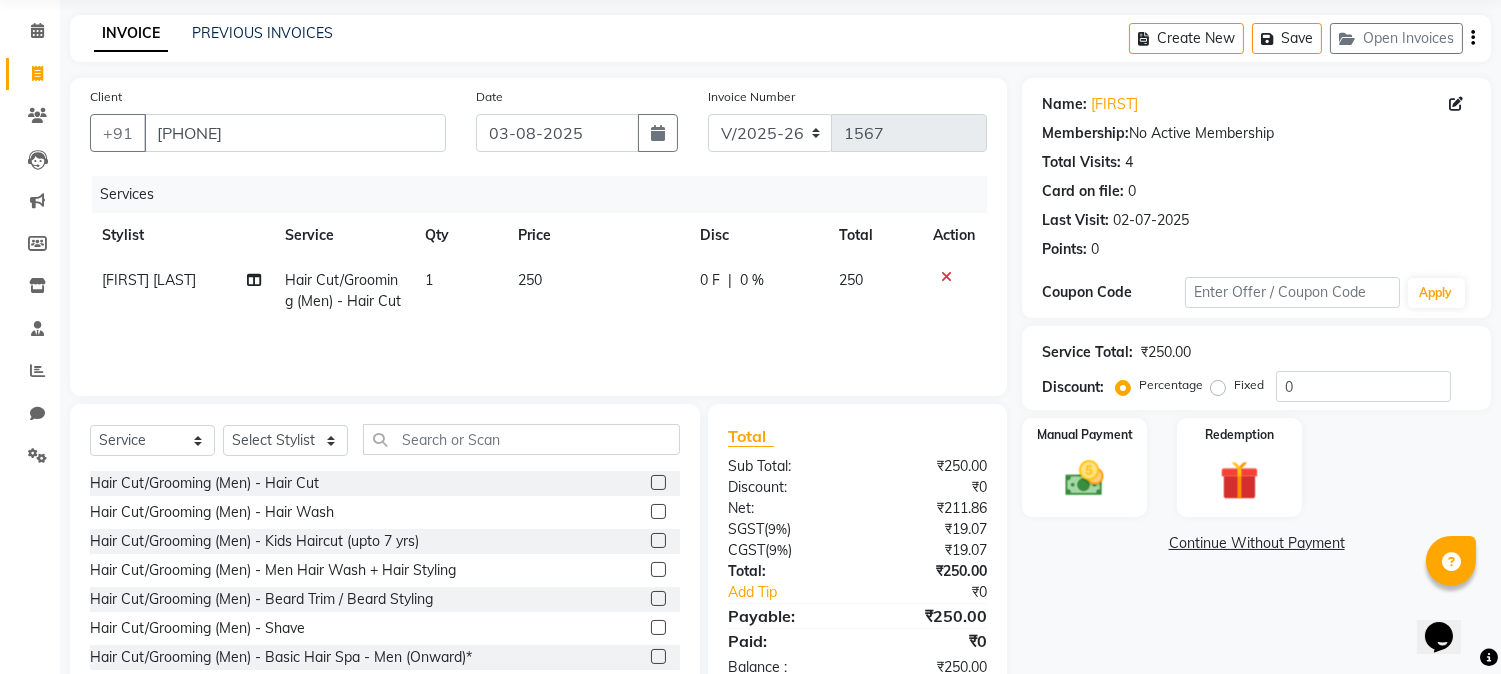 scroll, scrollTop: 111, scrollLeft: 0, axis: vertical 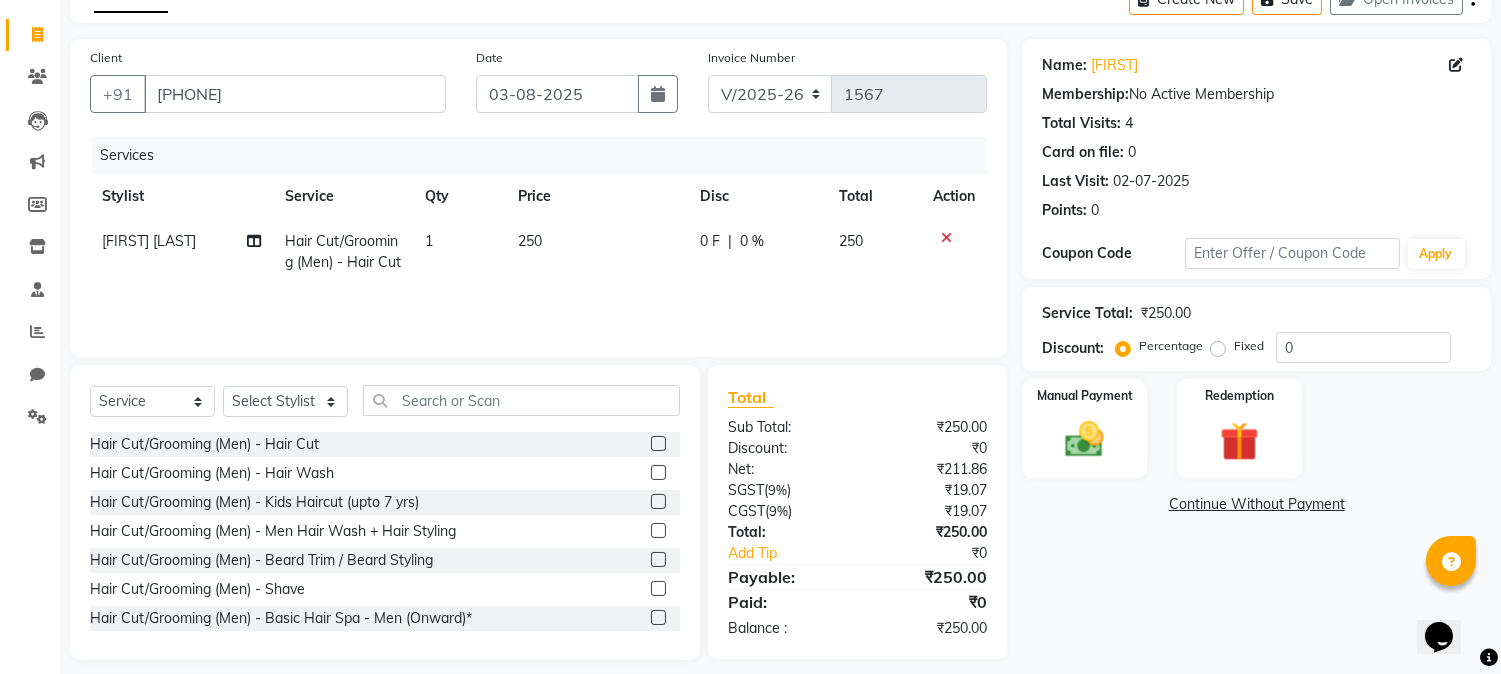 click 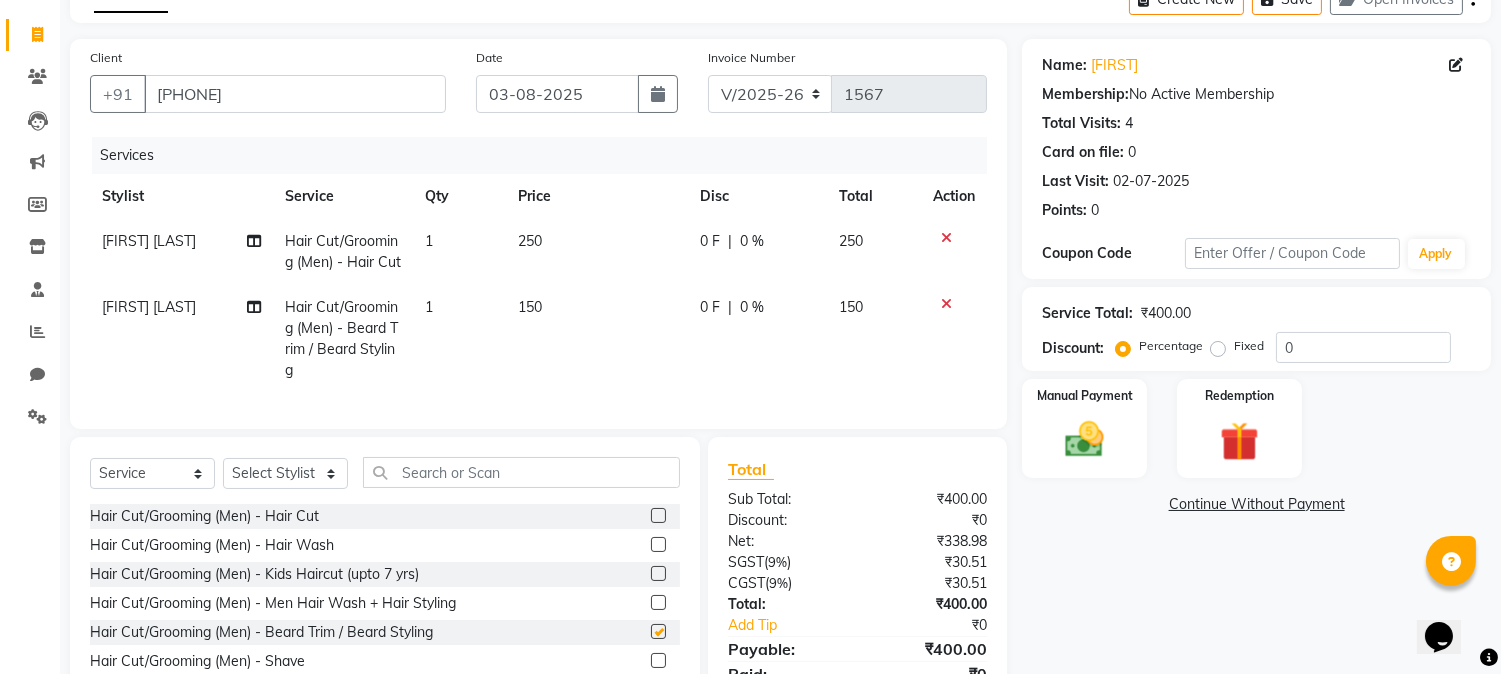 checkbox on "false" 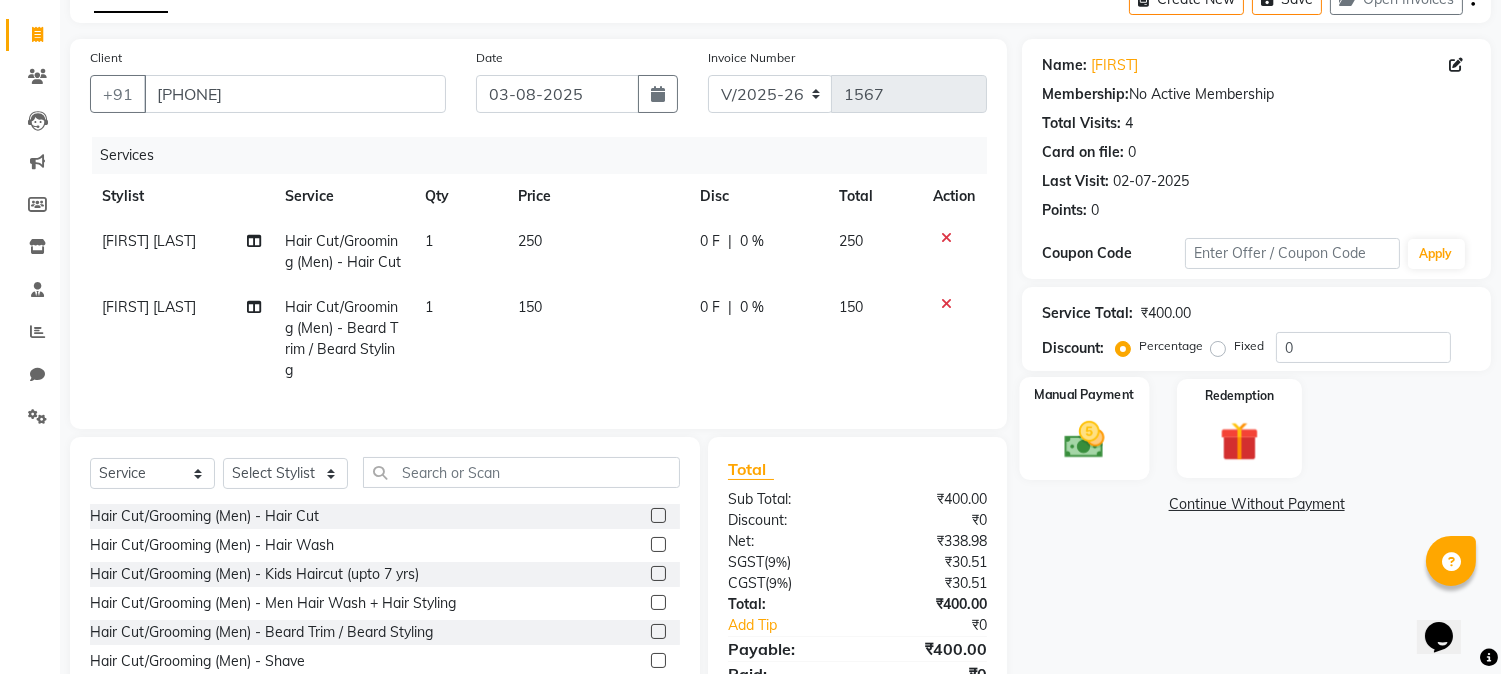click on "Manual Payment" 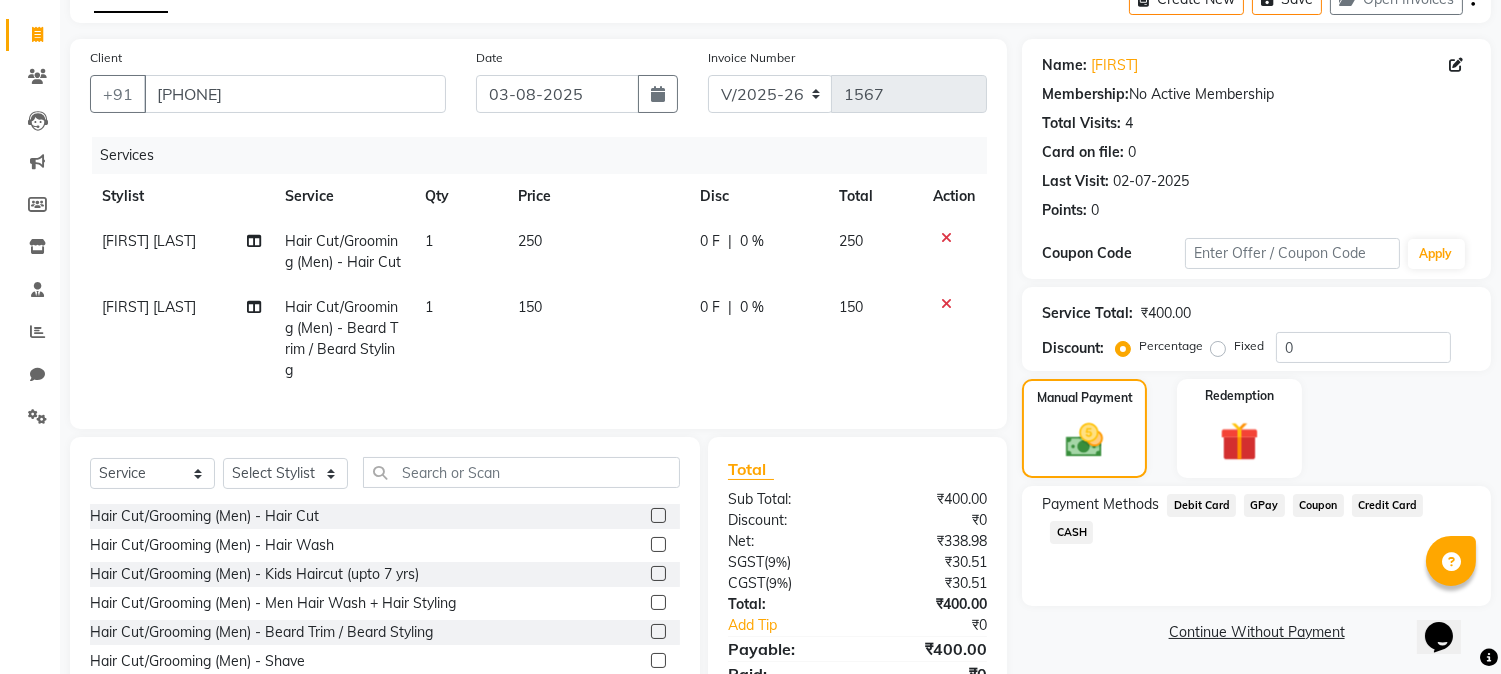 click on "GPay" 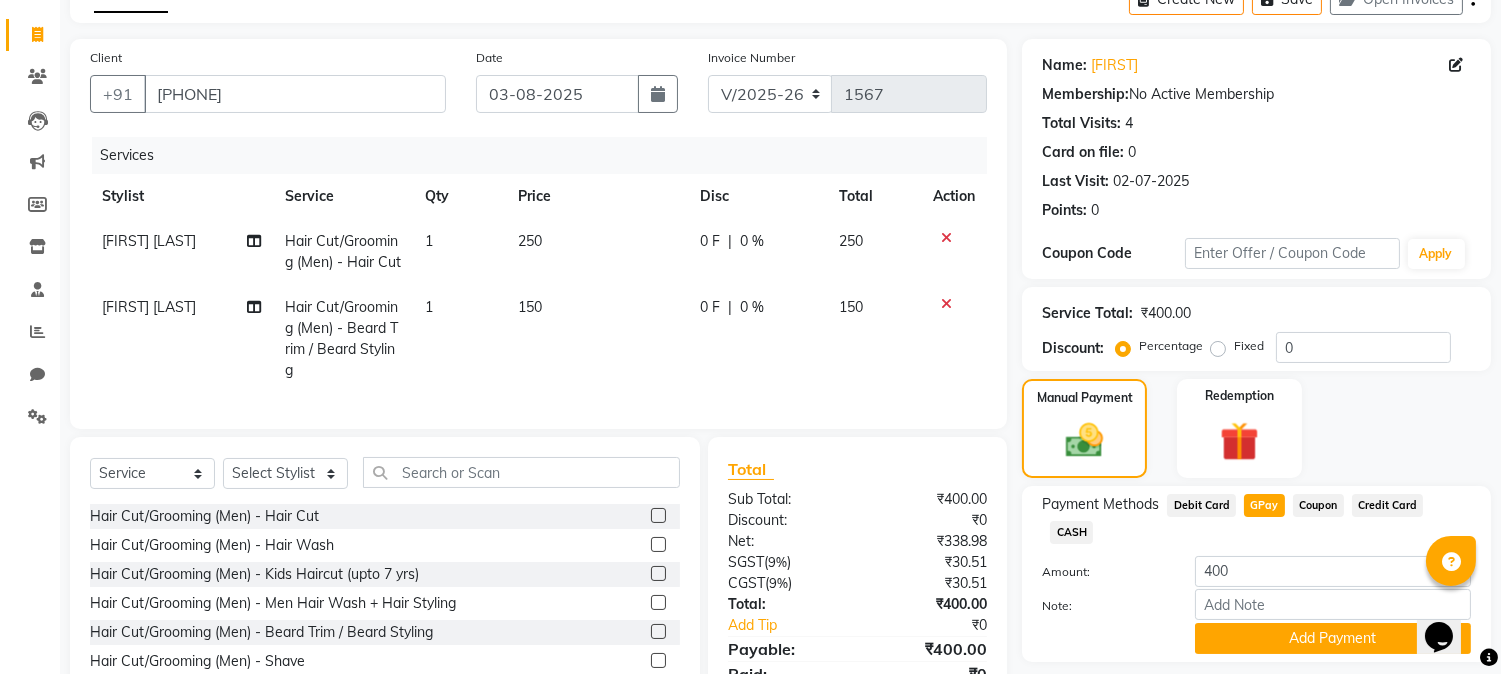 scroll, scrollTop: 215, scrollLeft: 0, axis: vertical 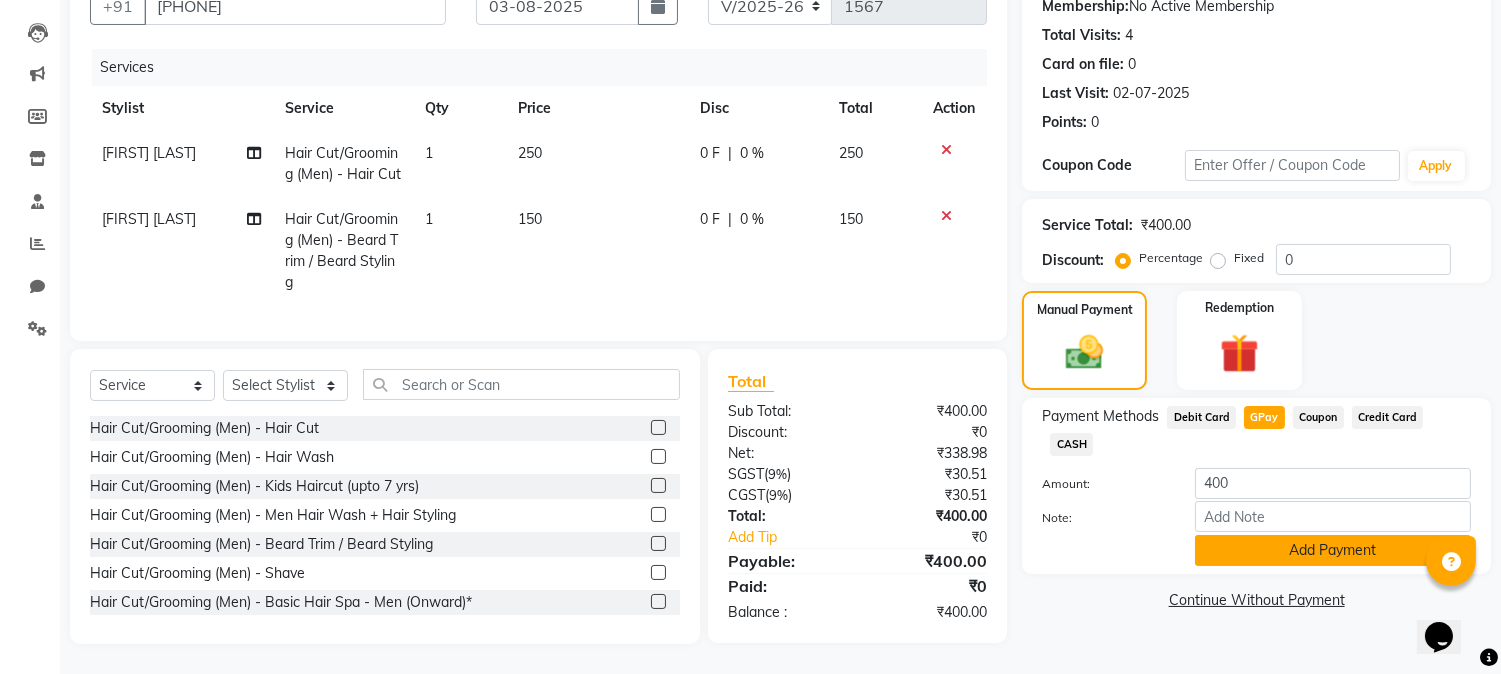click on "Add Payment" 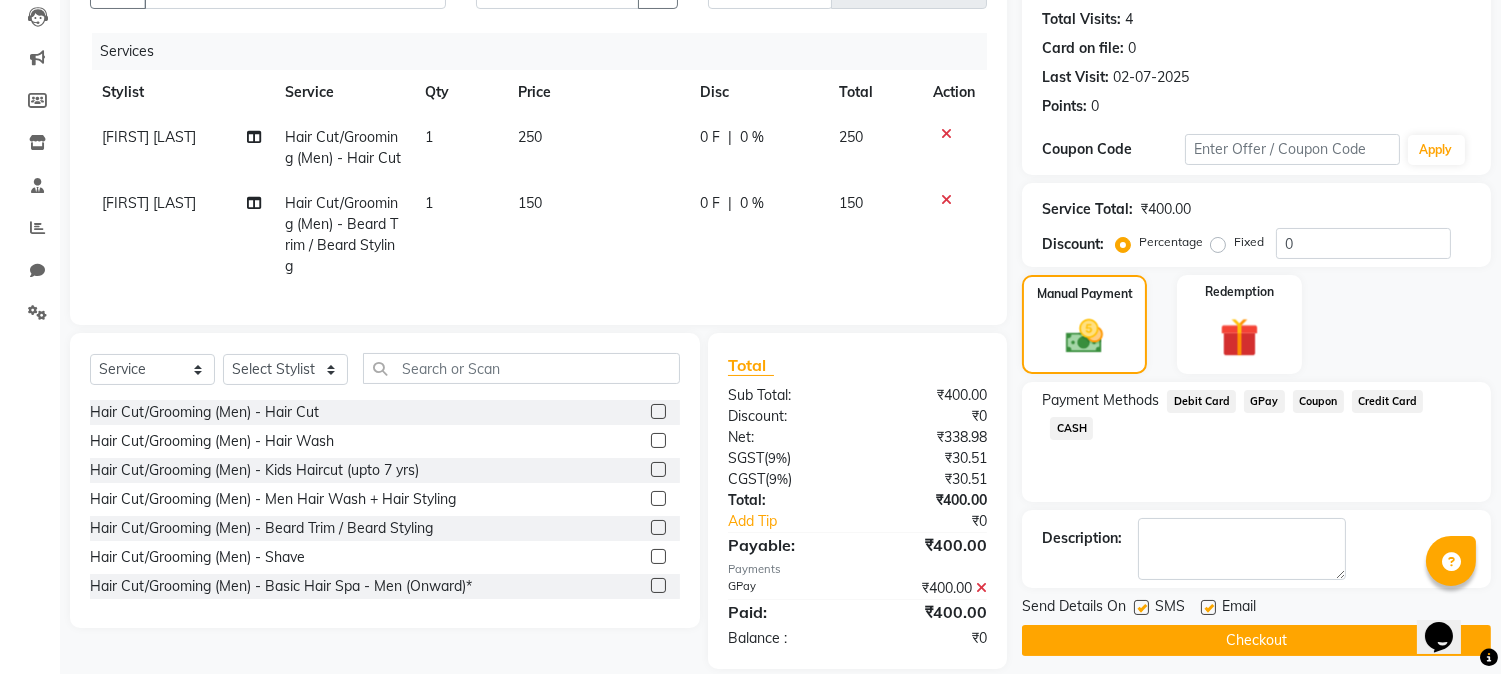 scroll, scrollTop: 256, scrollLeft: 0, axis: vertical 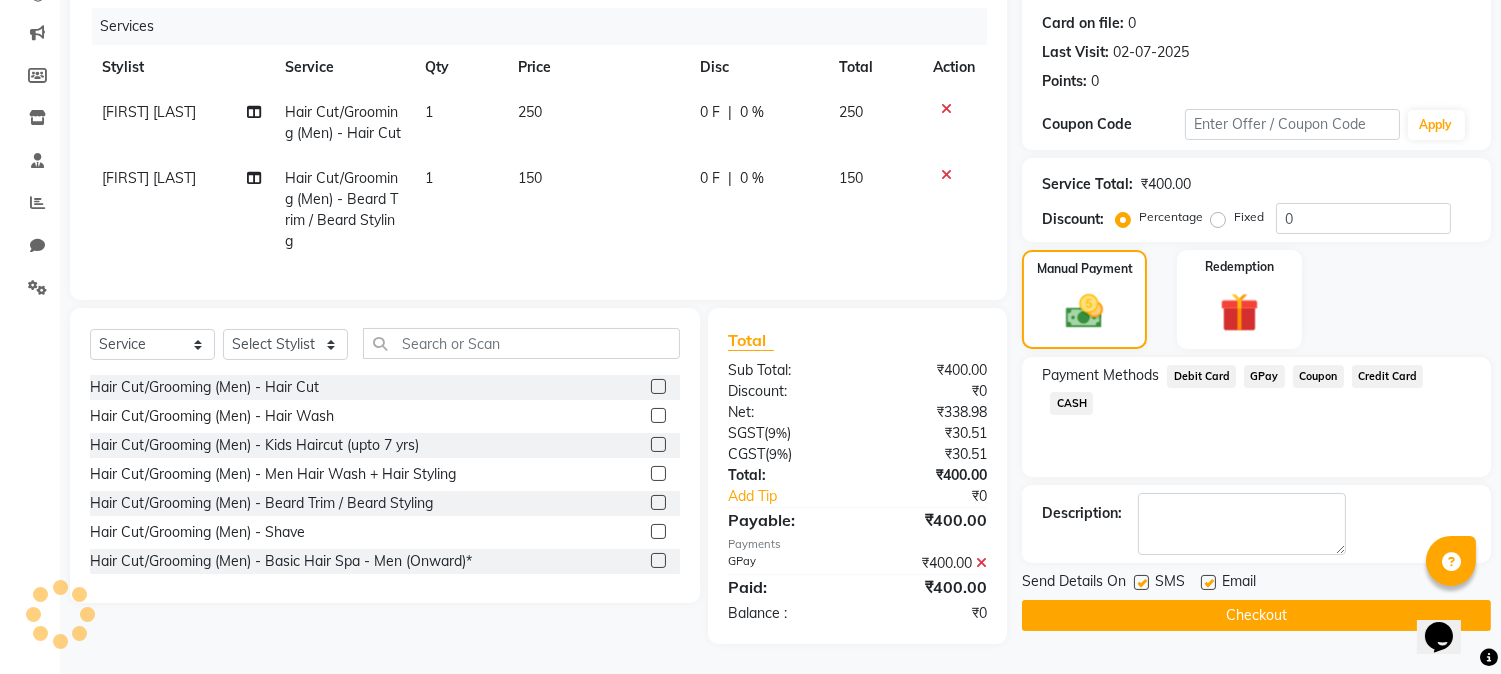 click on "Checkout" 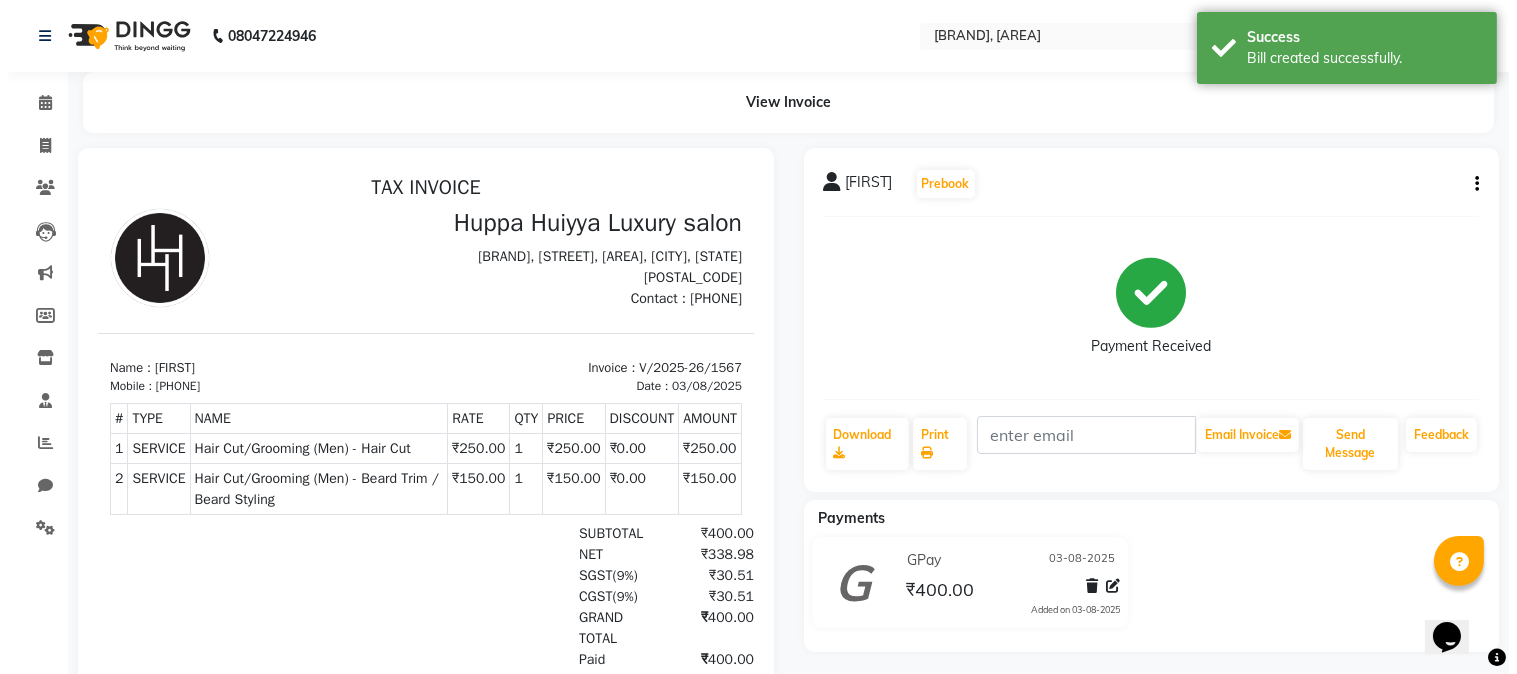 scroll, scrollTop: 0, scrollLeft: 0, axis: both 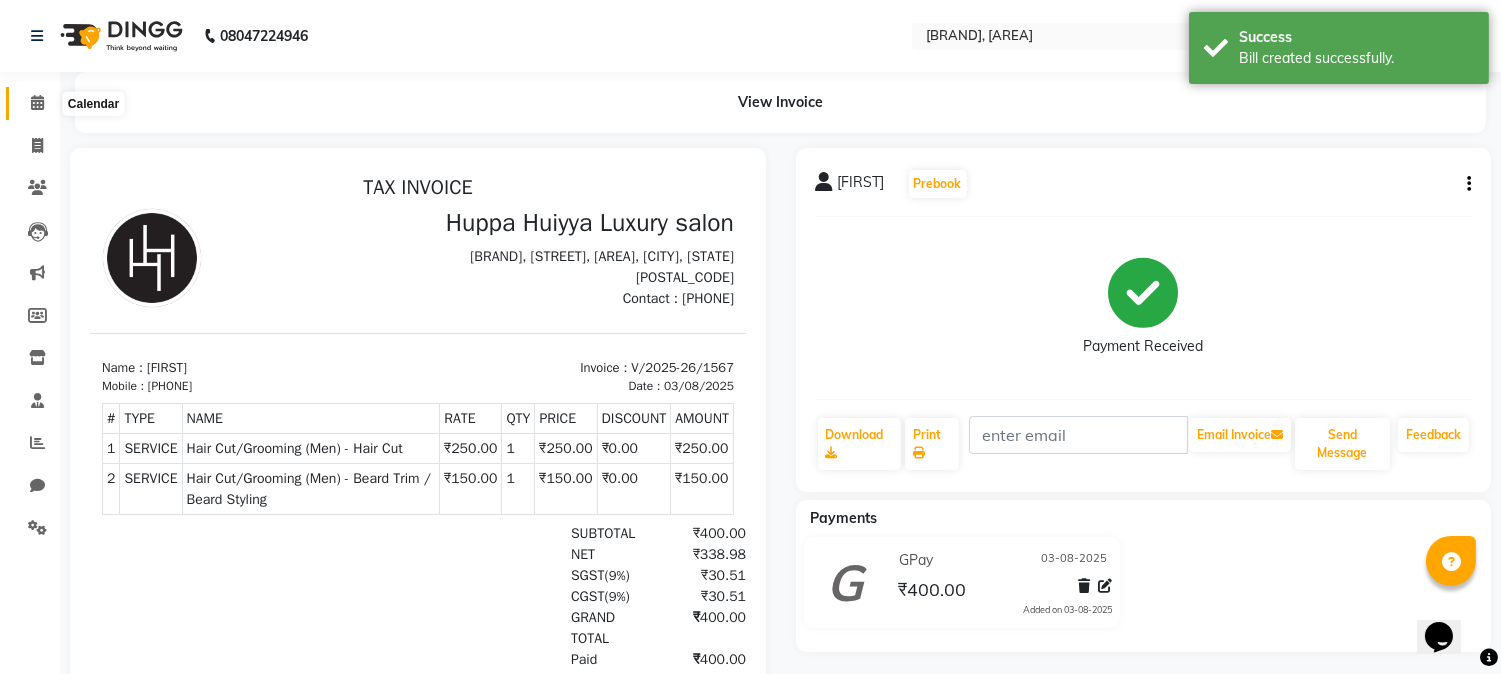 click 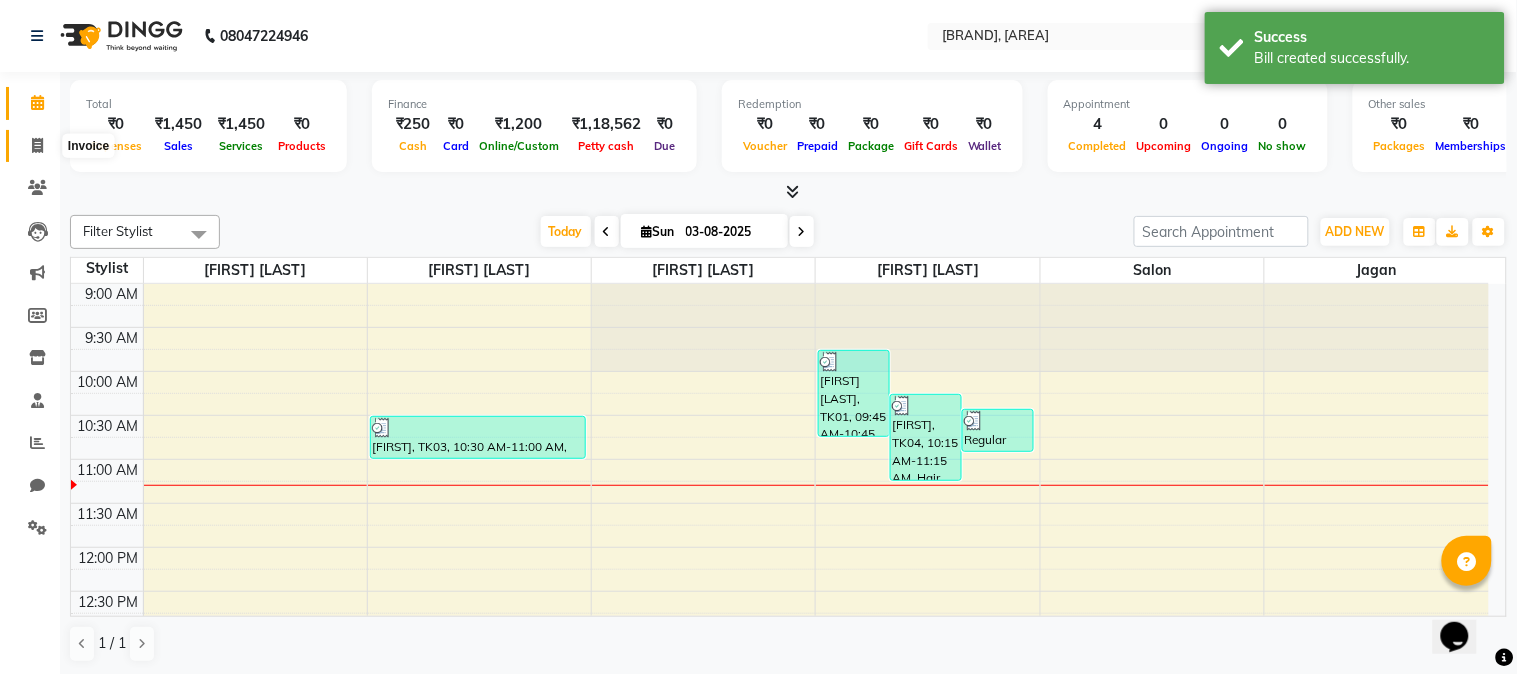 click 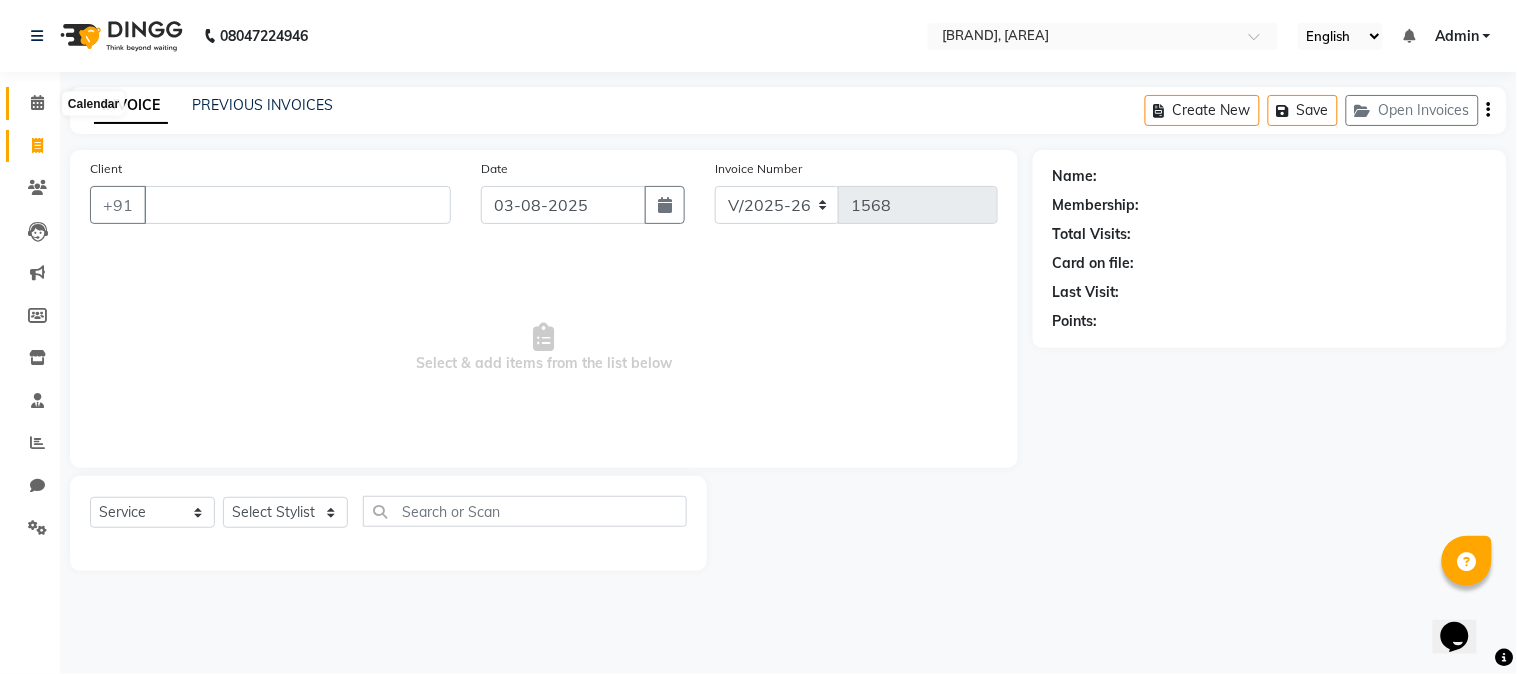 type 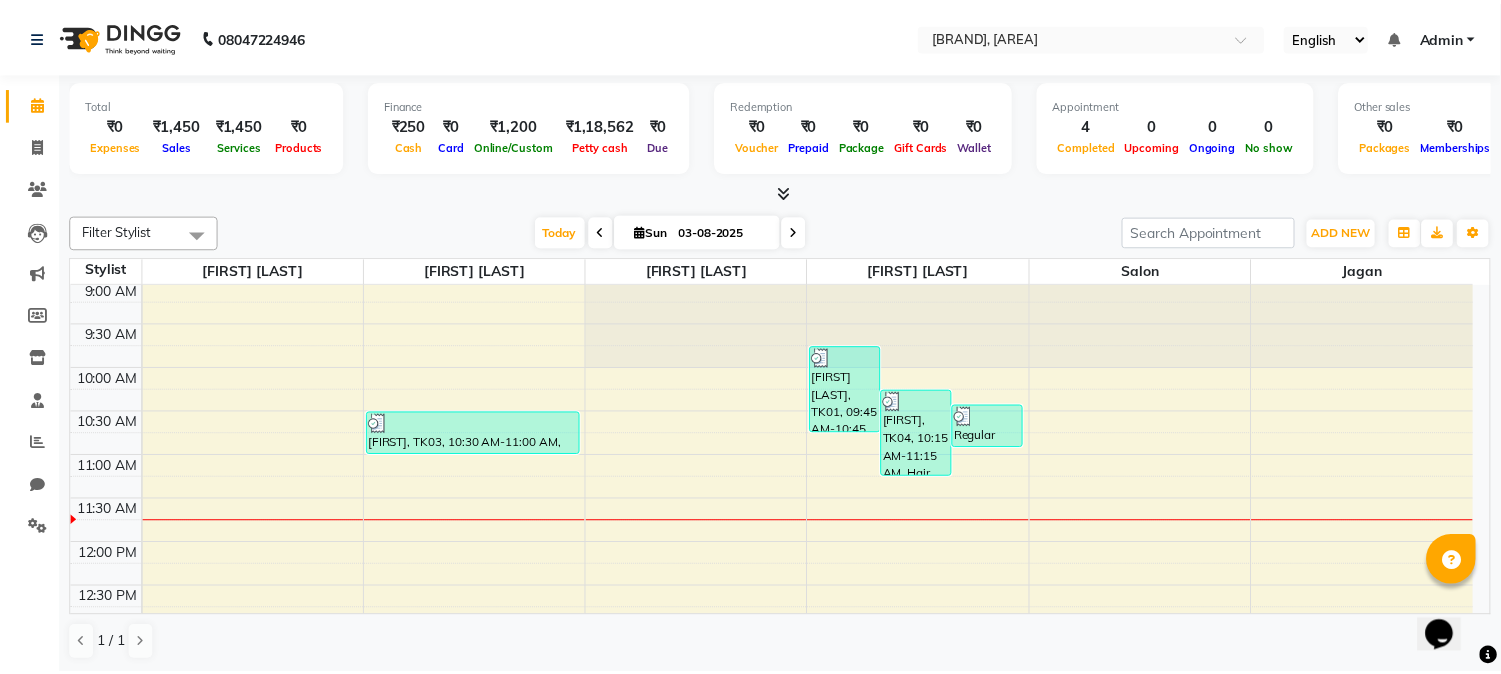 scroll, scrollTop: 0, scrollLeft: 0, axis: both 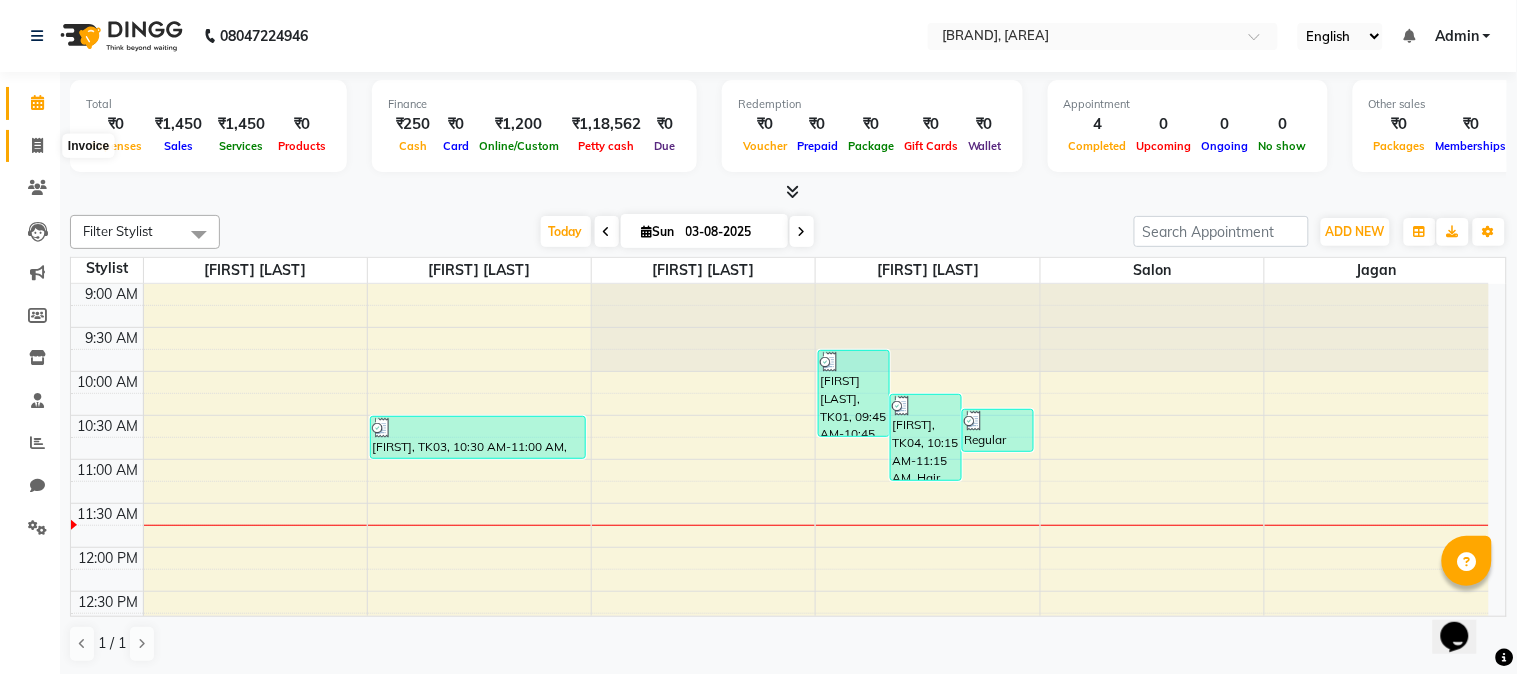 click 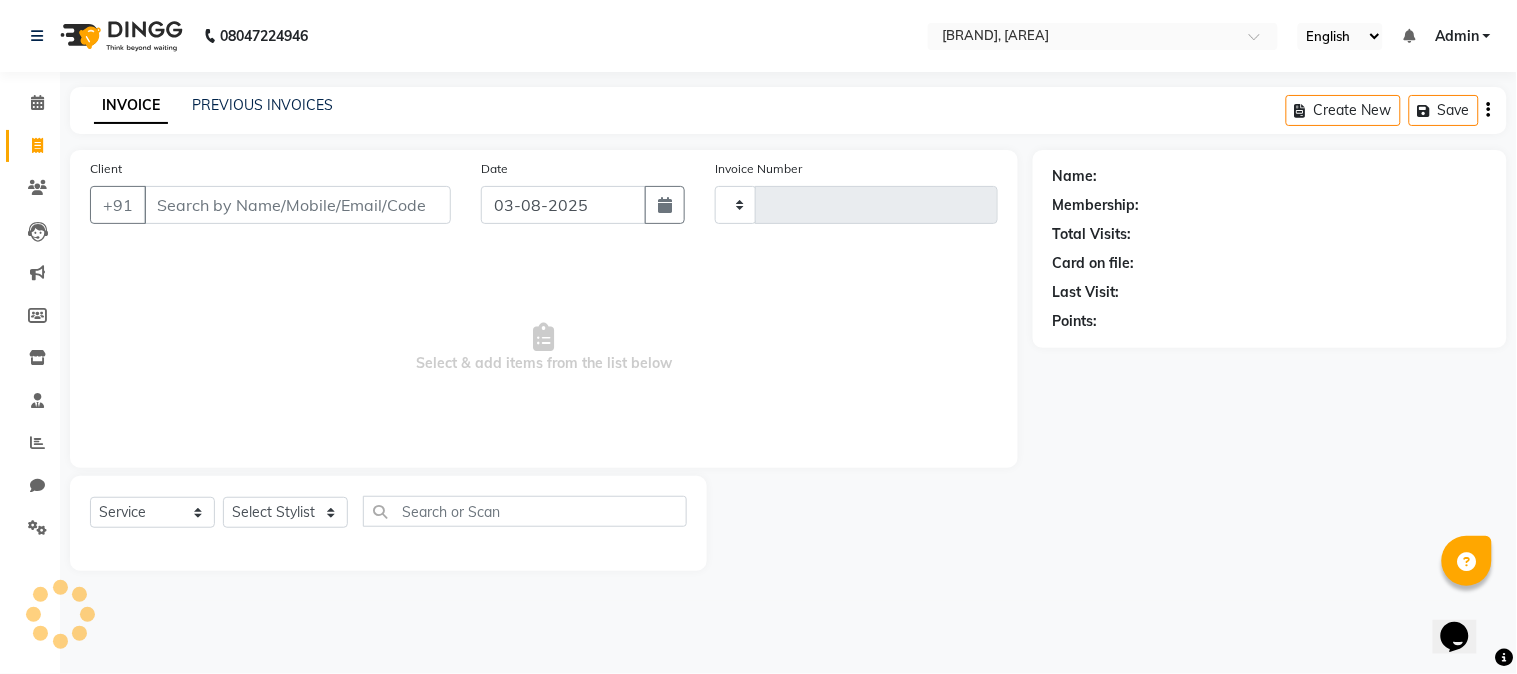 click on "Client" at bounding box center [297, 205] 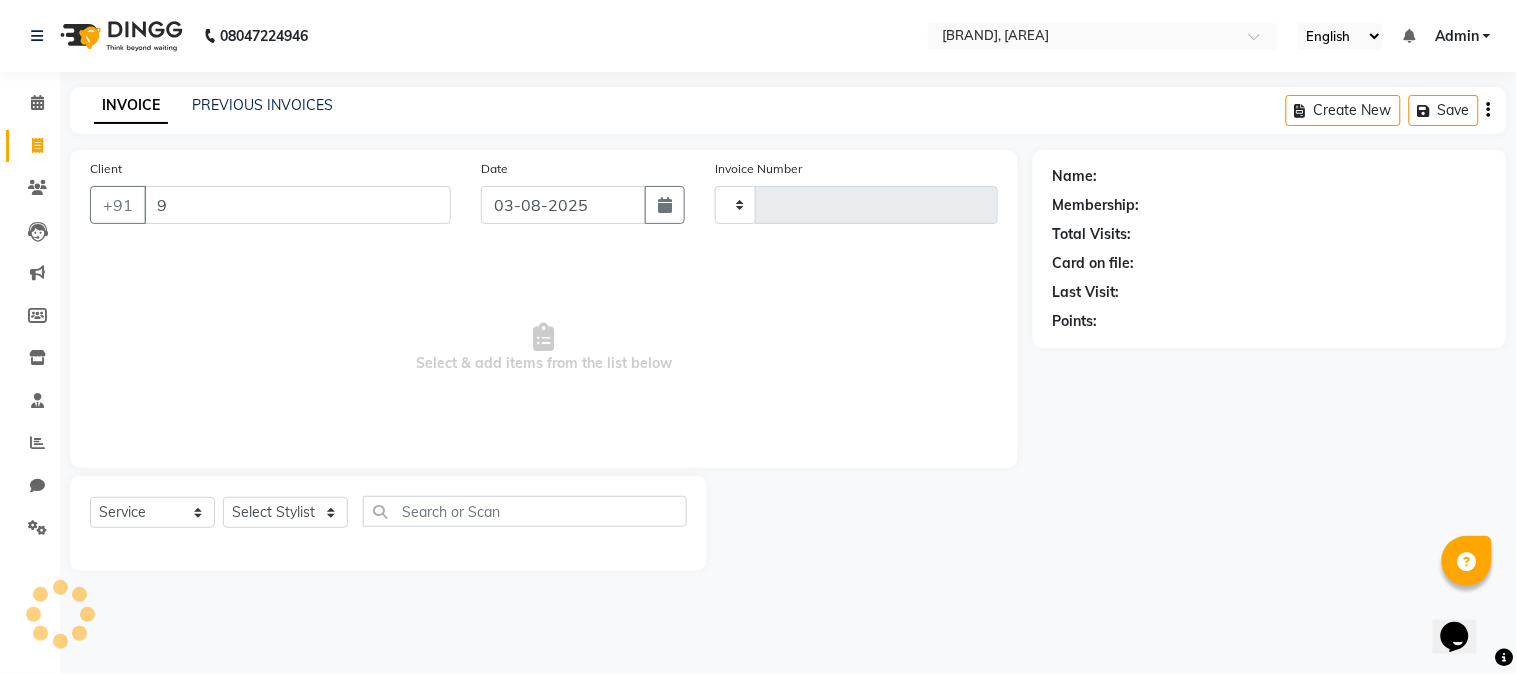 type on "96" 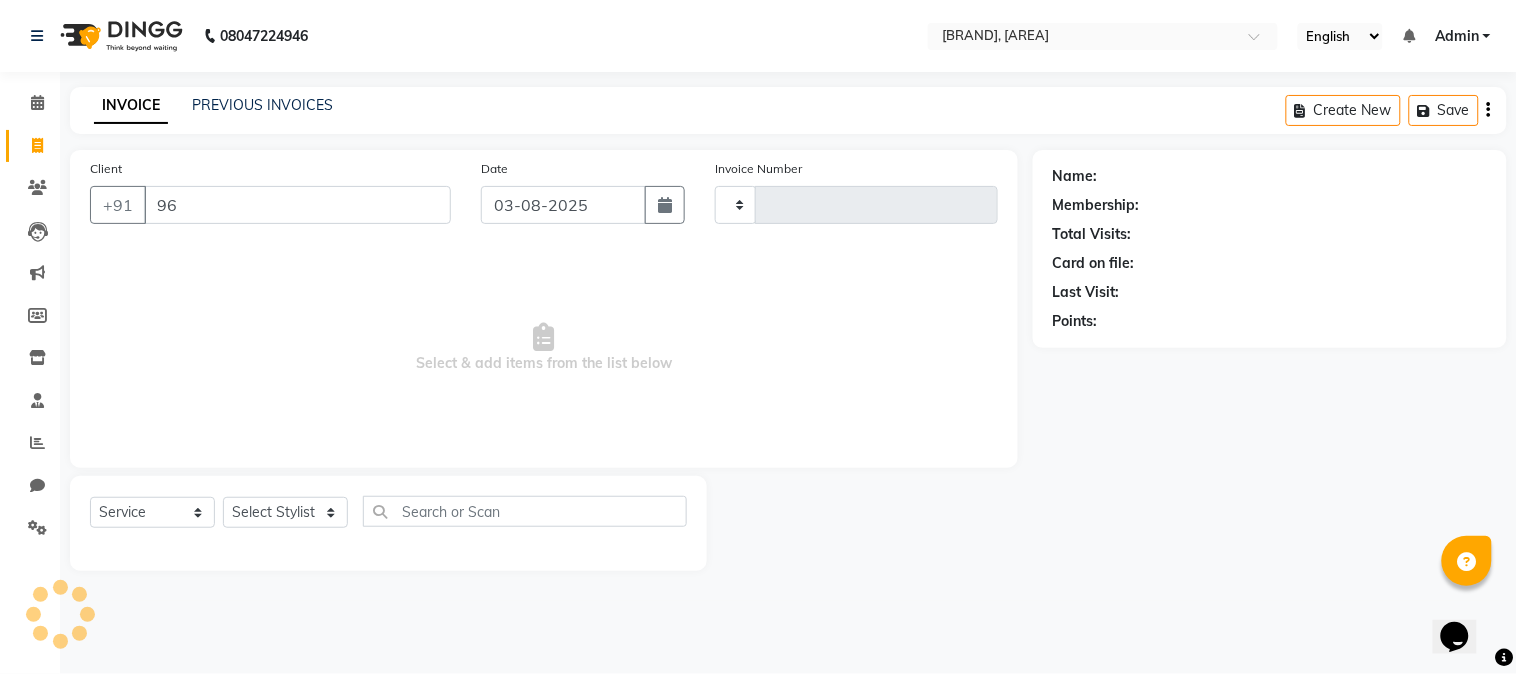 type on "1568" 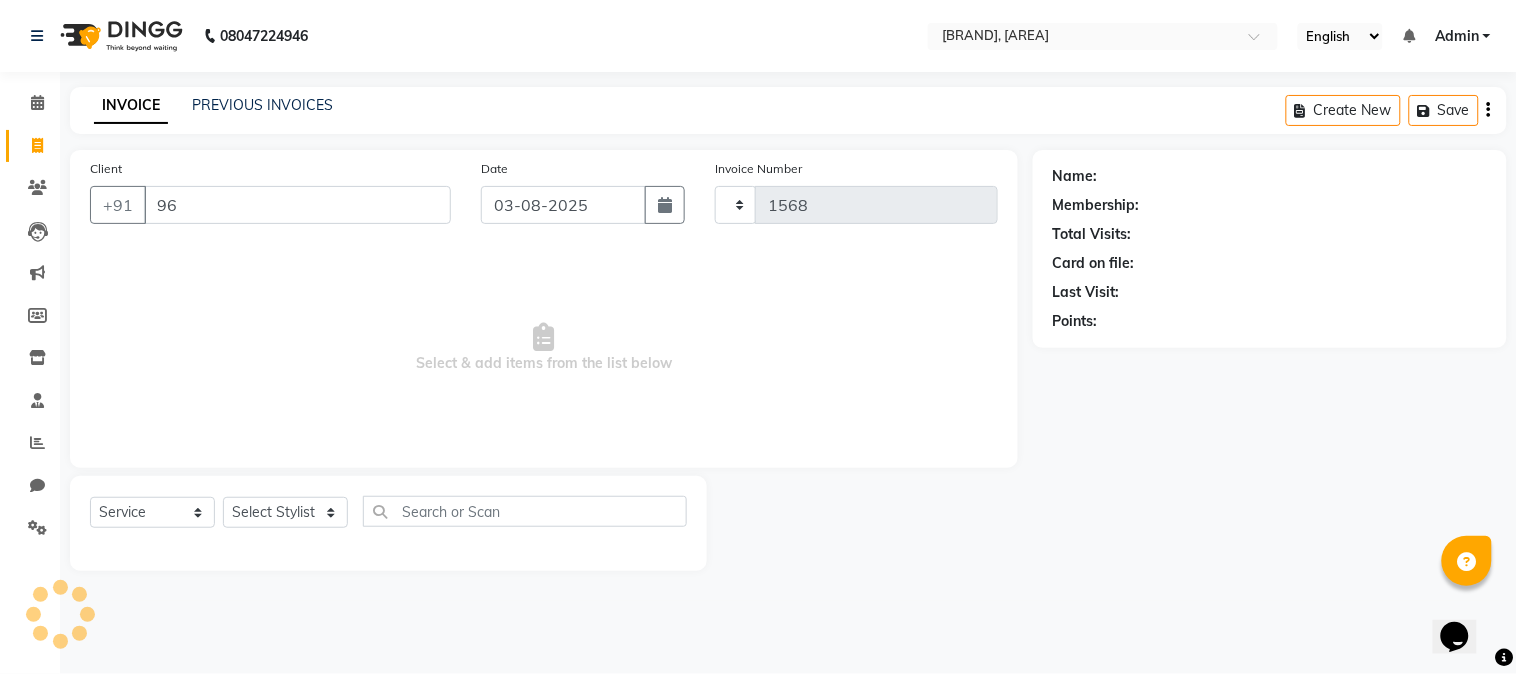 select on "7752" 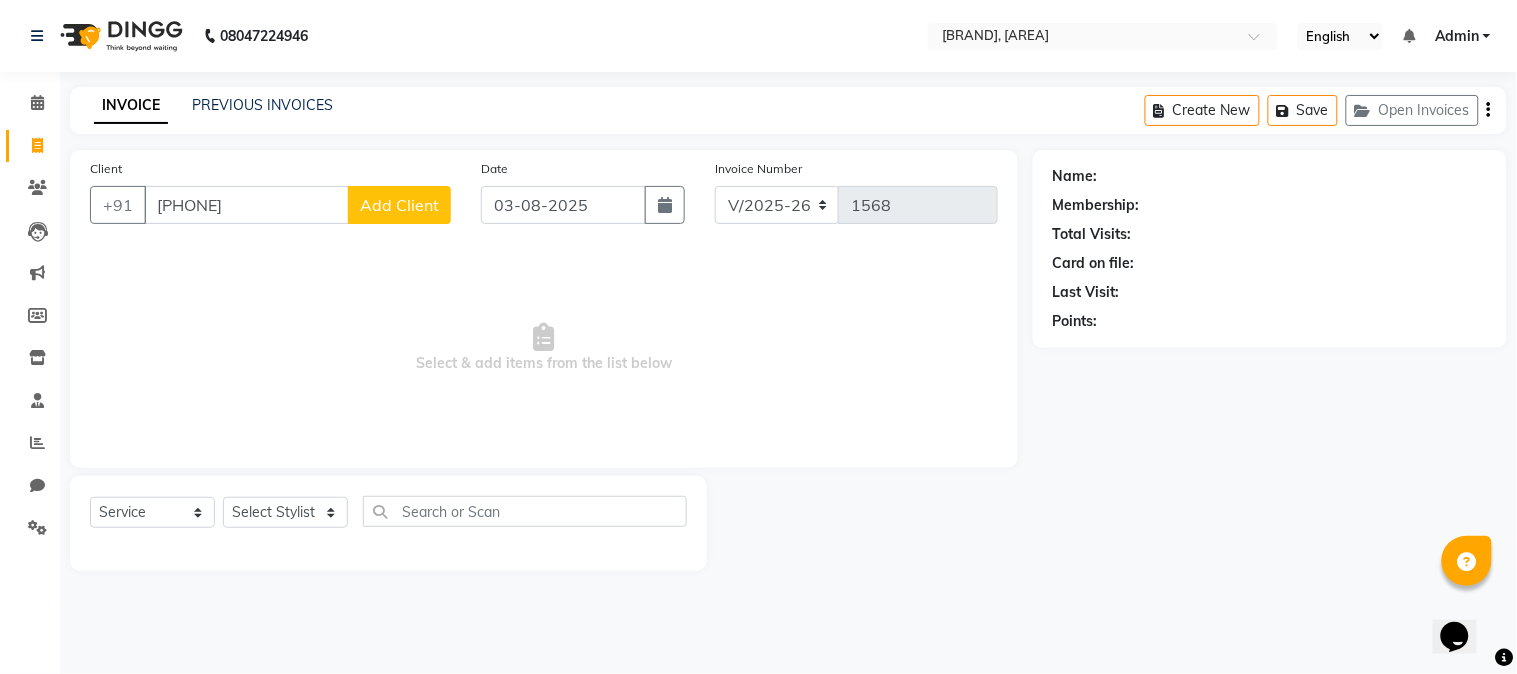 type on "9653307826" 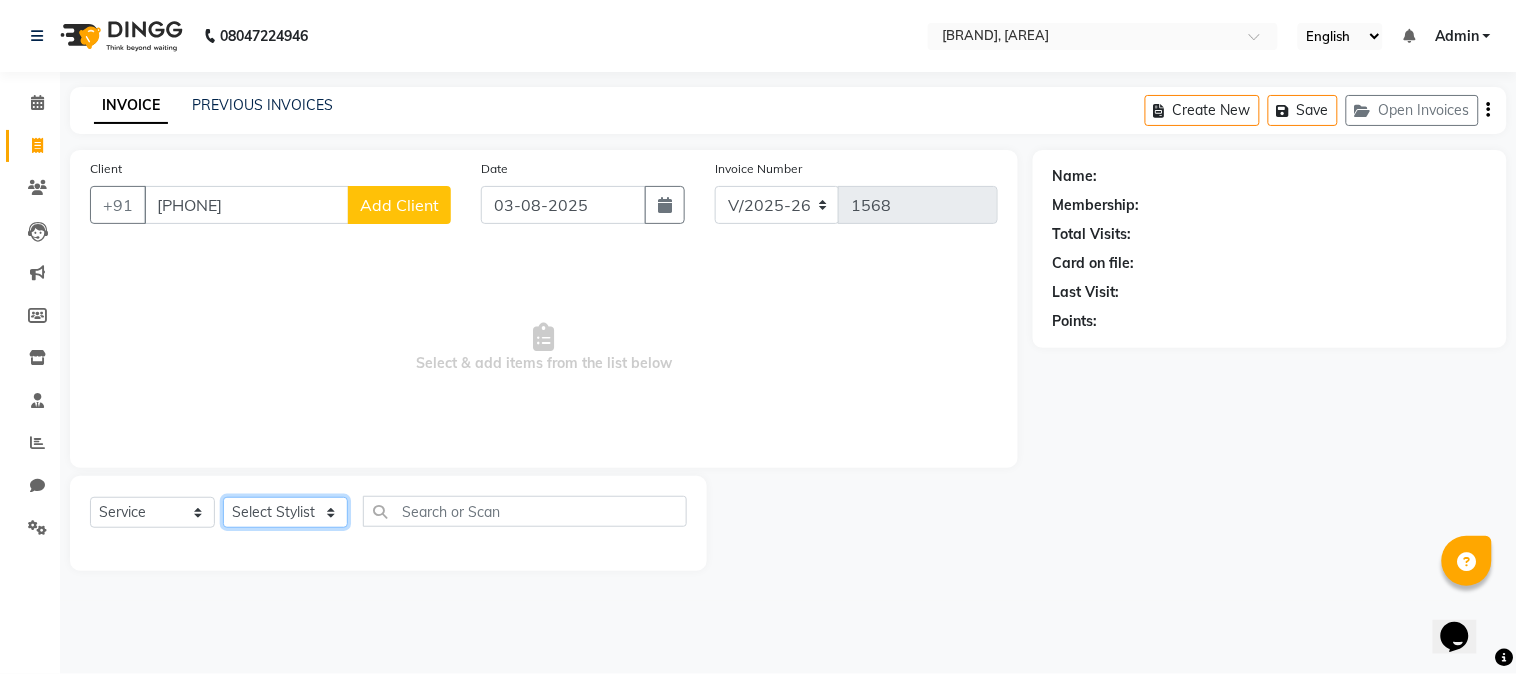 click on "Select Stylist [FIRST] [LAST] [FIRST] [LAST] [FIRST] [LAST] [FIRST] [LAST] Salon [FIRST] [LAST]" 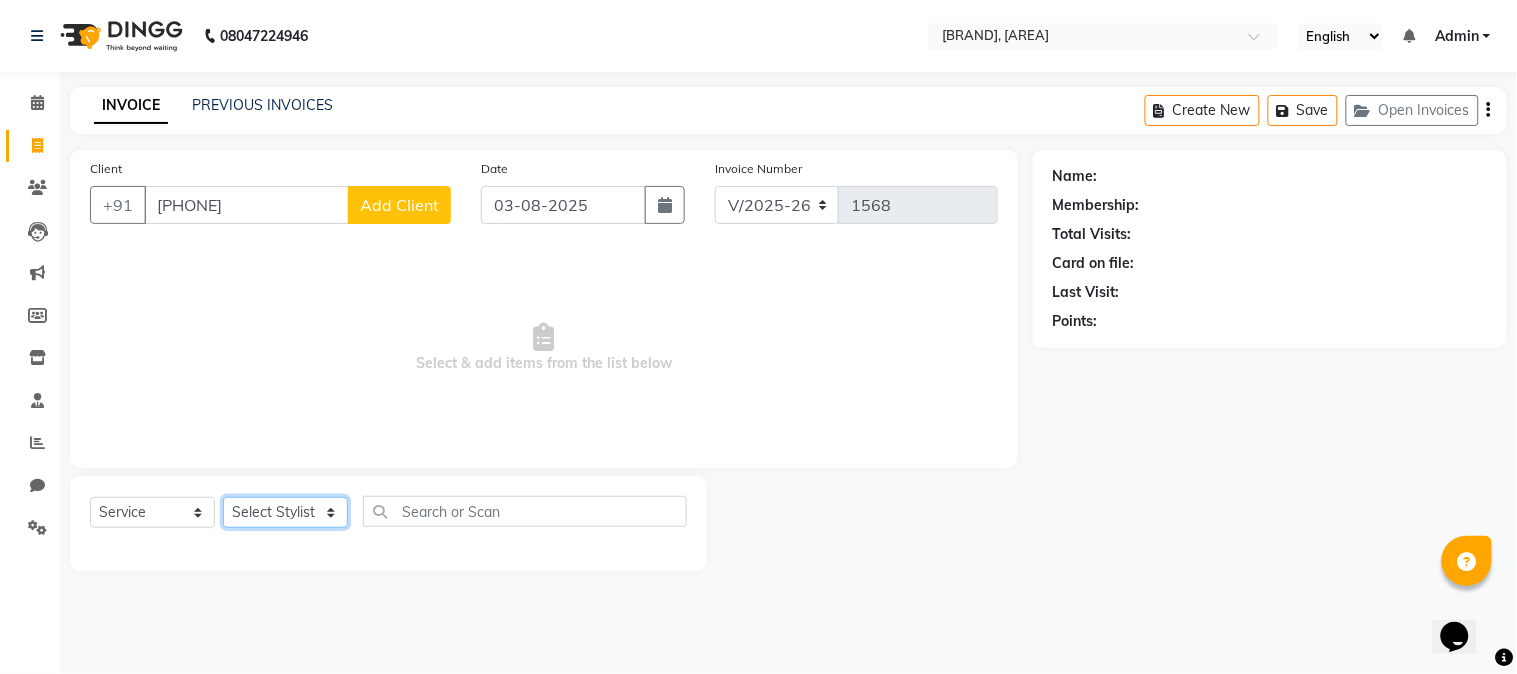 select on "87915" 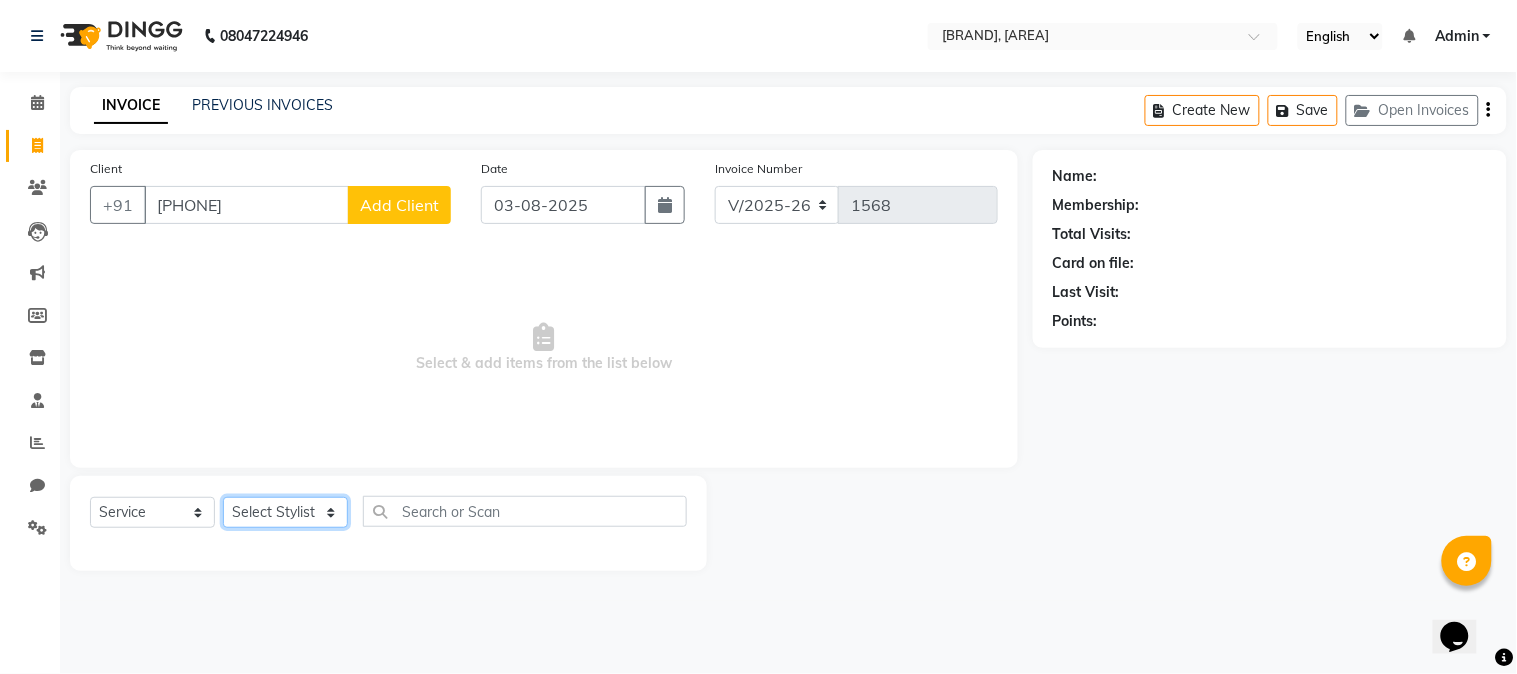 click on "Select Stylist [FIRST] [LAST] [FIRST] [LAST] [FIRST] [LAST] [FIRST] [LAST] Salon [FIRST] [LAST]" 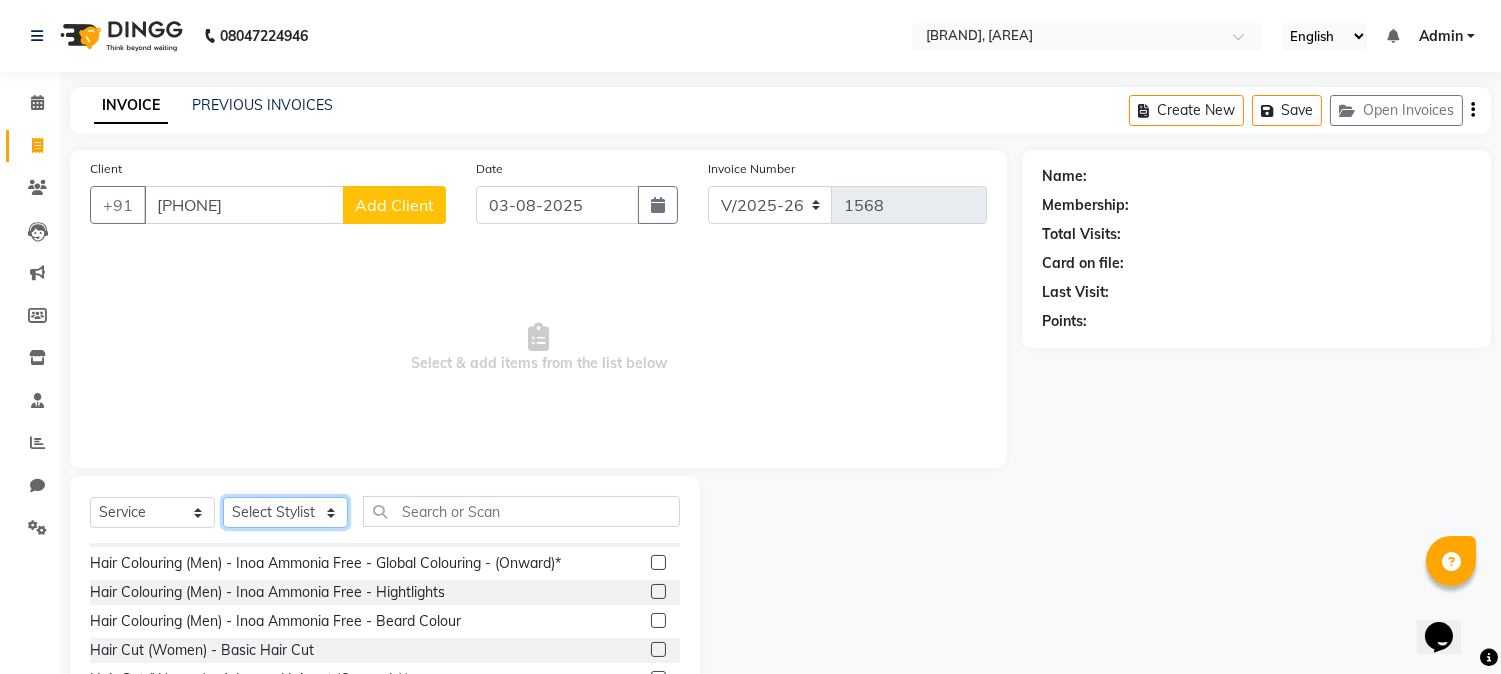 scroll, scrollTop: 333, scrollLeft: 0, axis: vertical 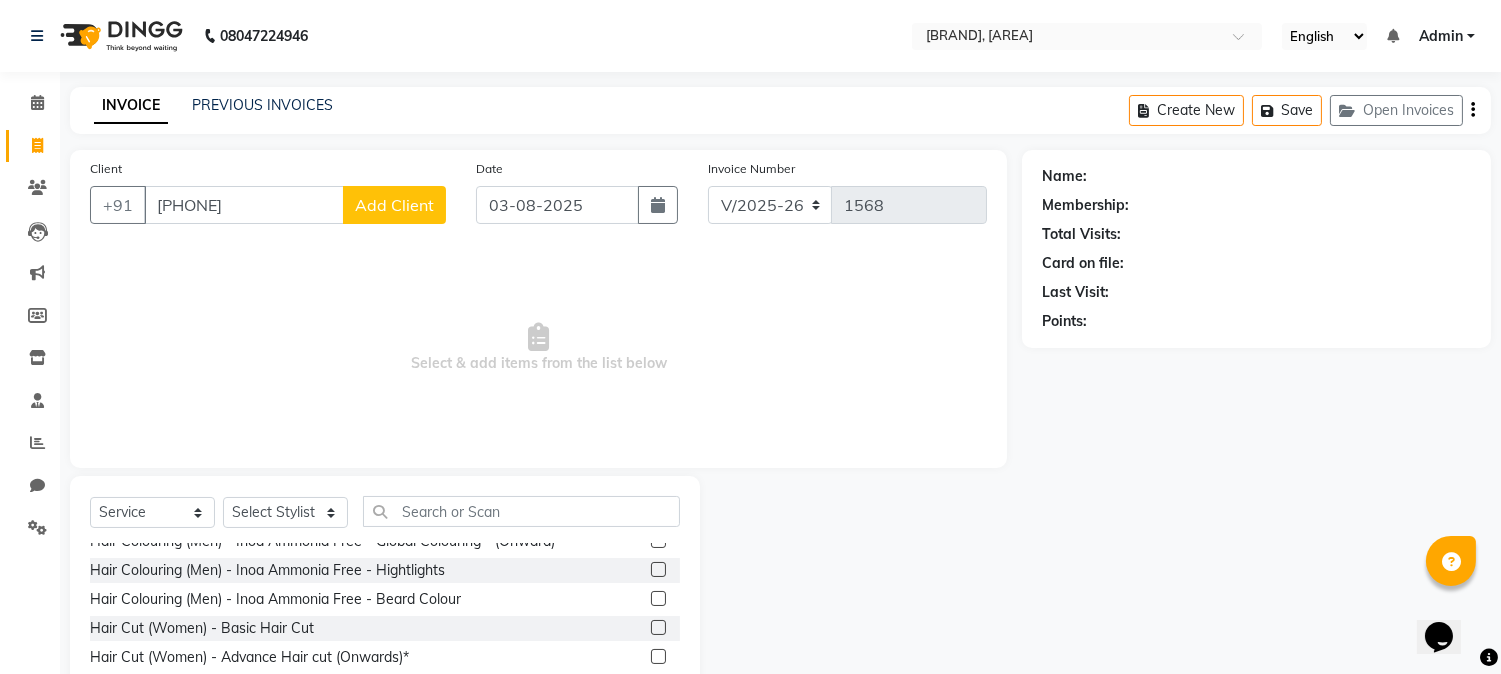 click 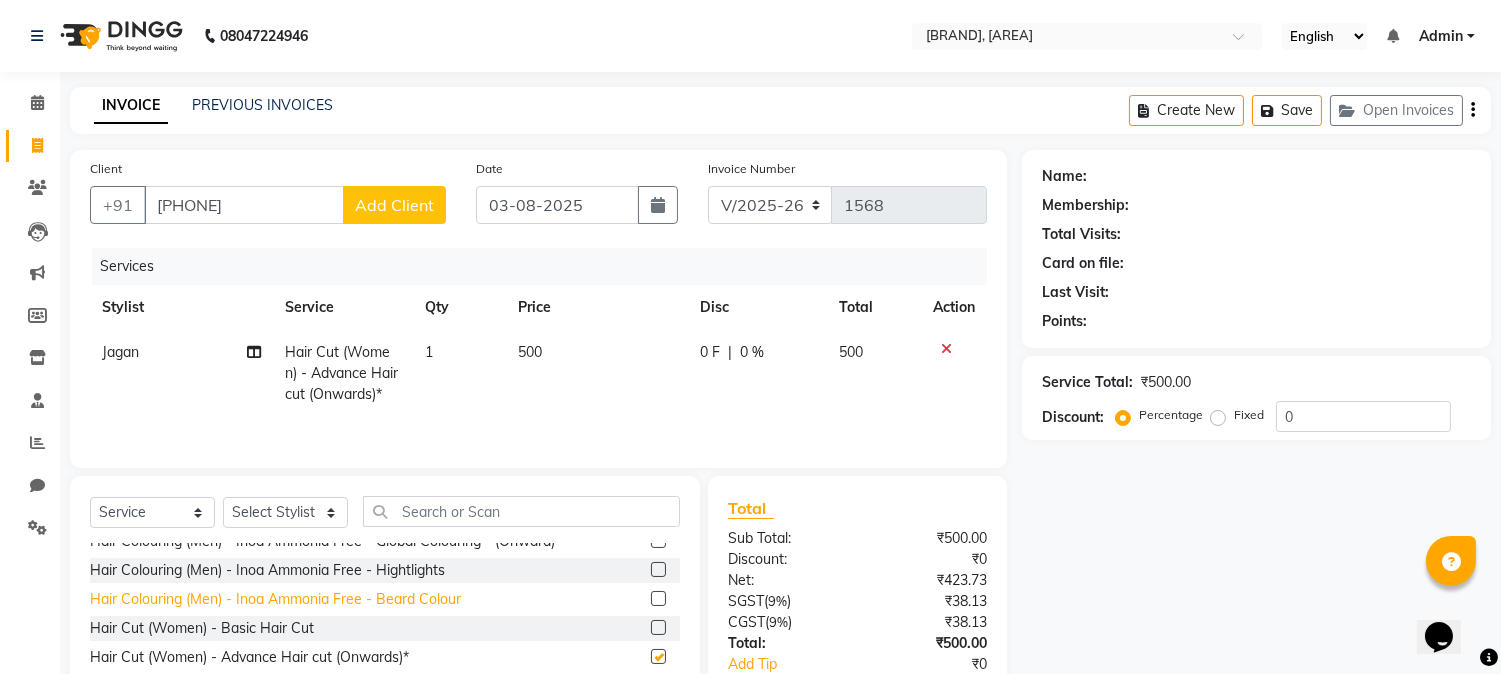 checkbox on "false" 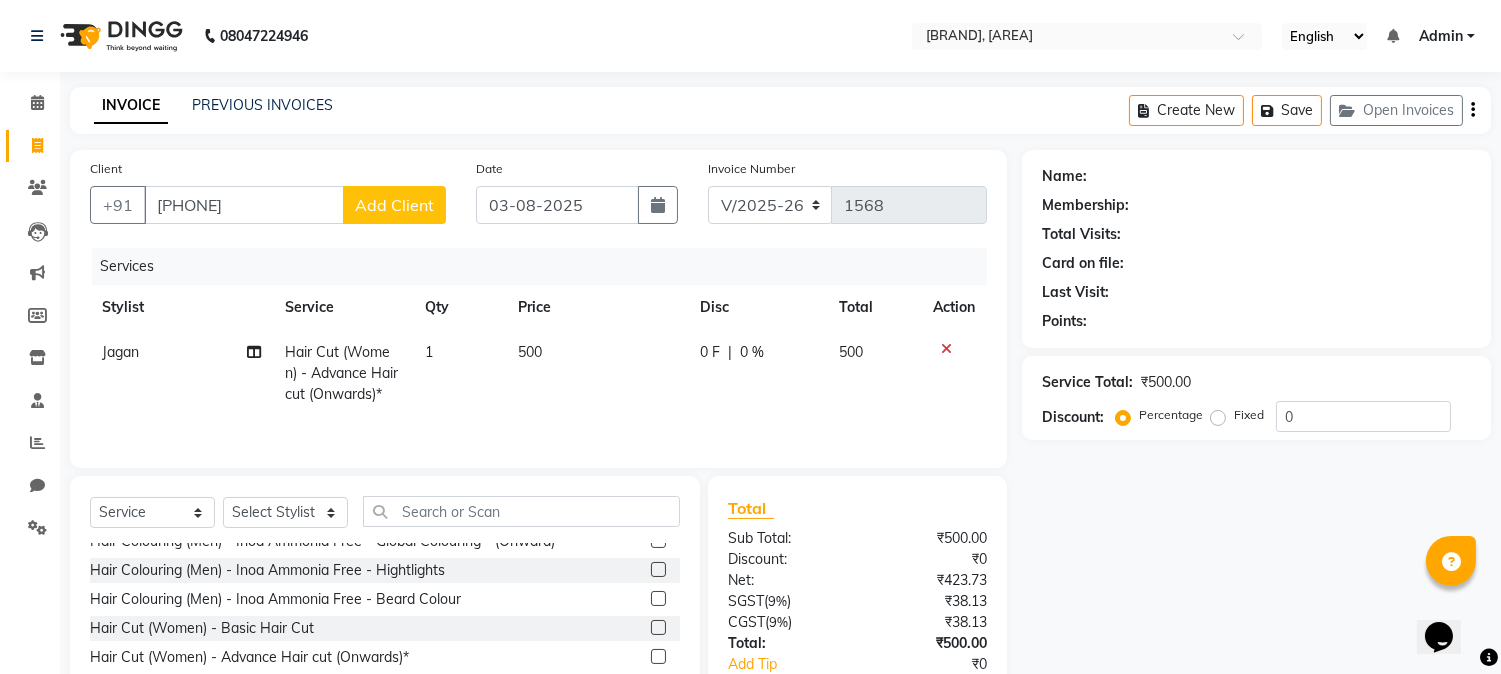 scroll, scrollTop: 555, scrollLeft: 0, axis: vertical 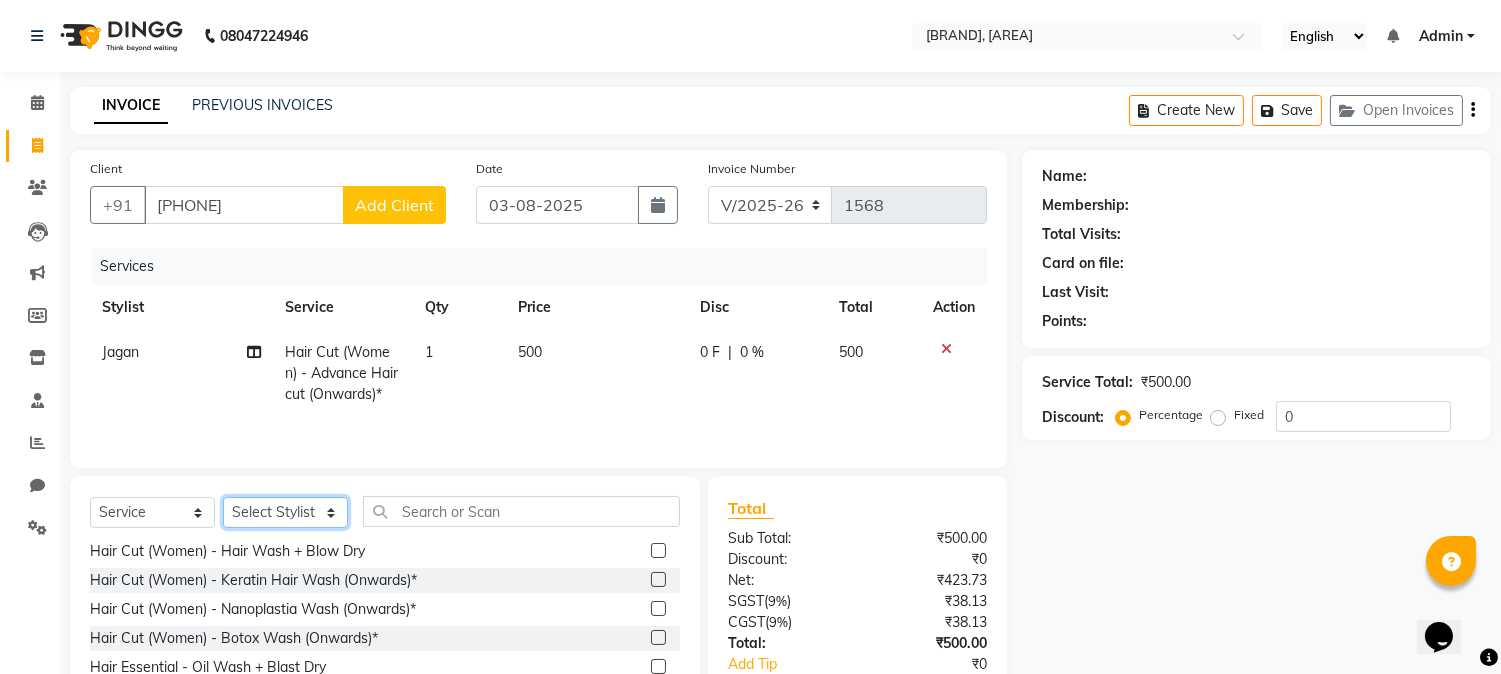 click on "Select Stylist [FIRST] [LAST] [FIRST] [LAST] [FIRST] [LAST] [FIRST] [LAST] Salon [FIRST] [LAST]" 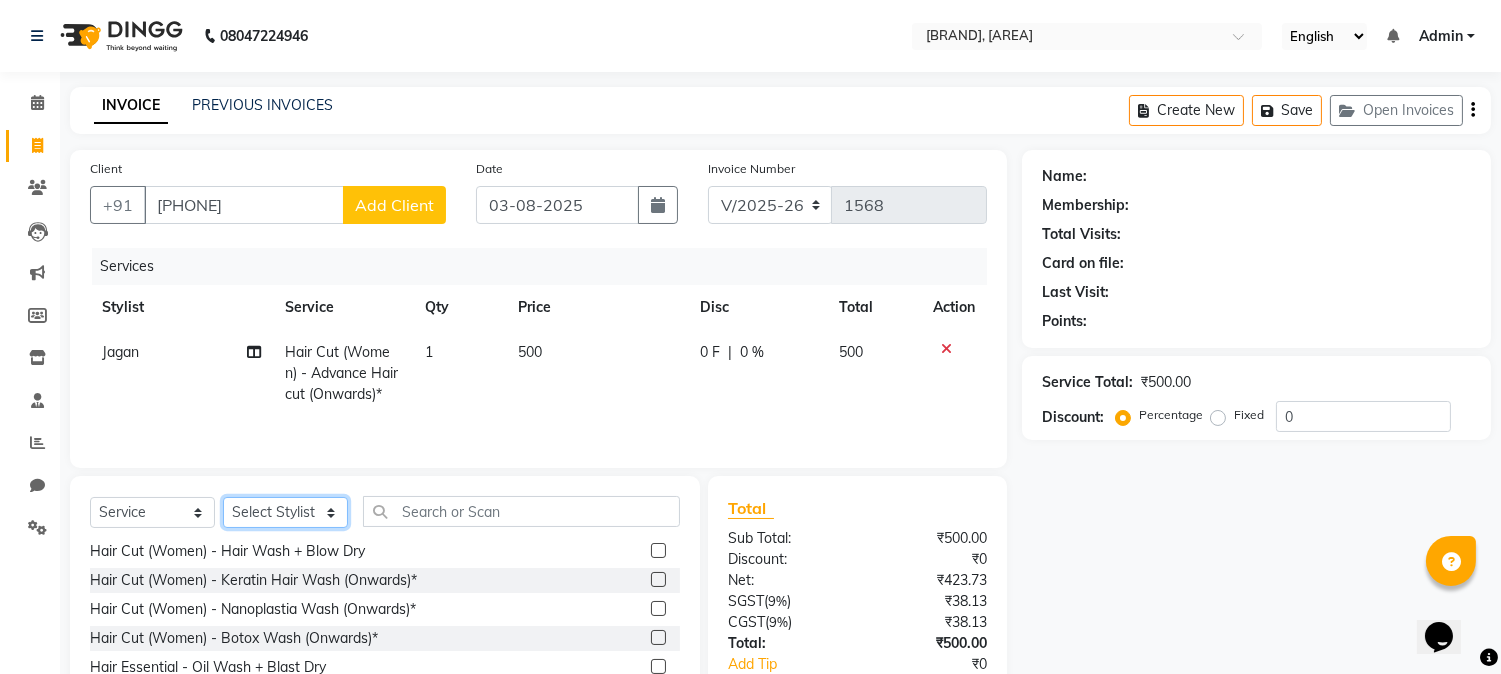 select on "69294" 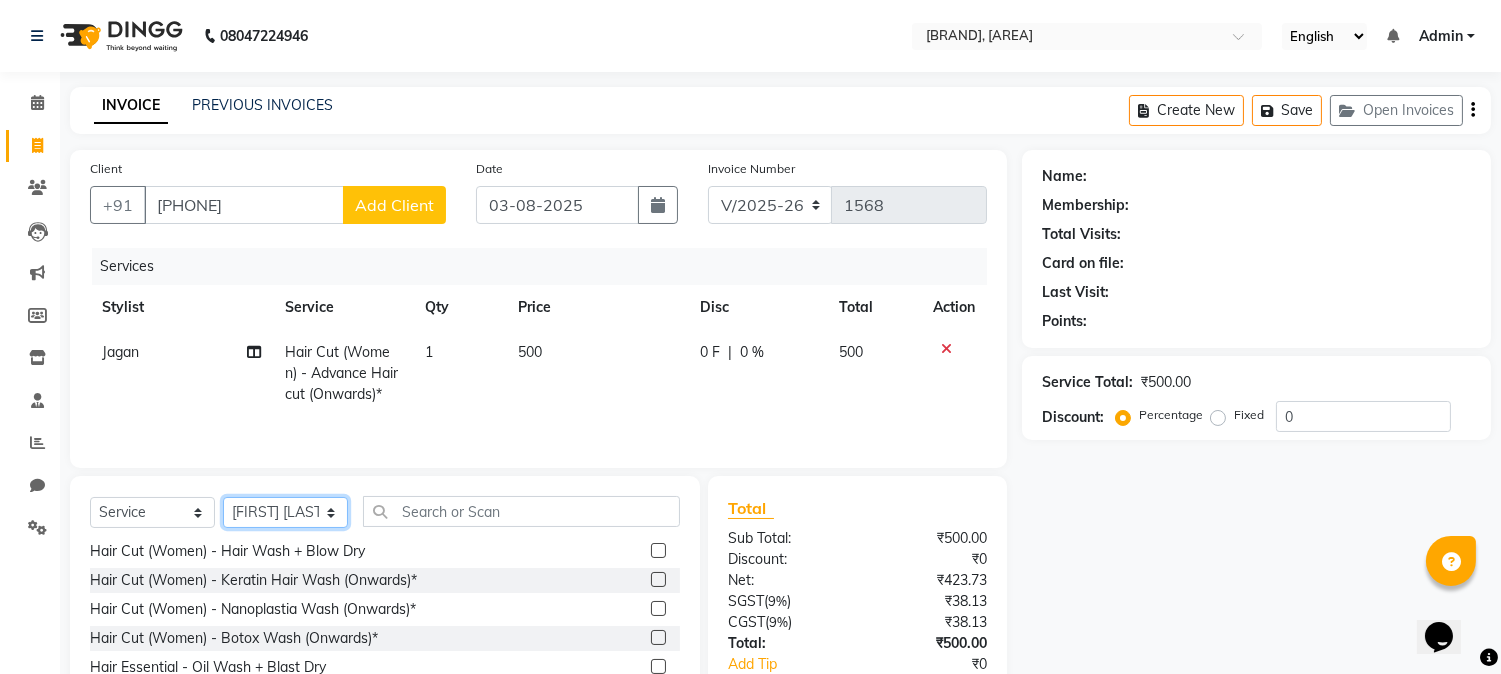 click on "Select Stylist [FIRST] [LAST] [FIRST] [LAST] [FIRST] [LAST] [FIRST] [LAST] Salon [FIRST] [LAST]" 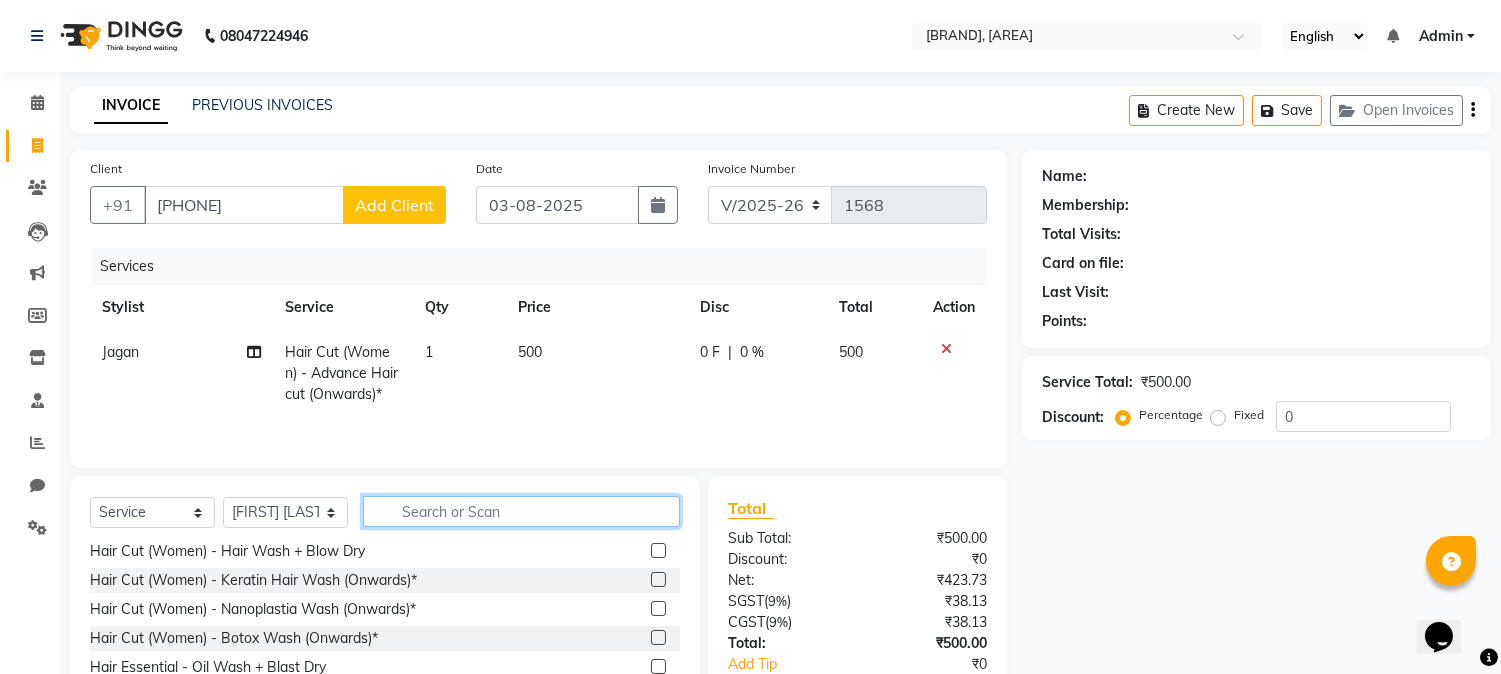 click 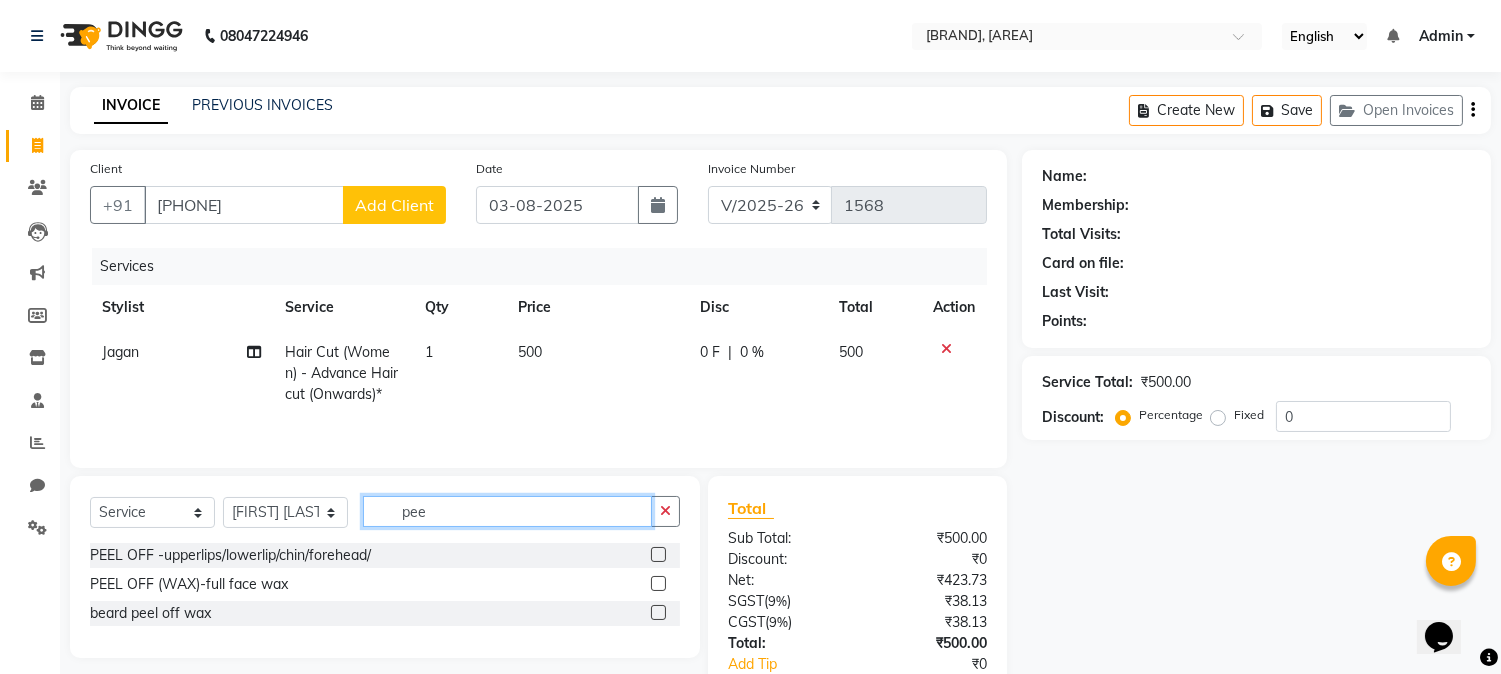 scroll, scrollTop: 0, scrollLeft: 0, axis: both 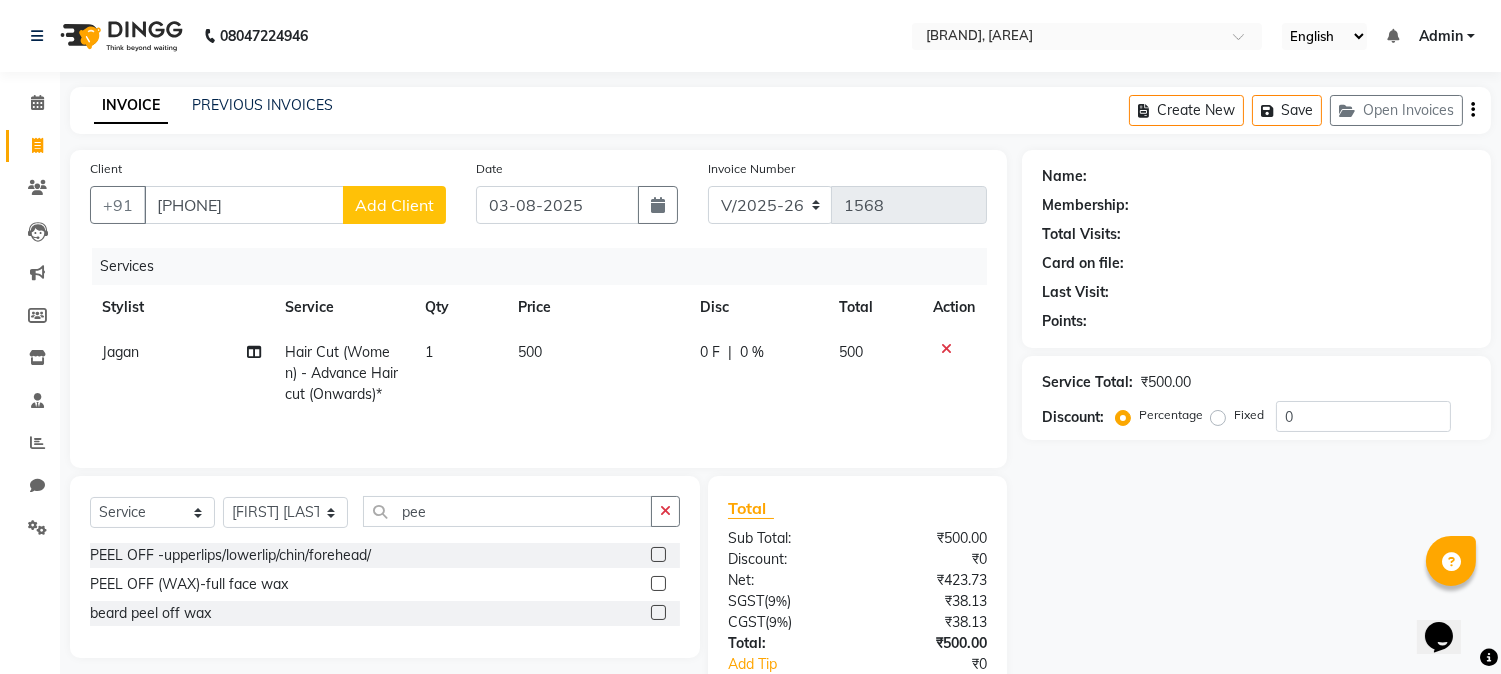 click 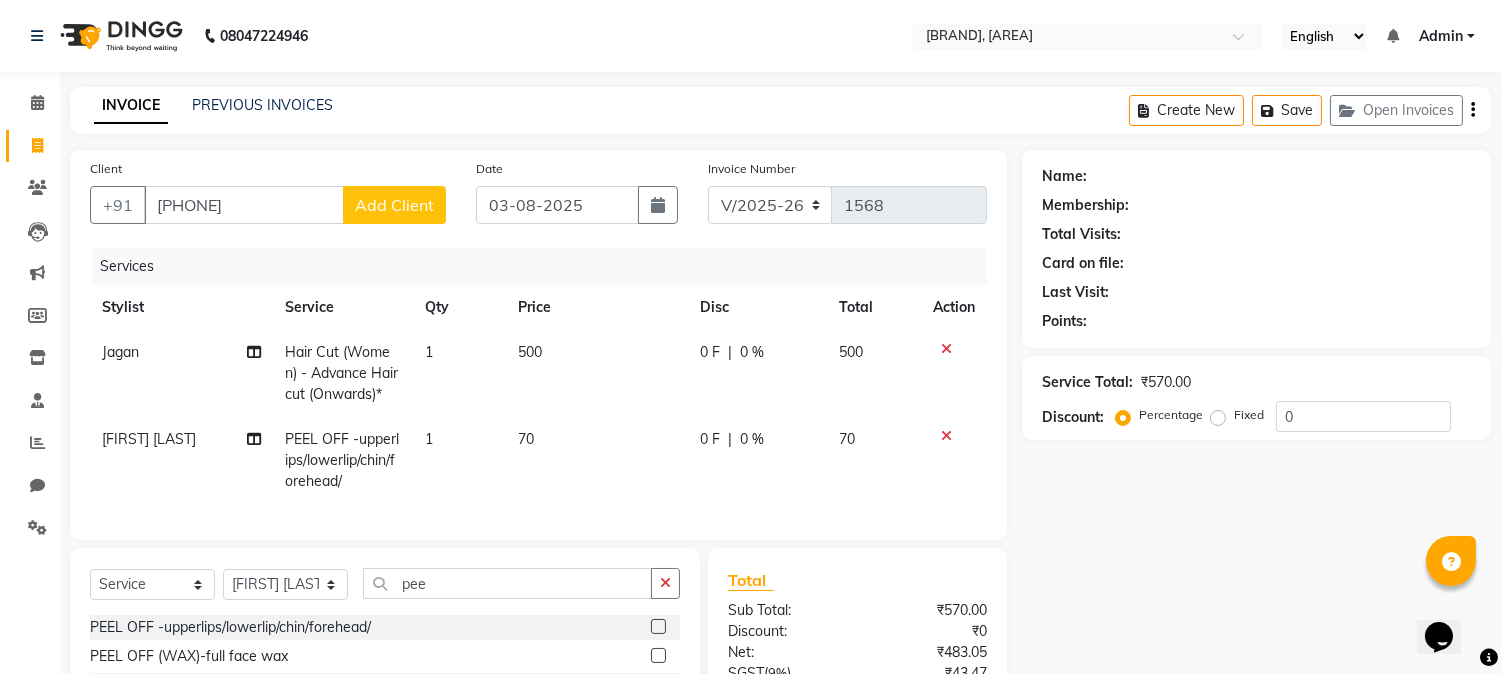 click 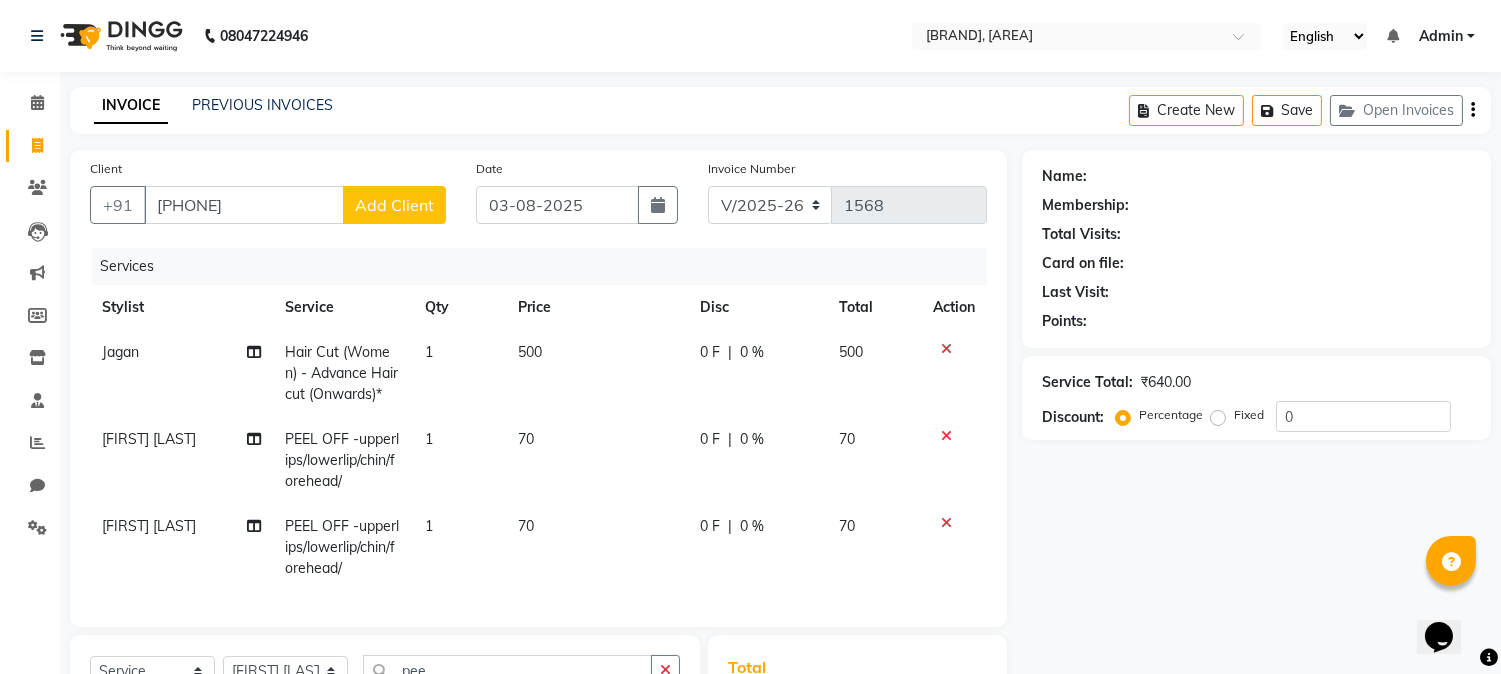 scroll, scrollTop: 222, scrollLeft: 0, axis: vertical 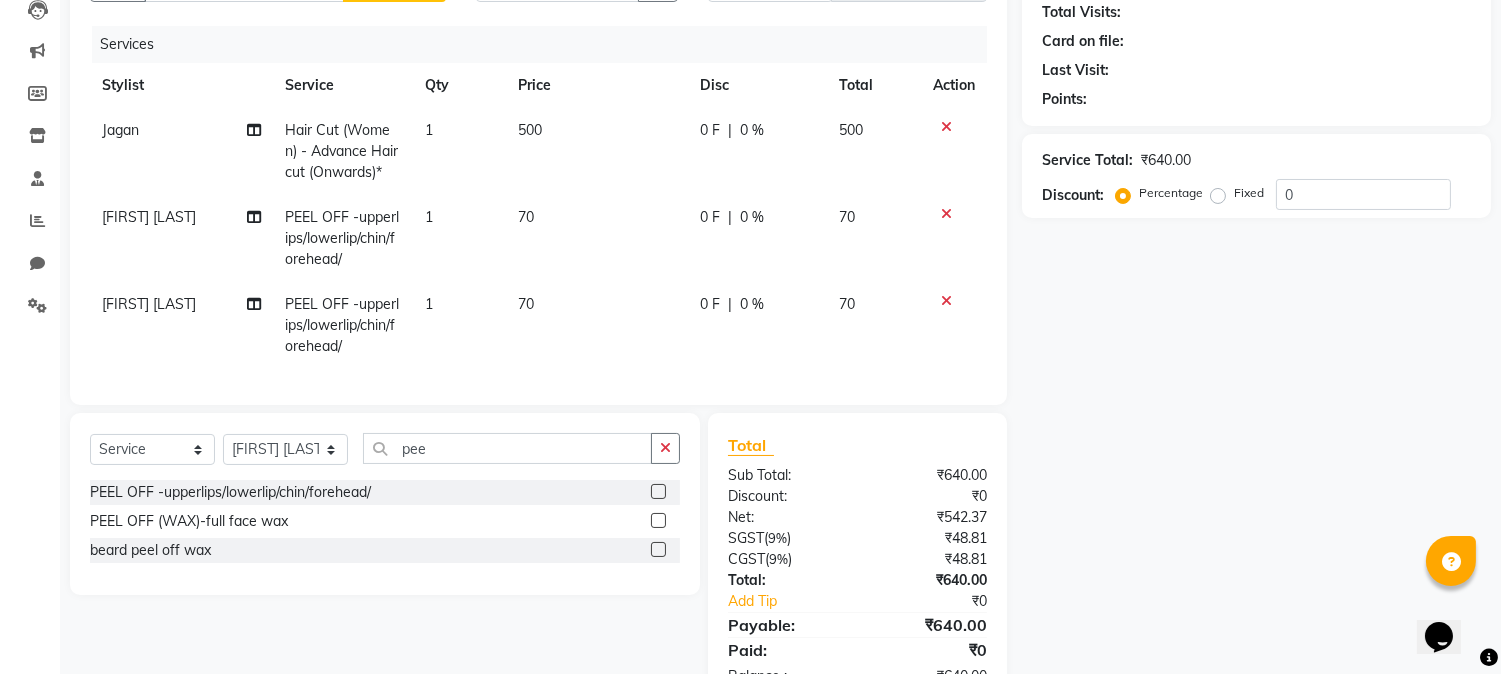 click 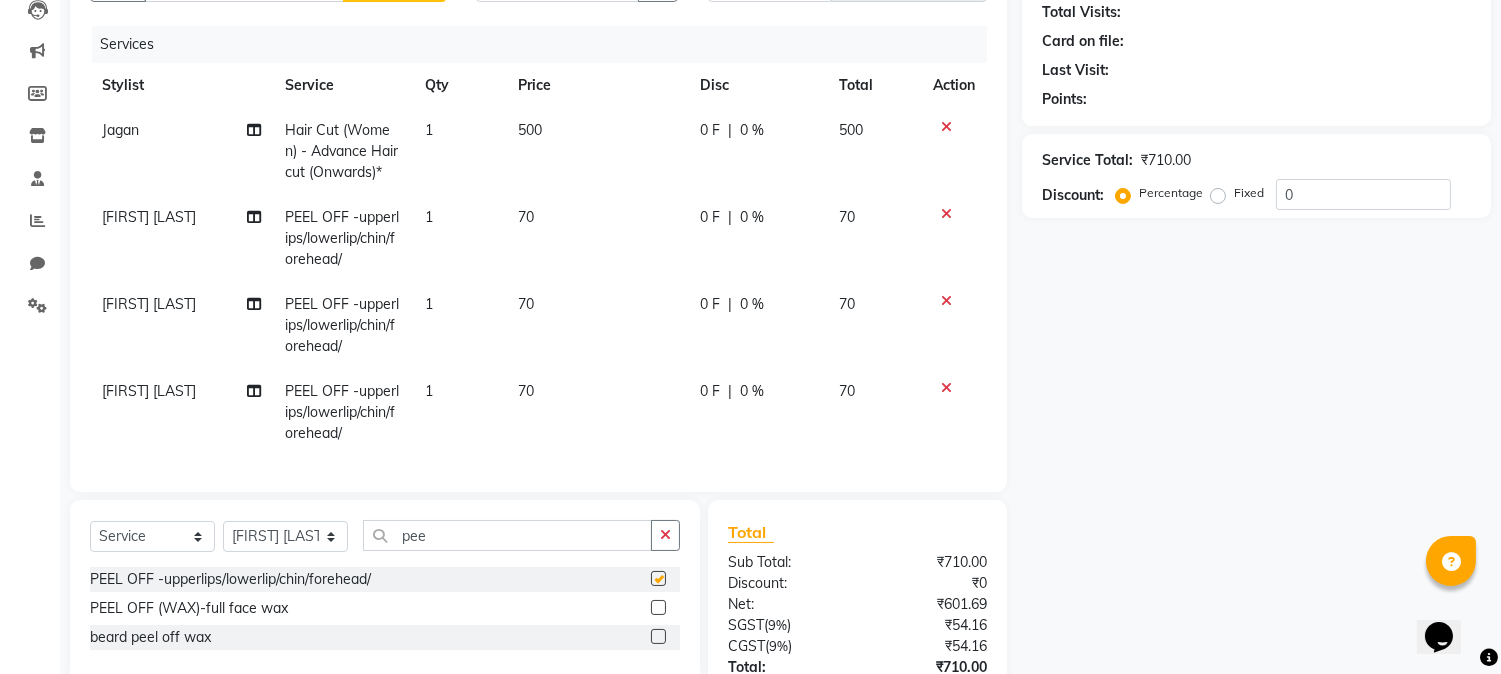 checkbox on "false" 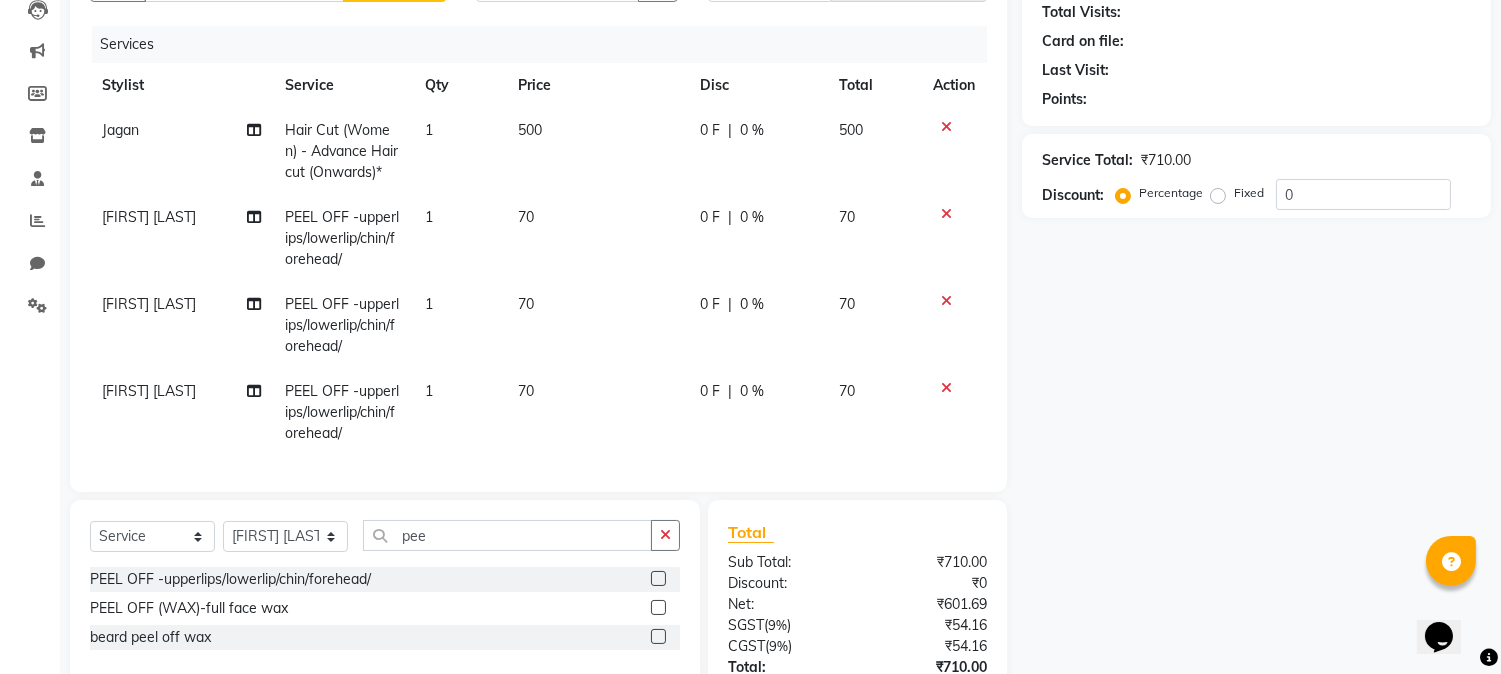 click on "70" 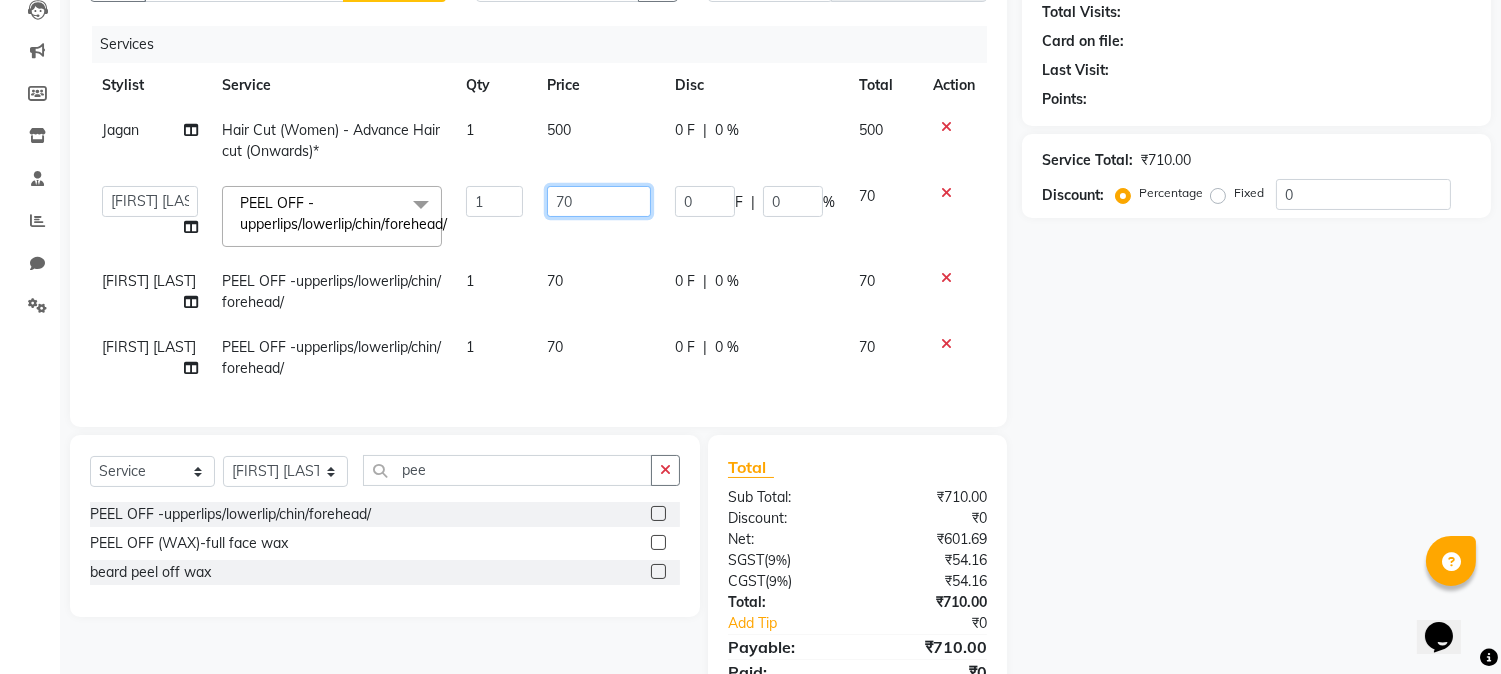 click on "70" 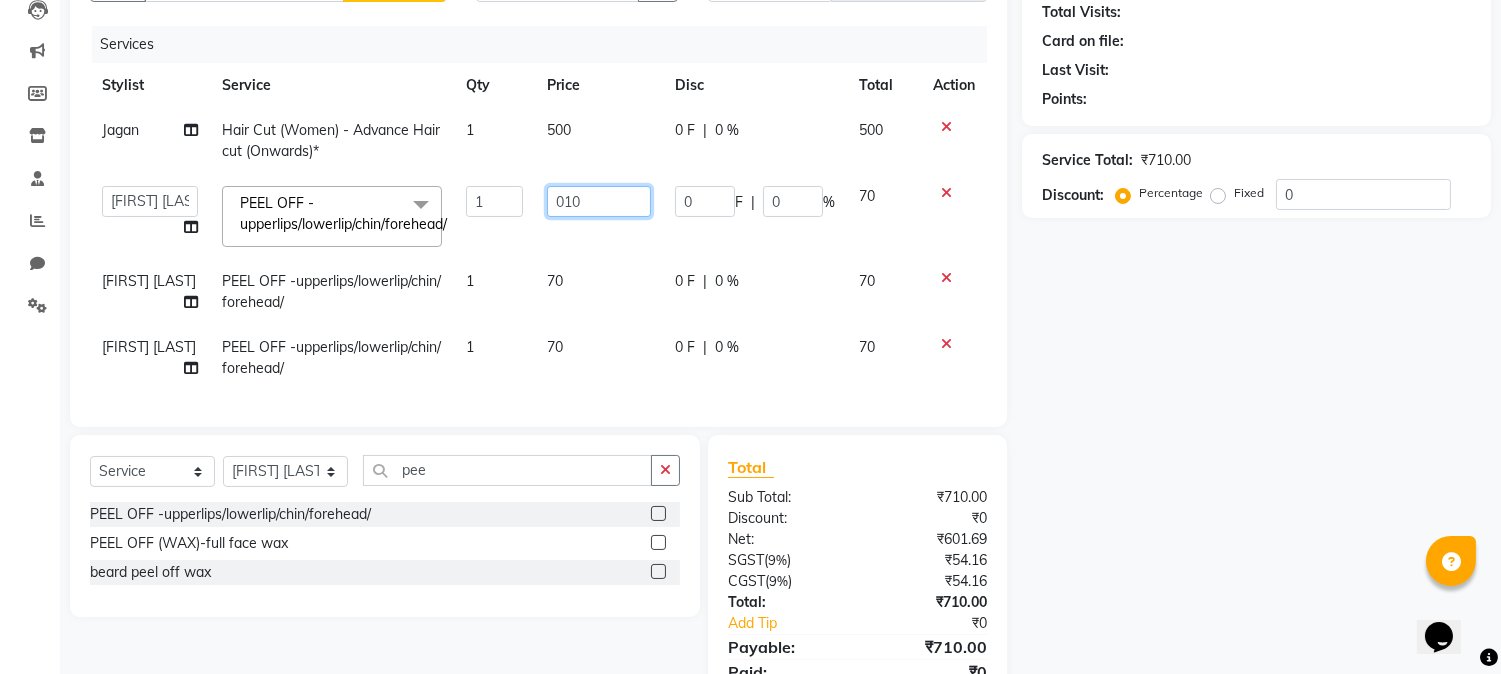 scroll, scrollTop: 323, scrollLeft: 0, axis: vertical 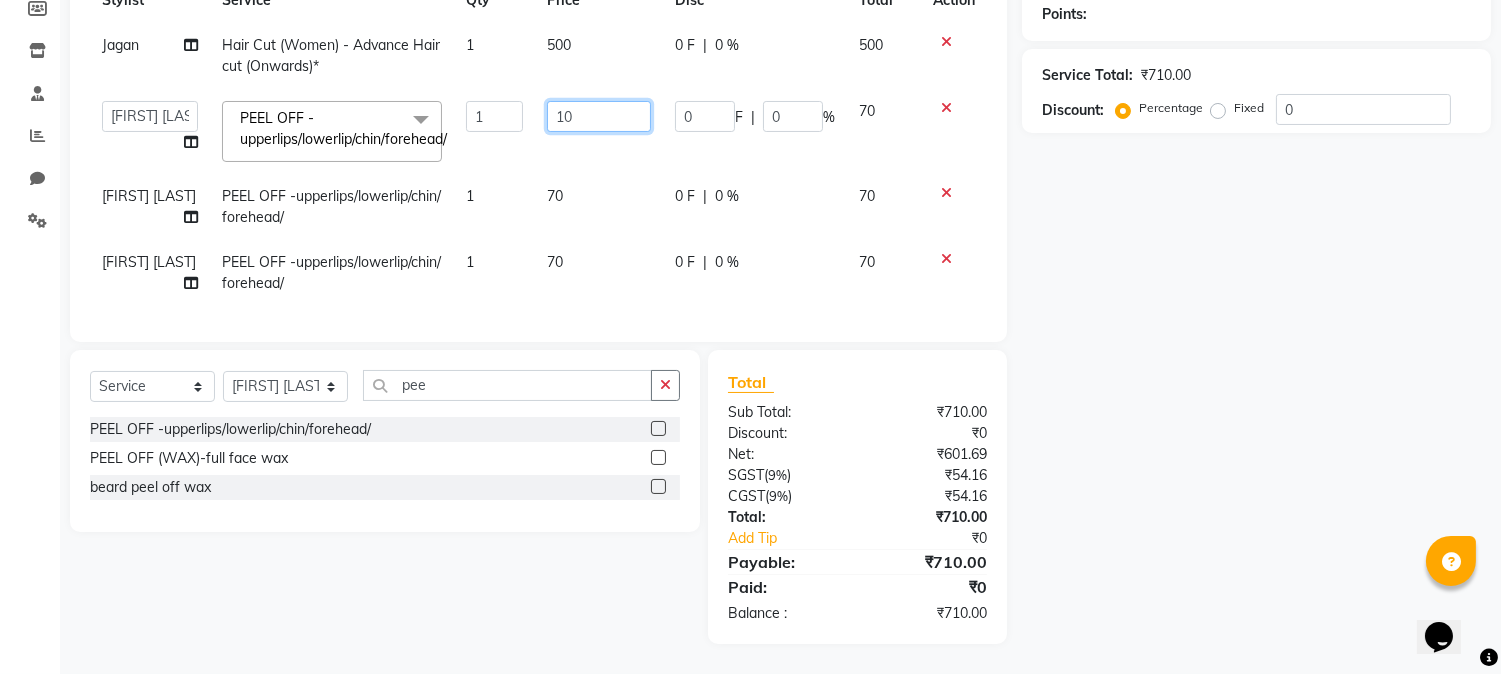 type on "100" 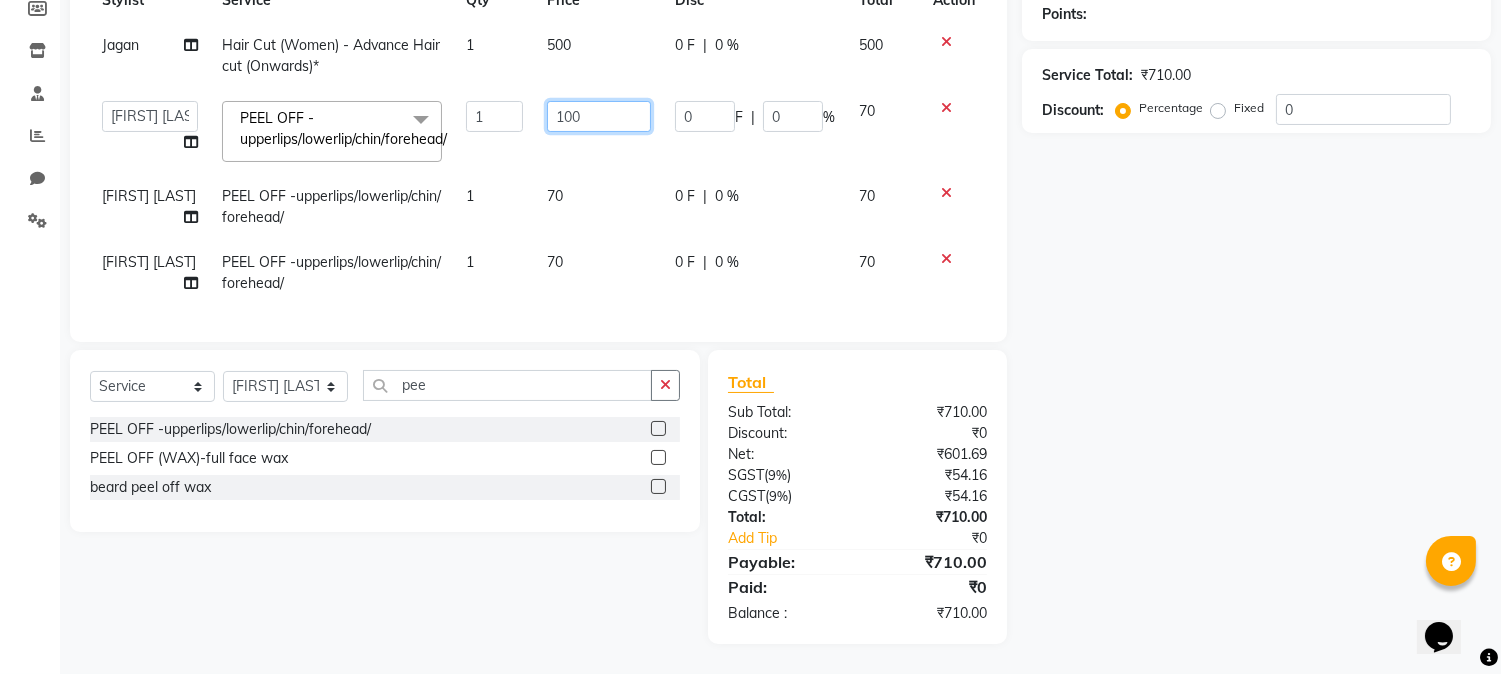 scroll, scrollTop: 0, scrollLeft: 0, axis: both 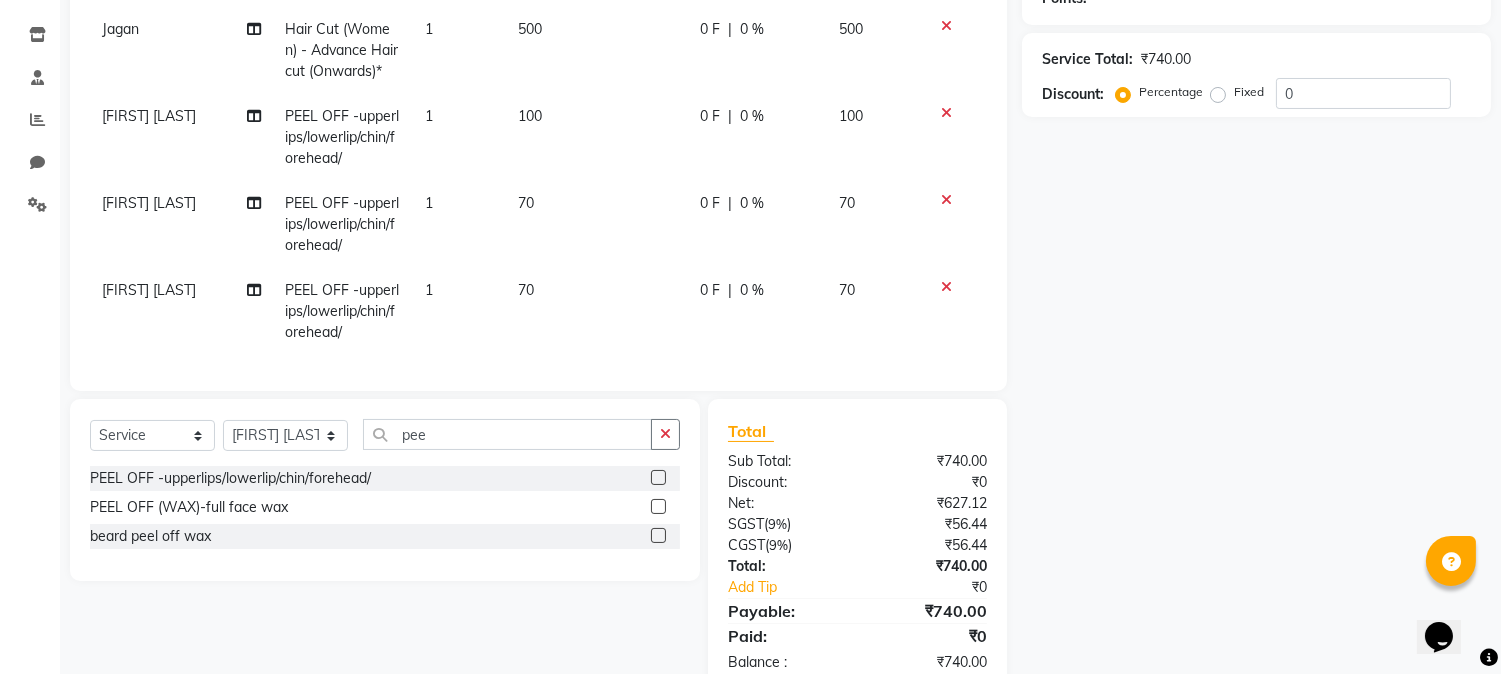 click on "Name: Membership: Total Visits: Card on file: Last Visit:  Points:  Service Total:  ₹740.00  Discount:  Percentage   Fixed  0" 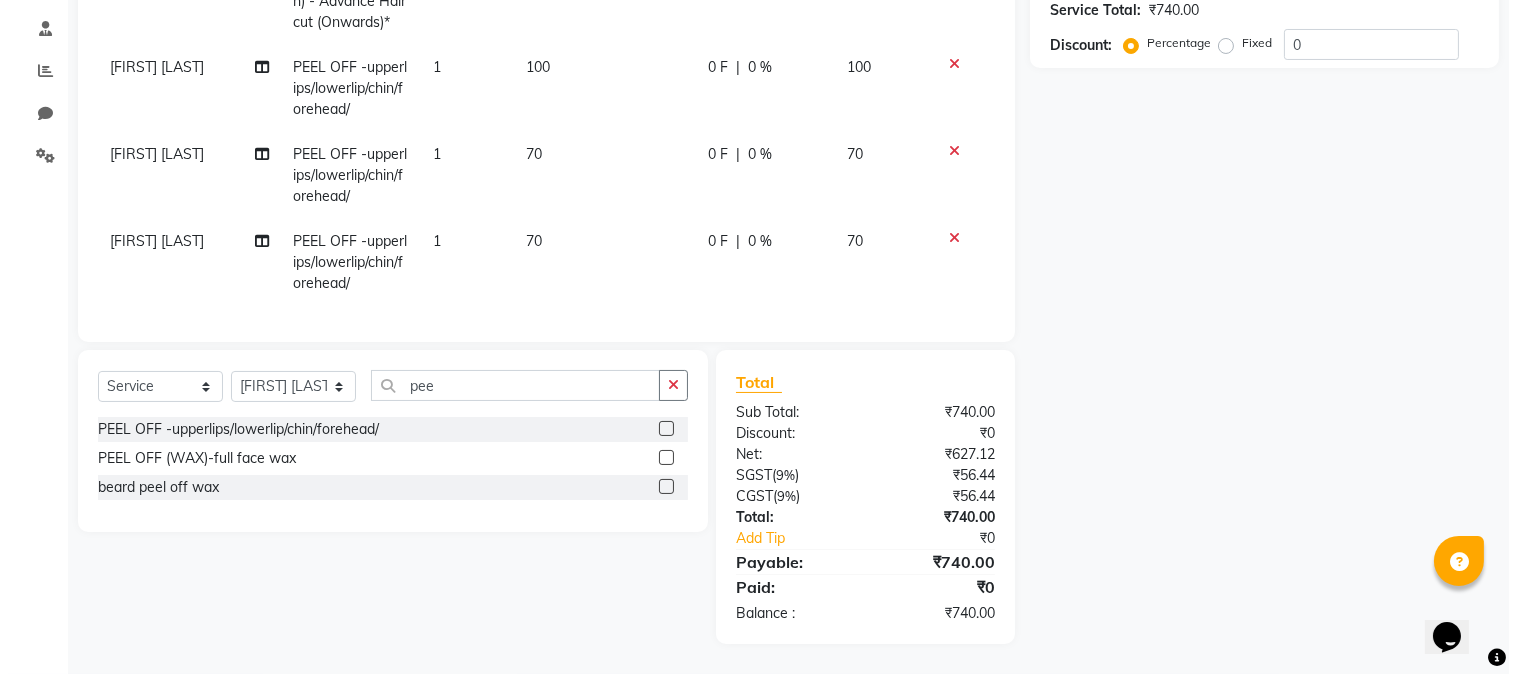 scroll, scrollTop: 166, scrollLeft: 0, axis: vertical 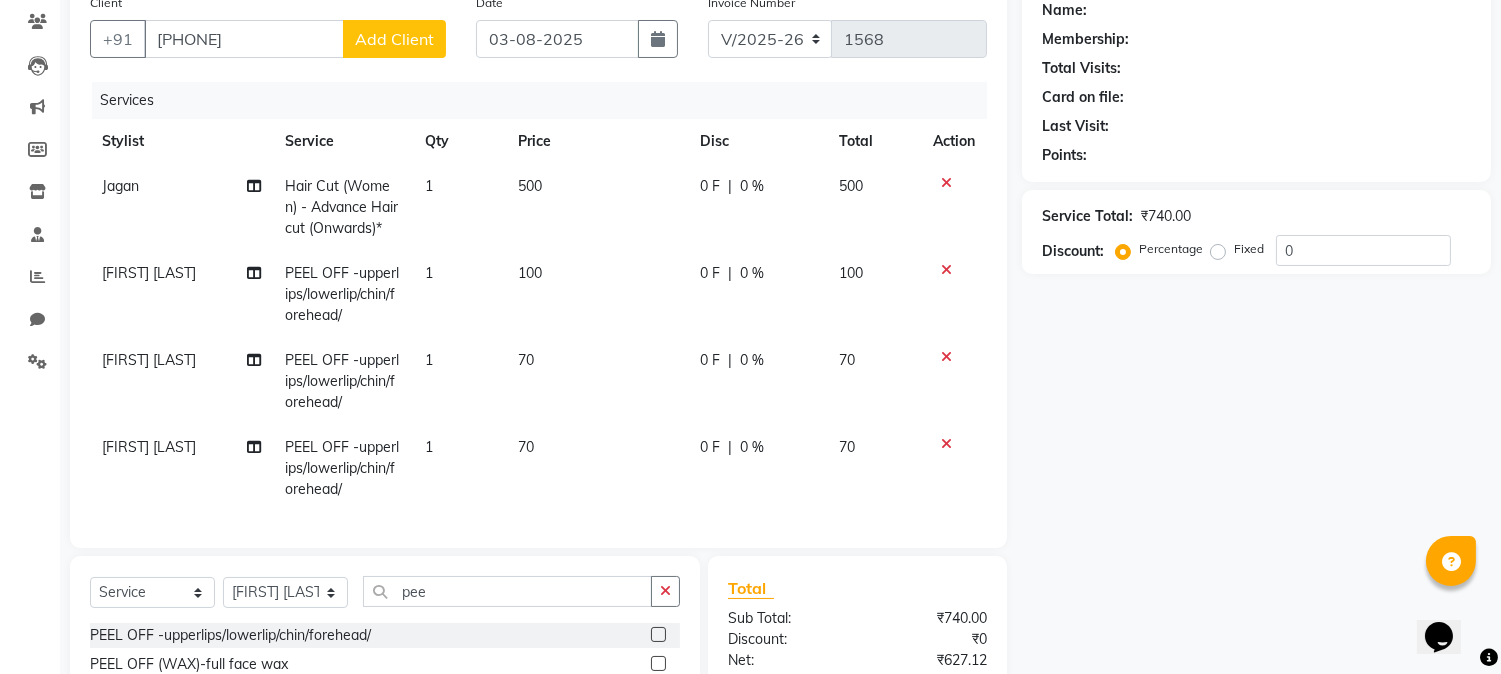 click on "Add Client" 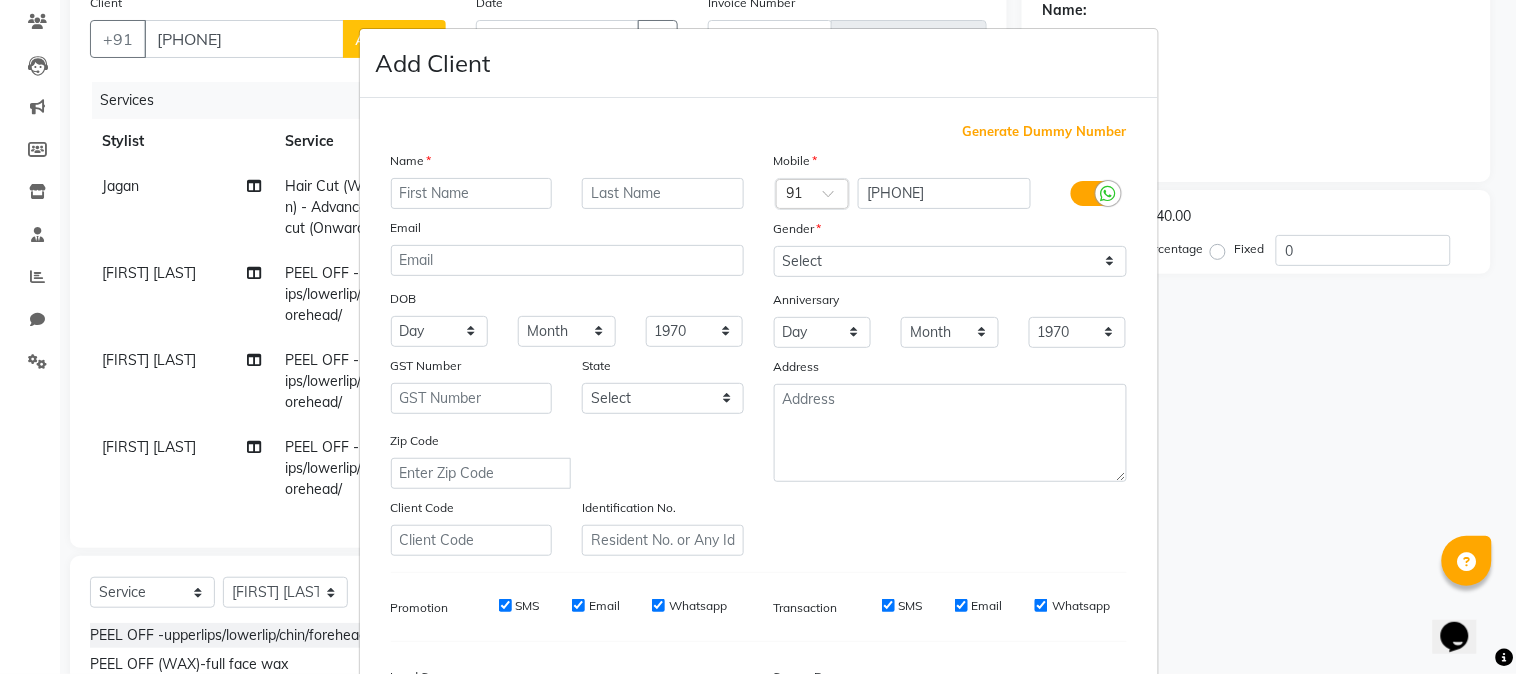 click at bounding box center [472, 193] 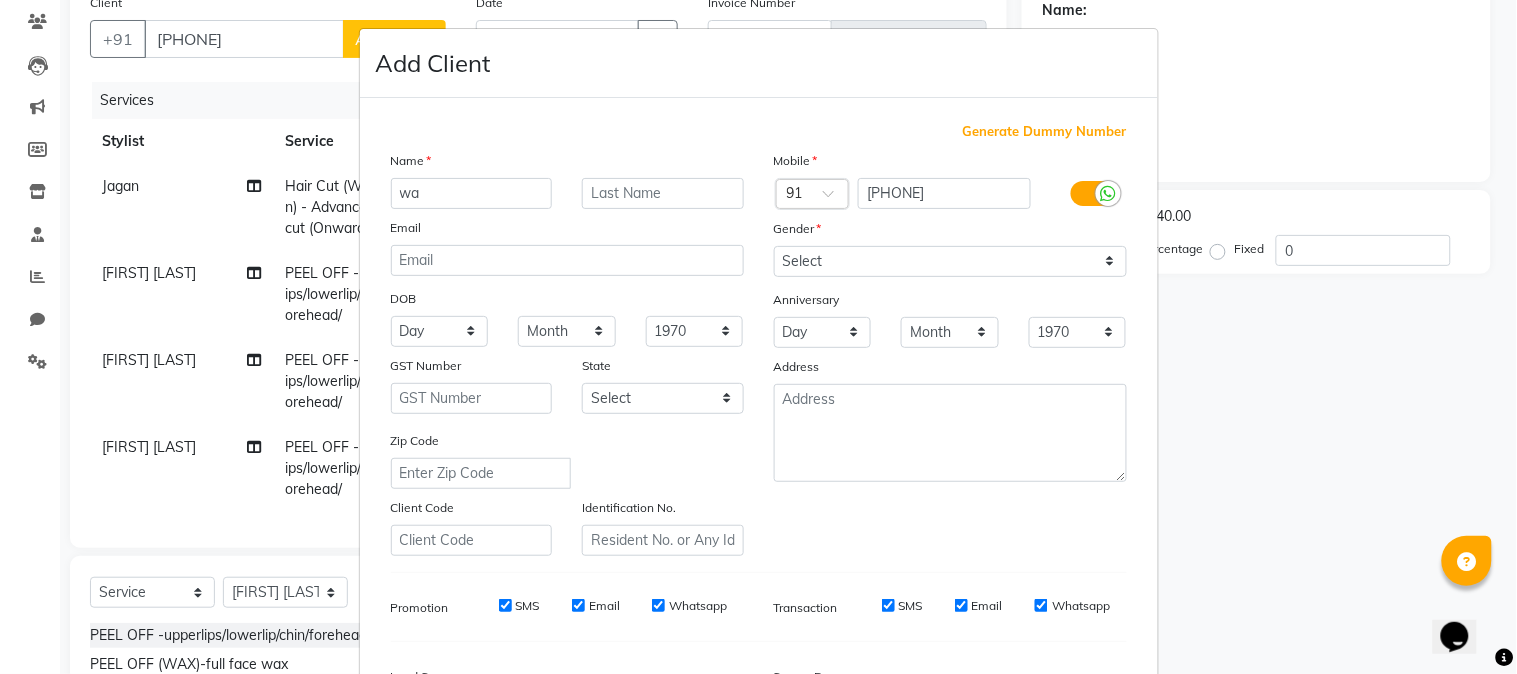 type on "w" 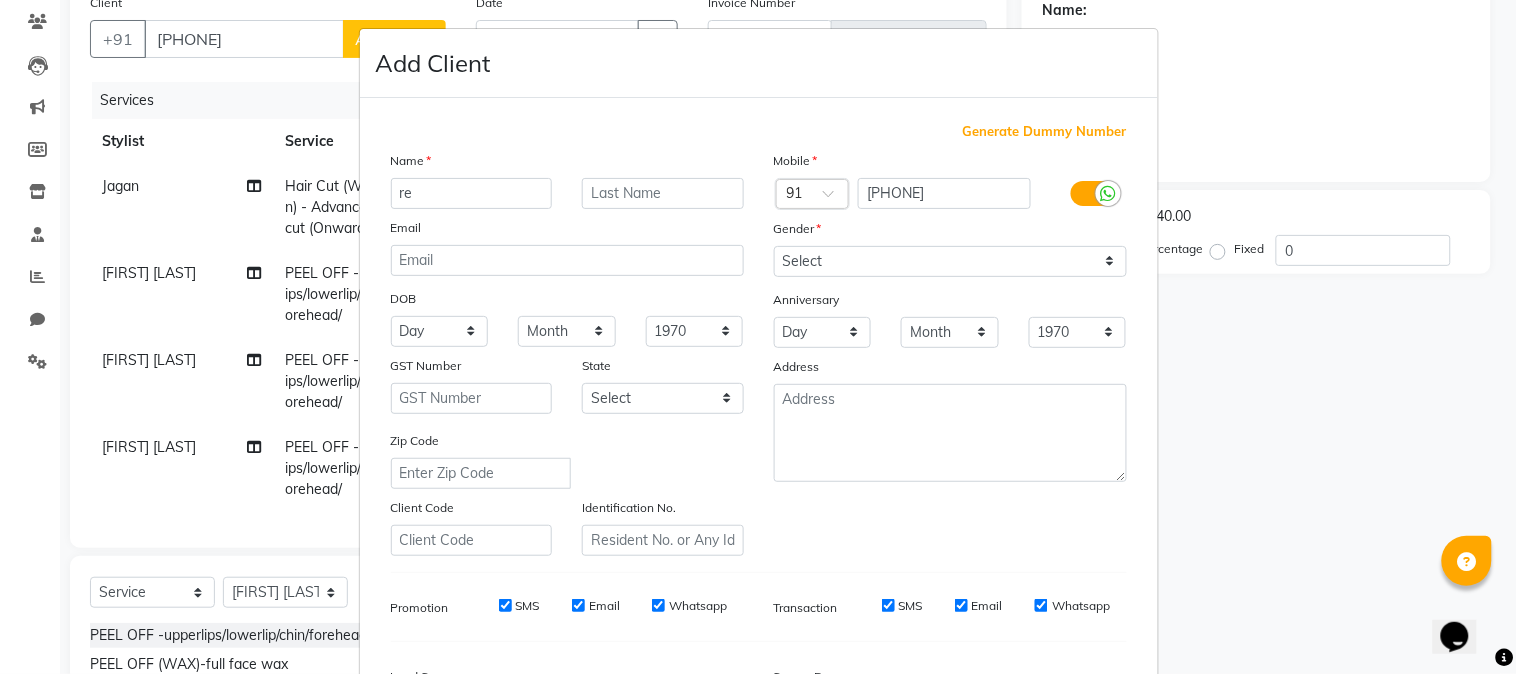 type on "r" 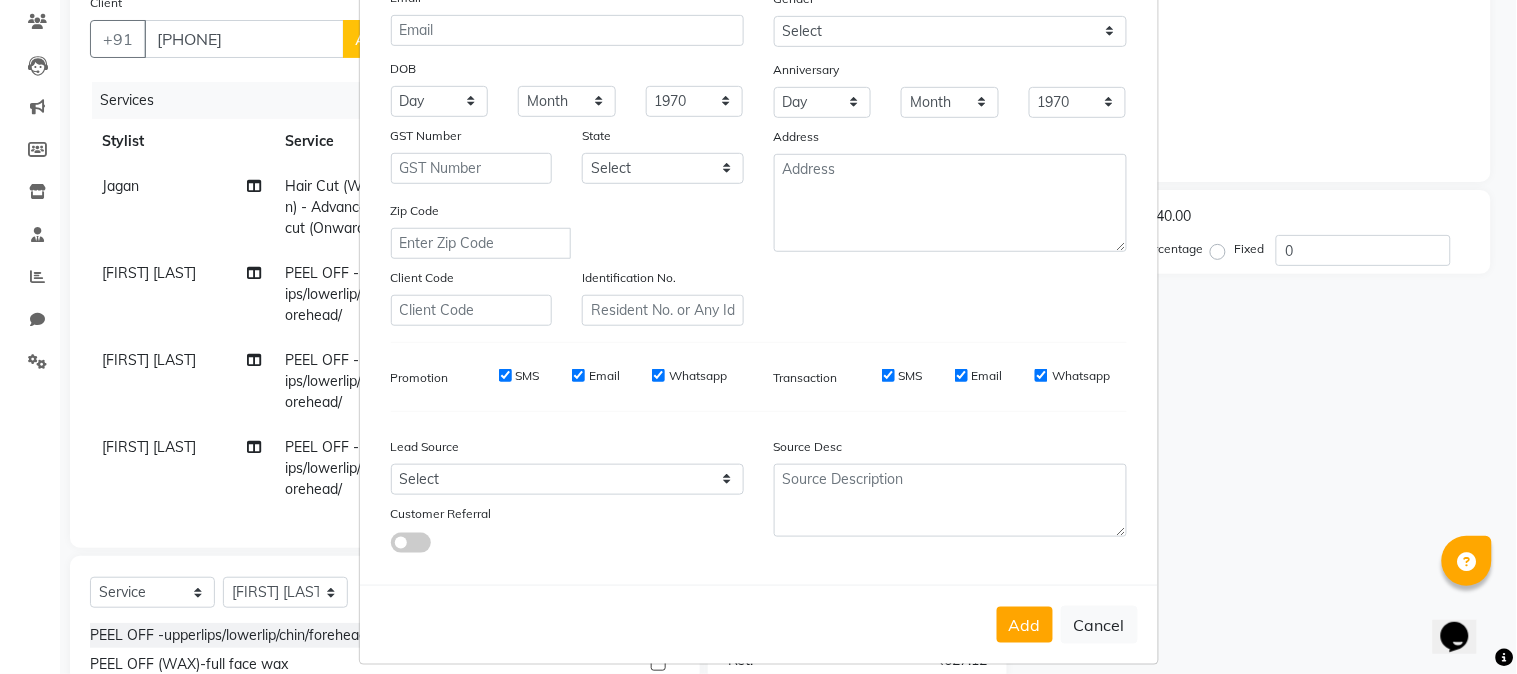 scroll, scrollTop: 250, scrollLeft: 0, axis: vertical 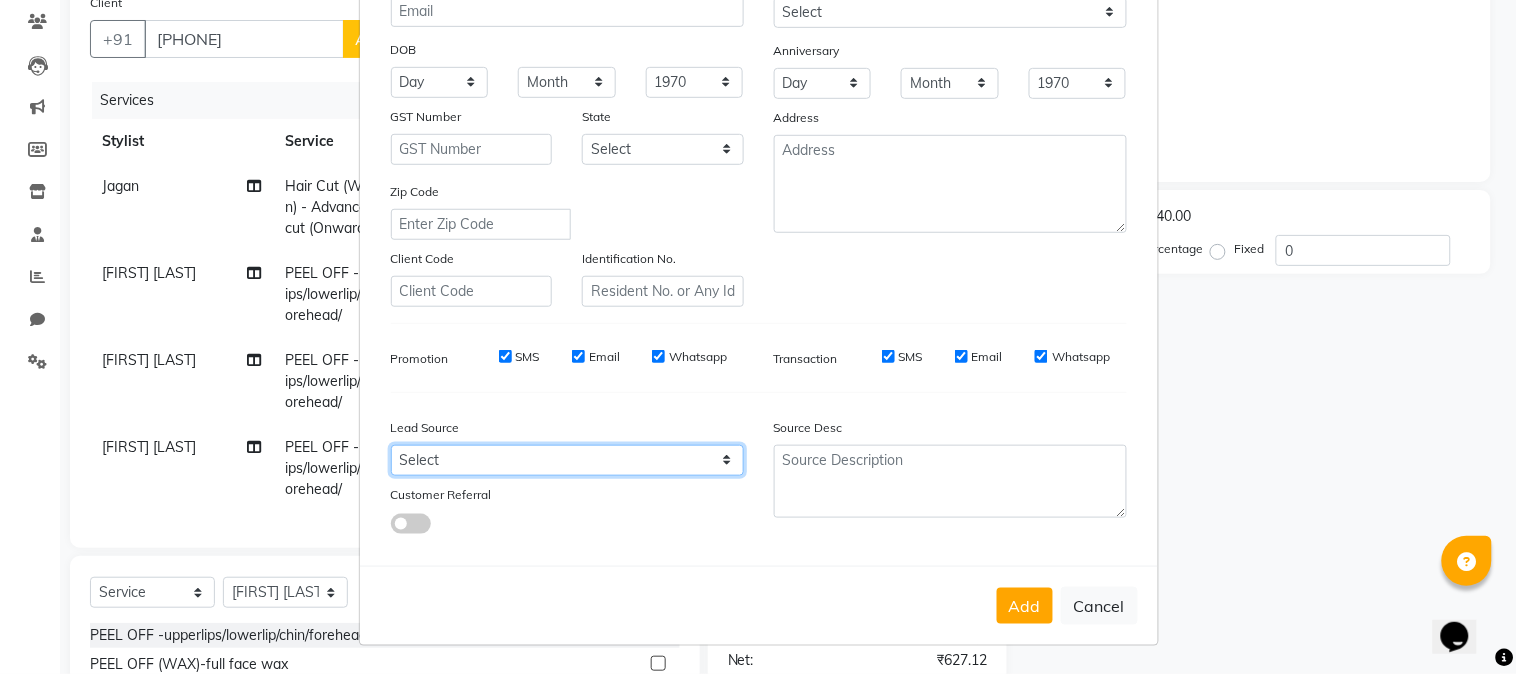 click on "Select Walk-in Referral Internet Friend Word of Mouth Advertisement Facebook JustDial Google Other" at bounding box center [567, 460] 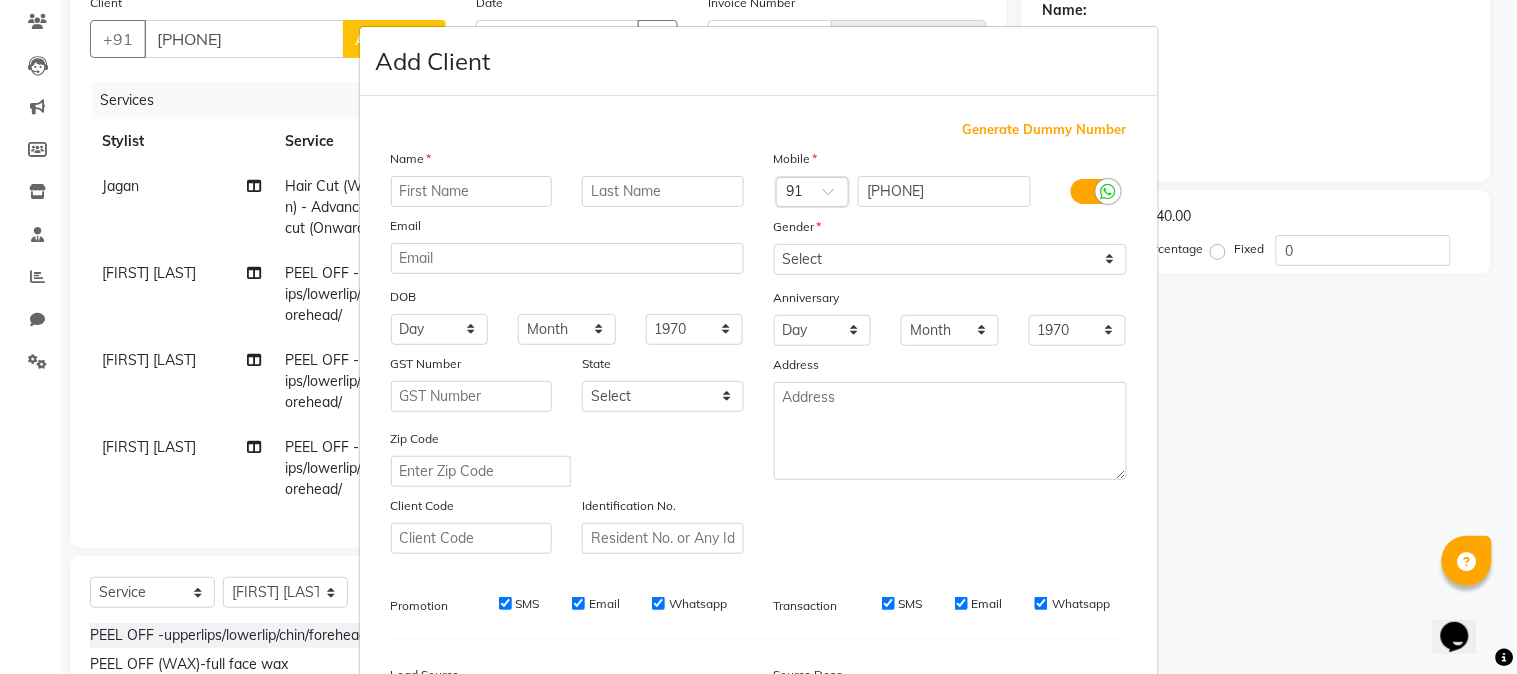 scroll, scrollTop: 0, scrollLeft: 0, axis: both 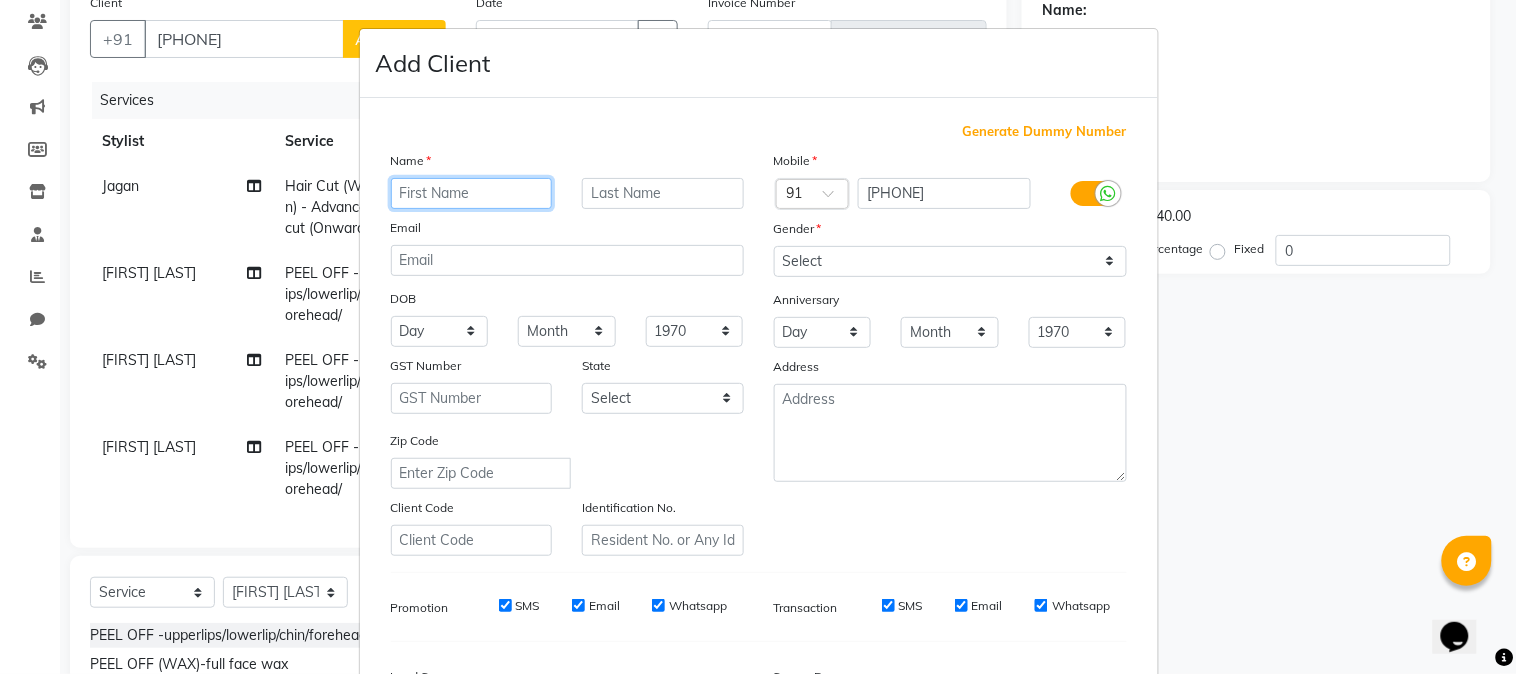 click at bounding box center [472, 193] 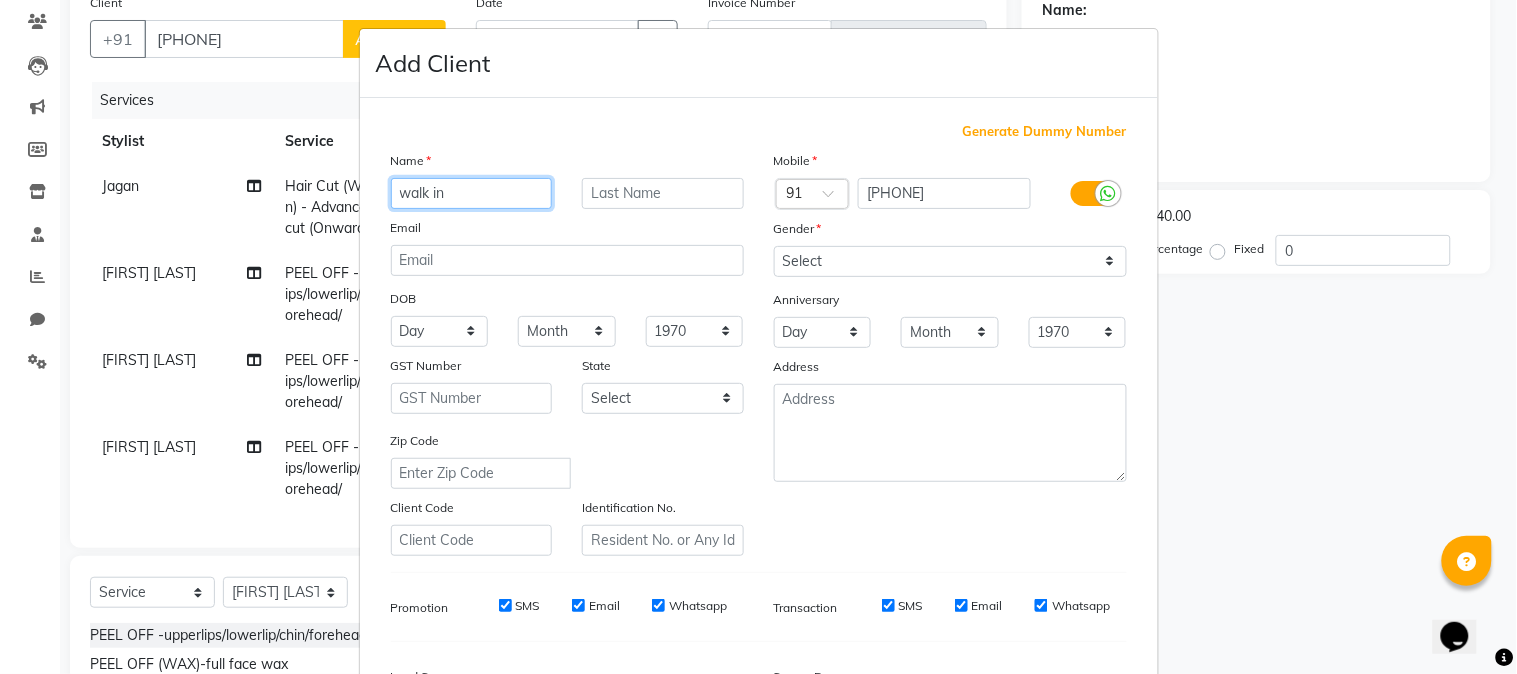 type on "walk in" 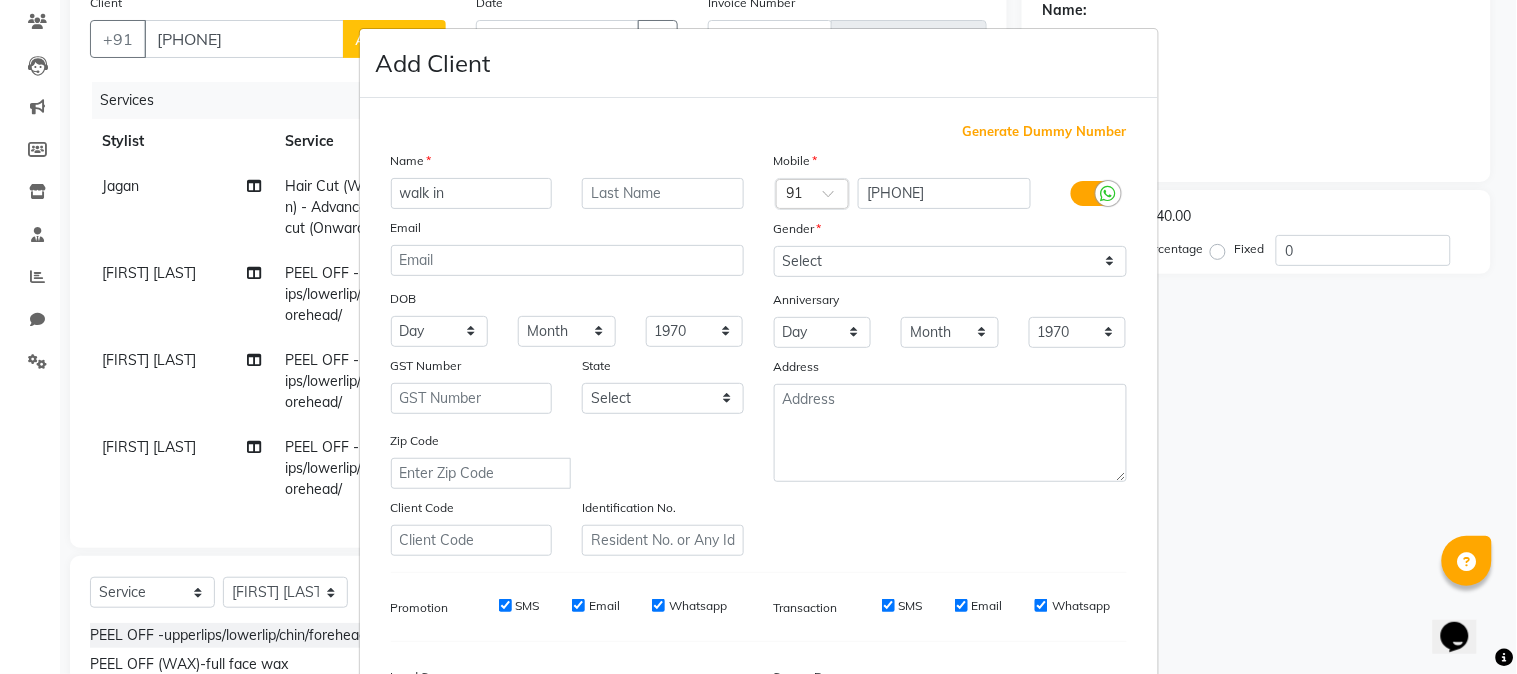 click on "Gender" at bounding box center (950, 232) 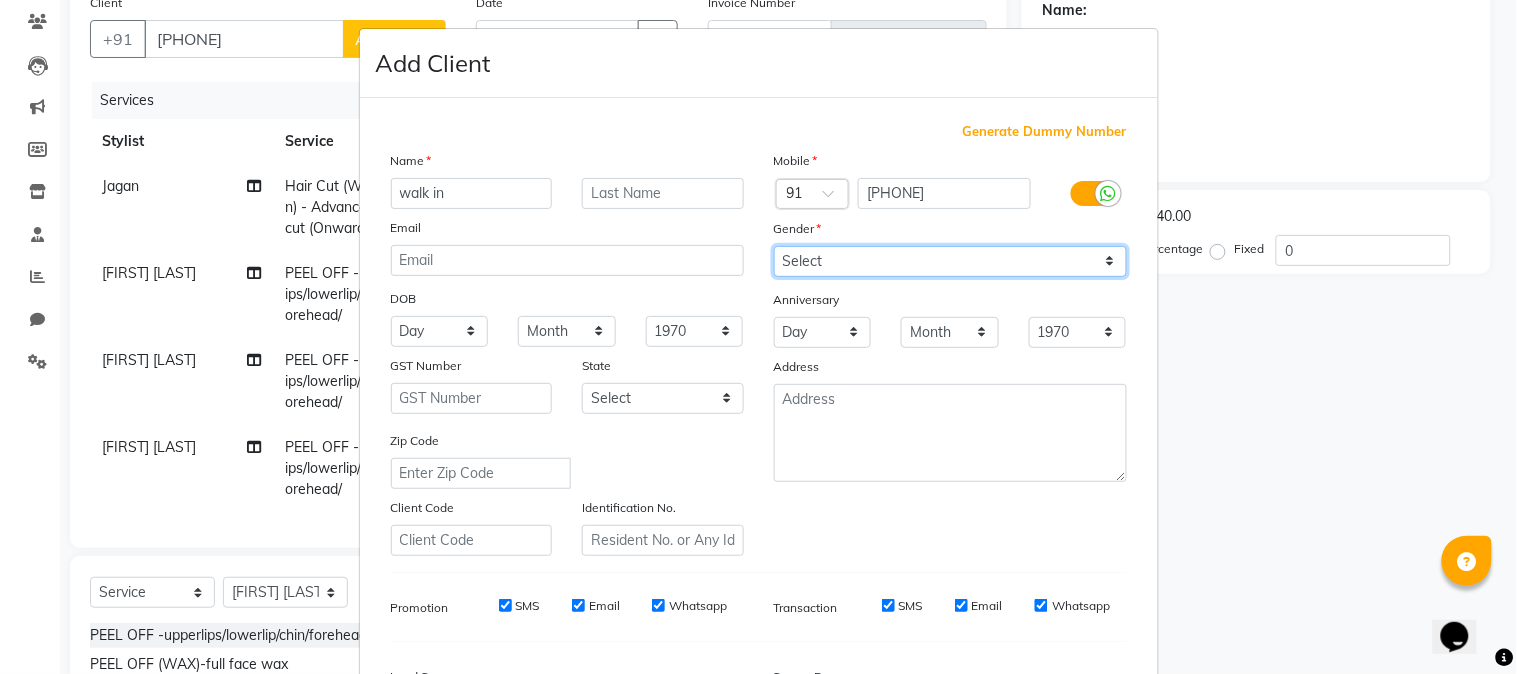 click on "Select Male Female Other Prefer Not To Say" at bounding box center (950, 261) 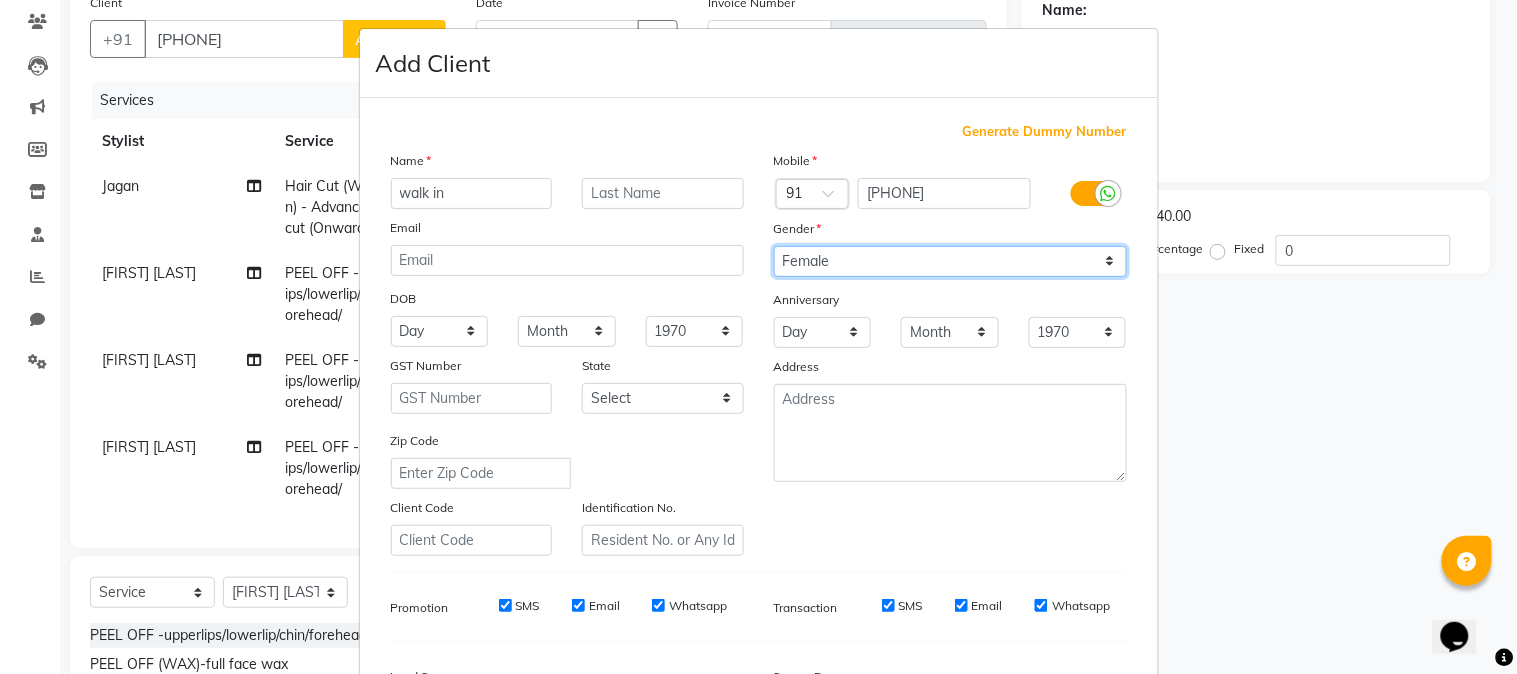 click on "Select Male Female Other Prefer Not To Say" at bounding box center (950, 261) 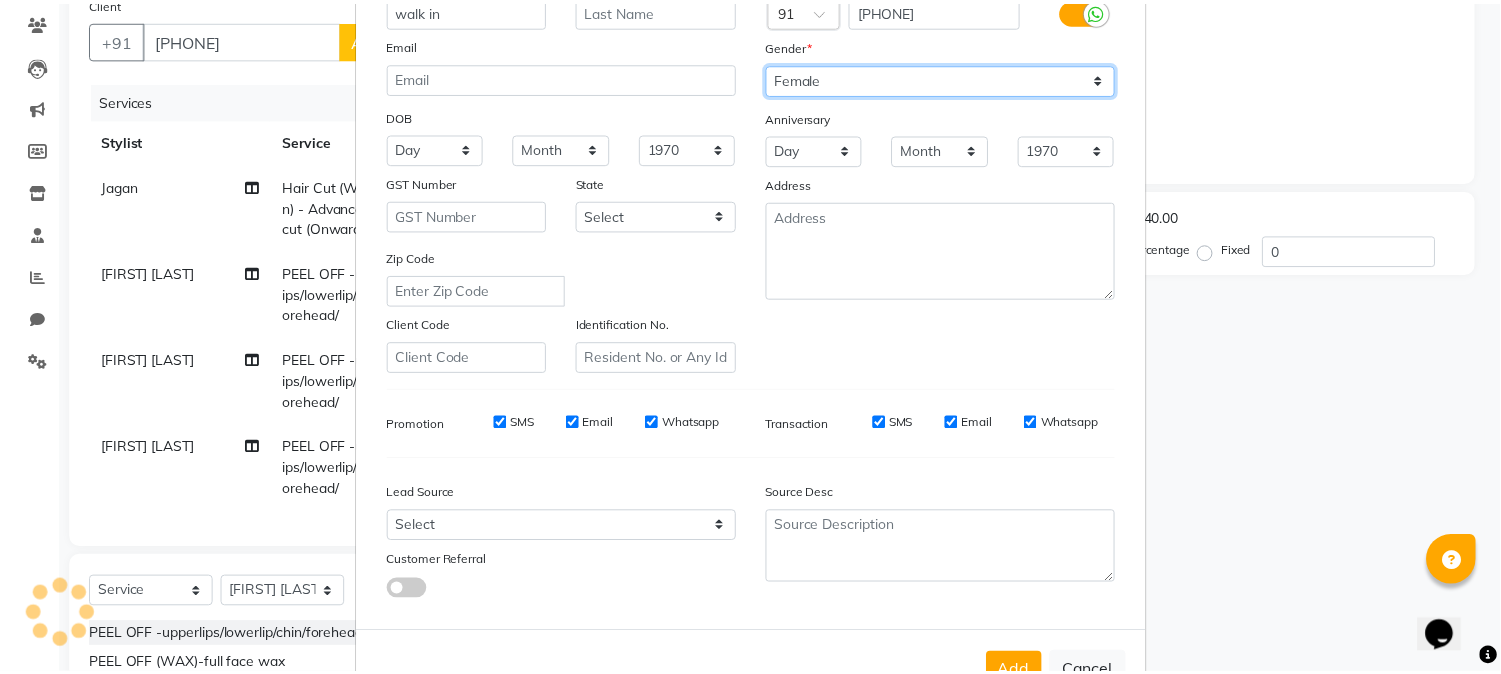 scroll, scrollTop: 250, scrollLeft: 0, axis: vertical 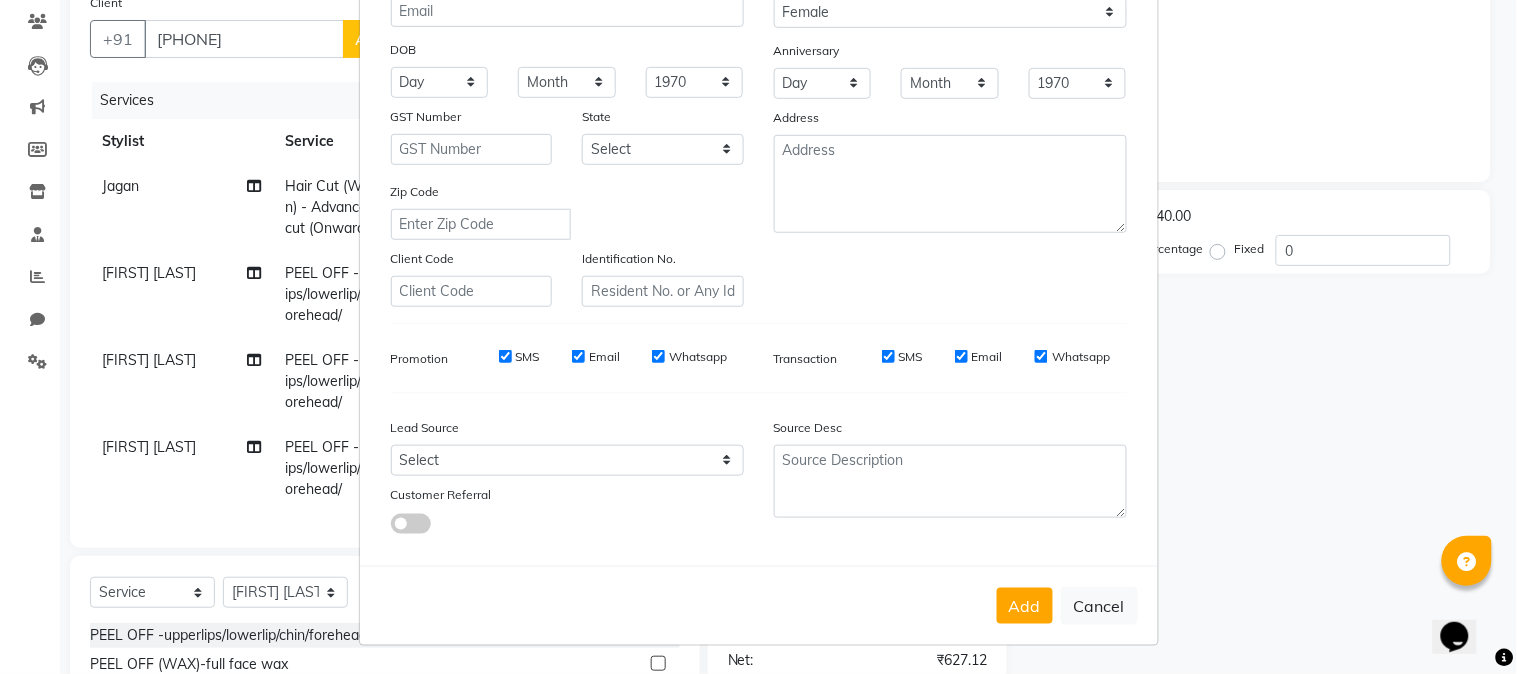 click on "Add   Cancel" at bounding box center [759, 605] 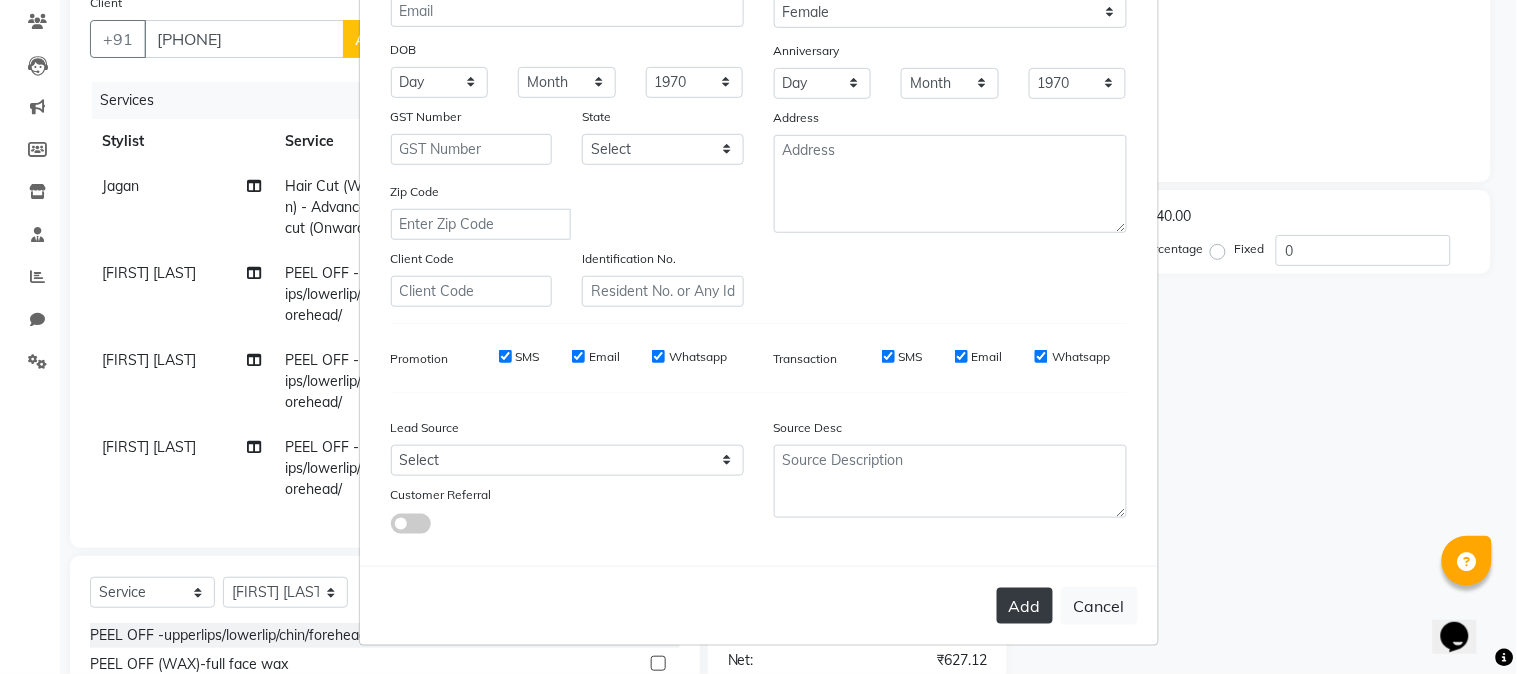 click on "Add" at bounding box center [1025, 606] 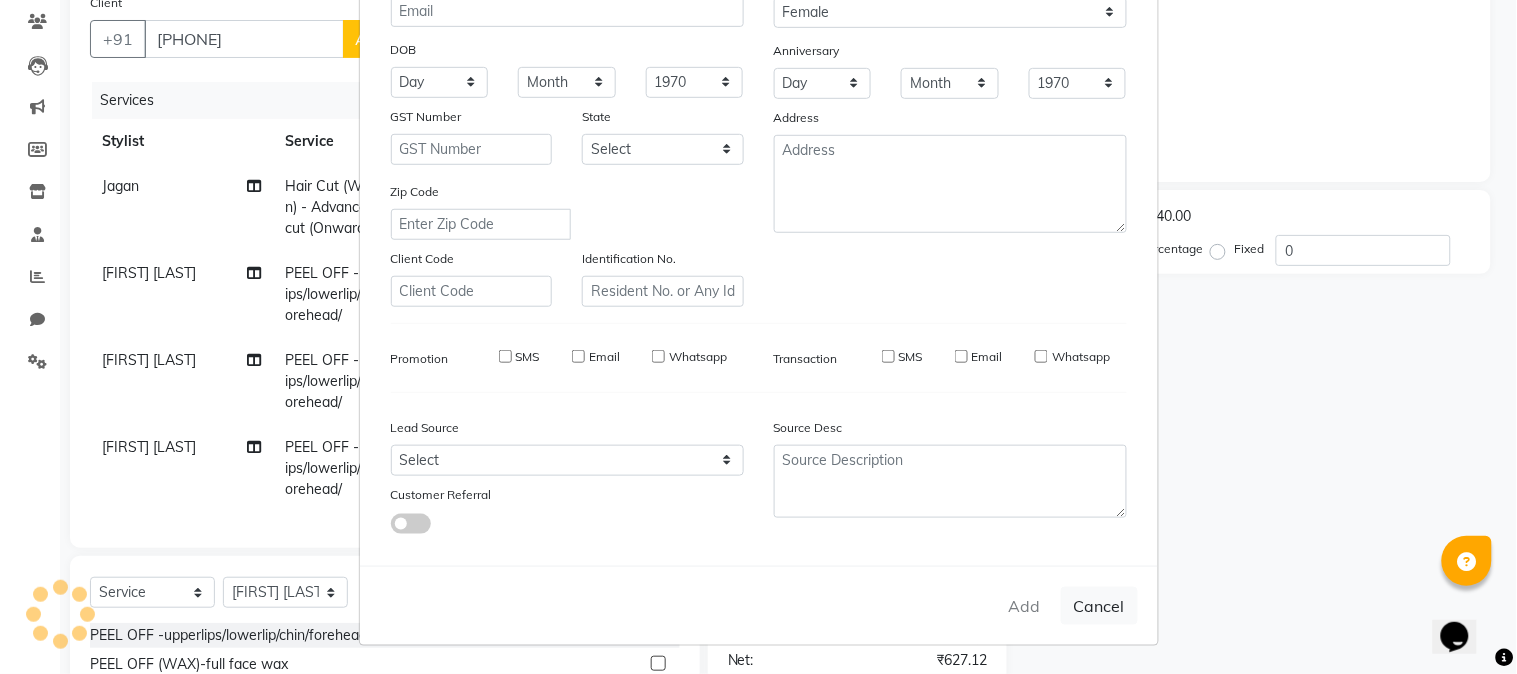 type 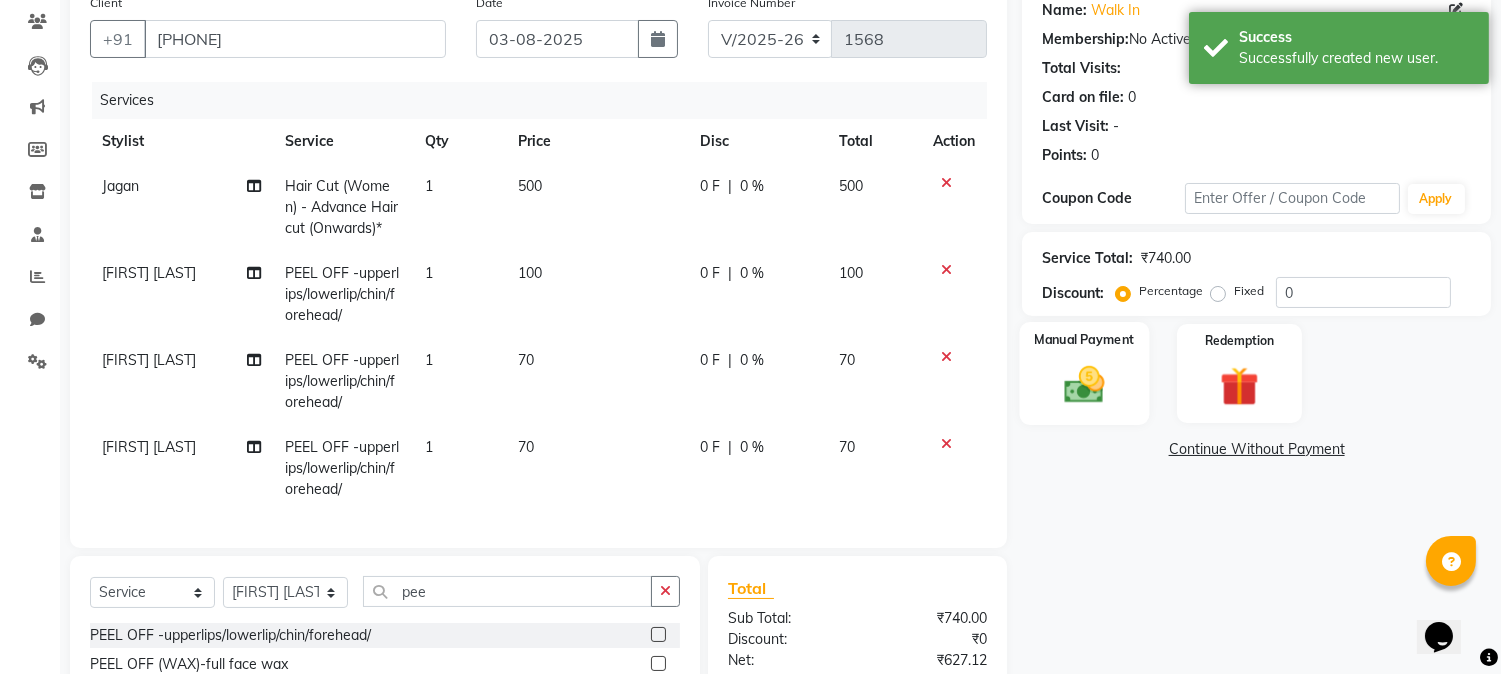 click 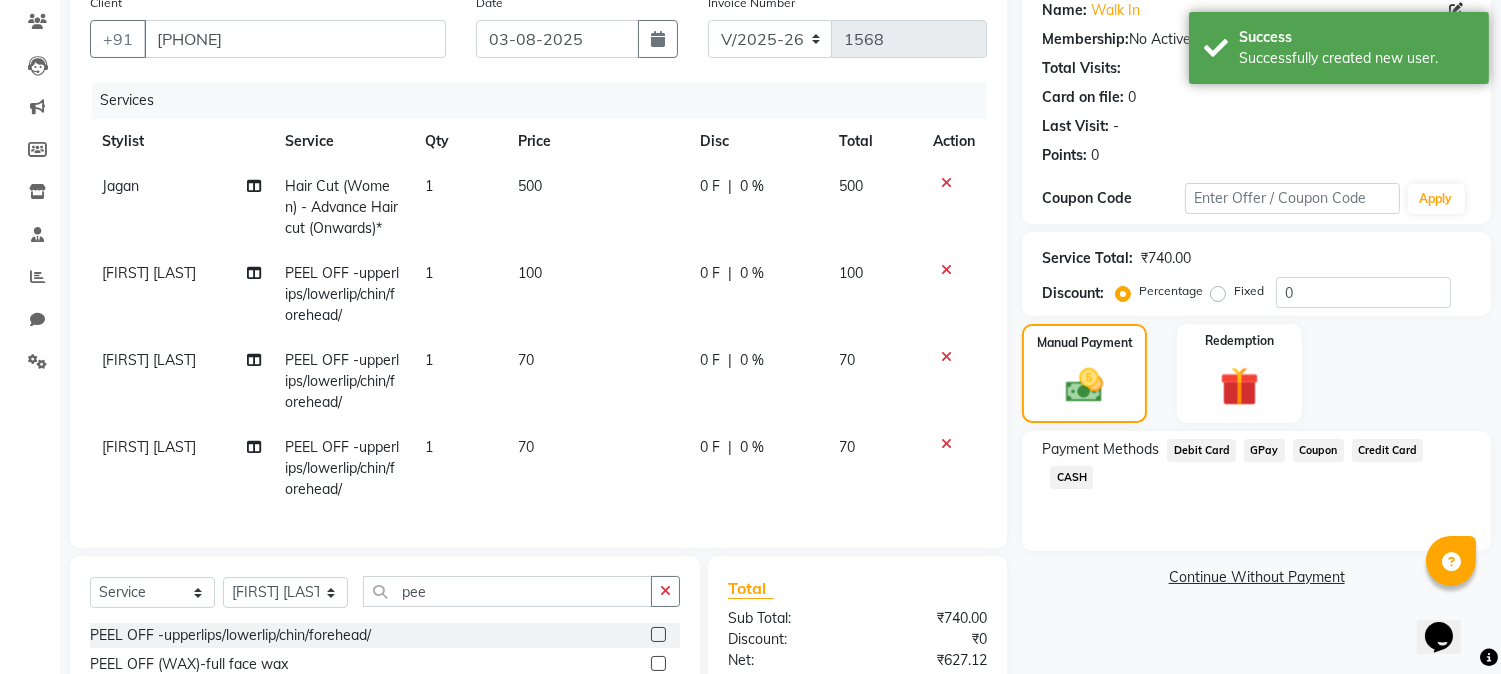 click on "GPay" 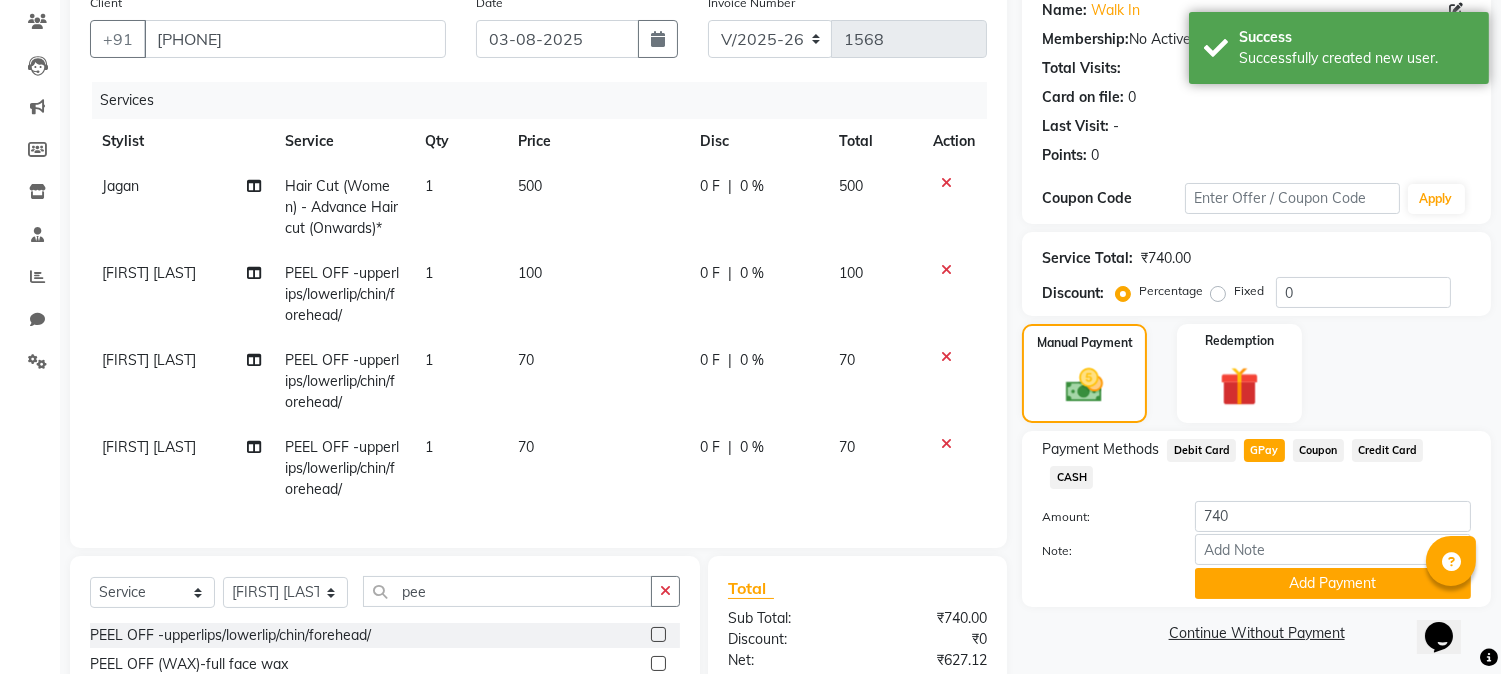 scroll, scrollTop: 388, scrollLeft: 0, axis: vertical 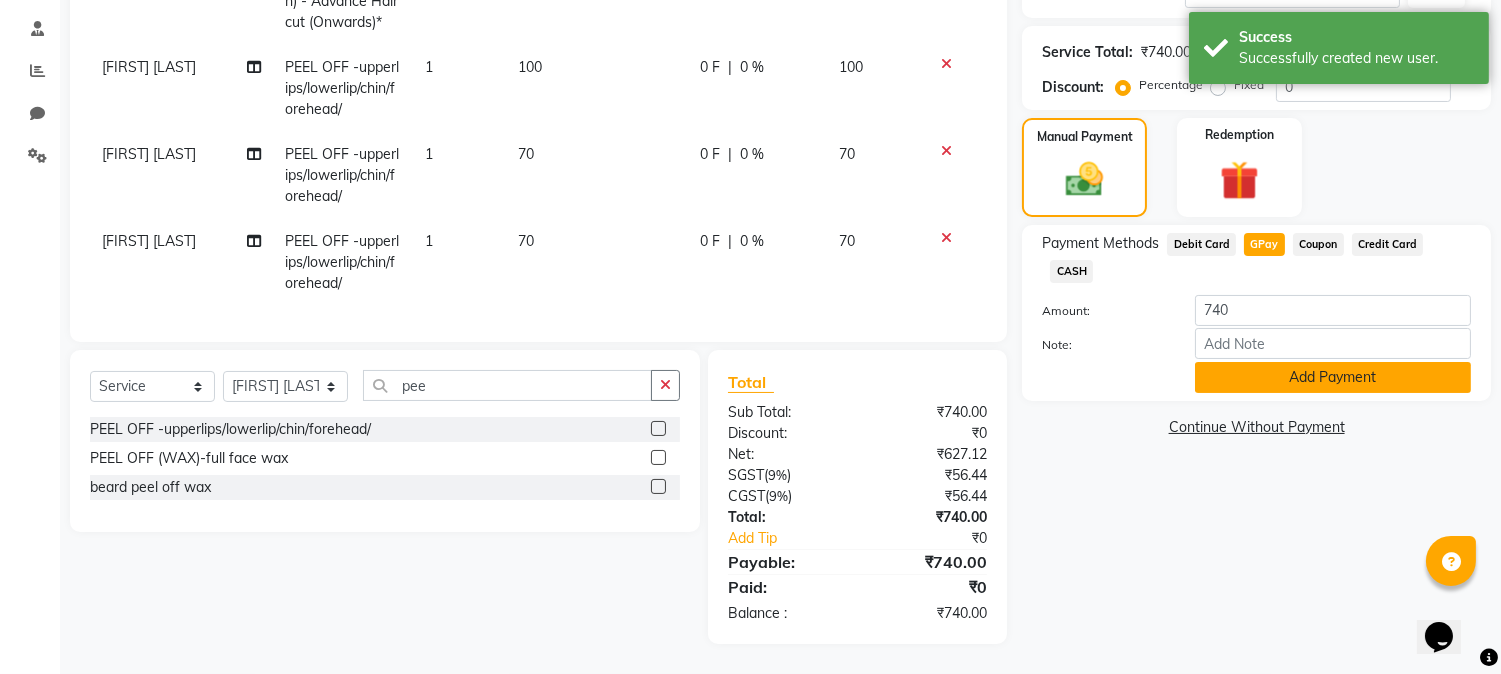 click on "Add Payment" 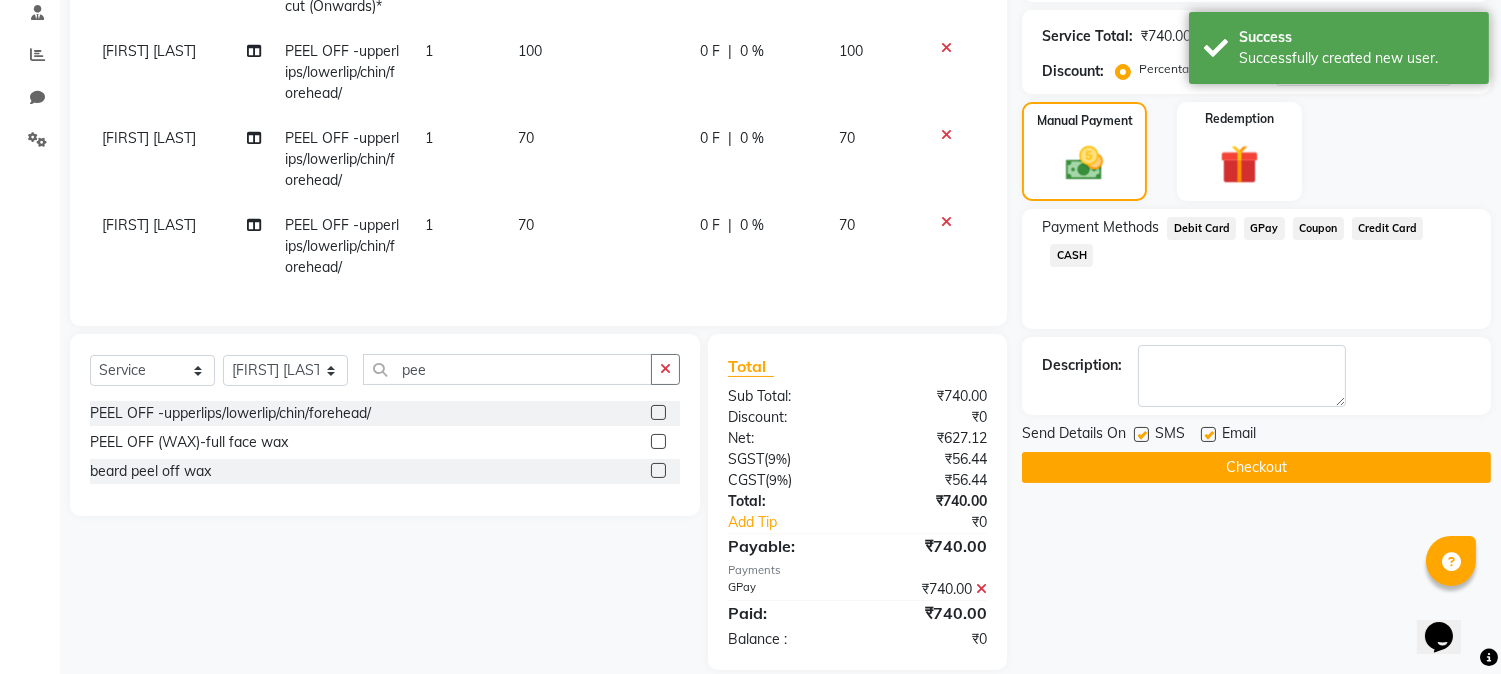 click on "Checkout" 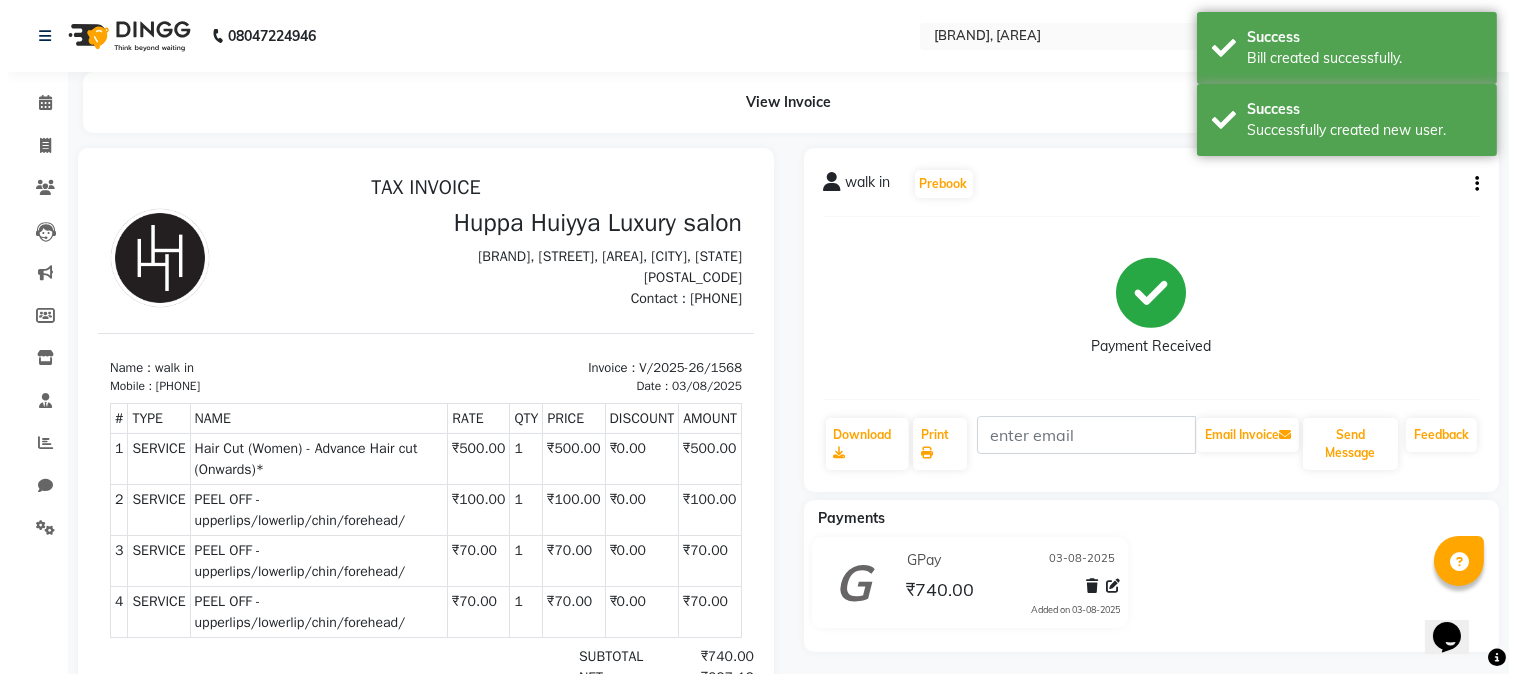 scroll, scrollTop: 0, scrollLeft: 0, axis: both 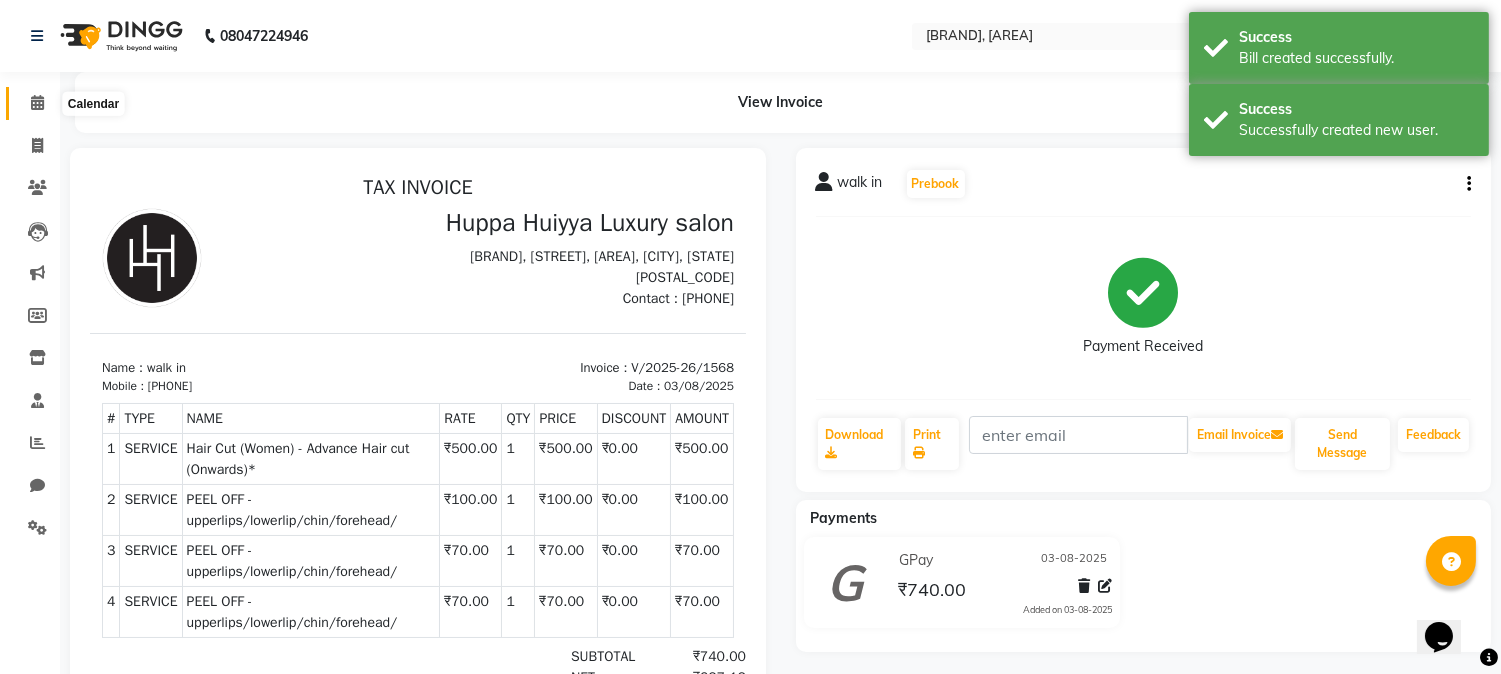 click 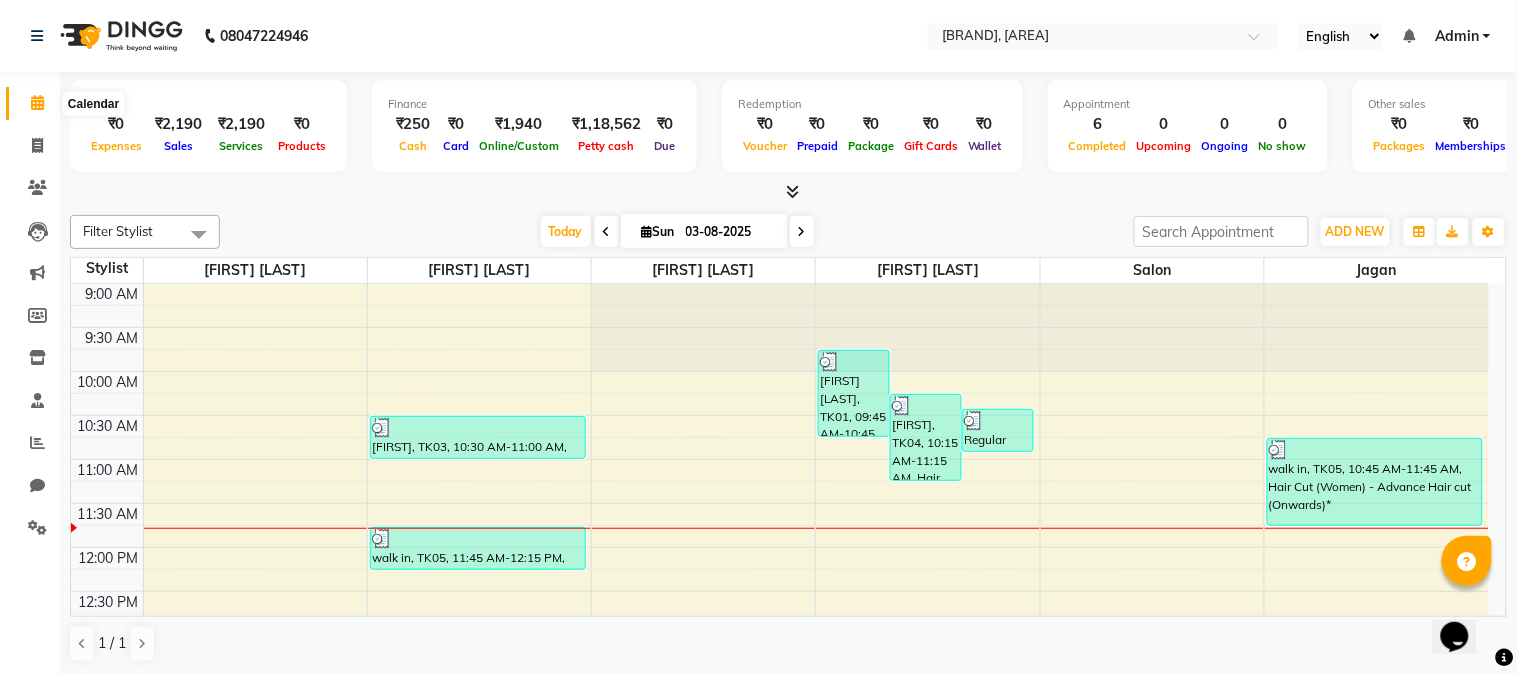 click 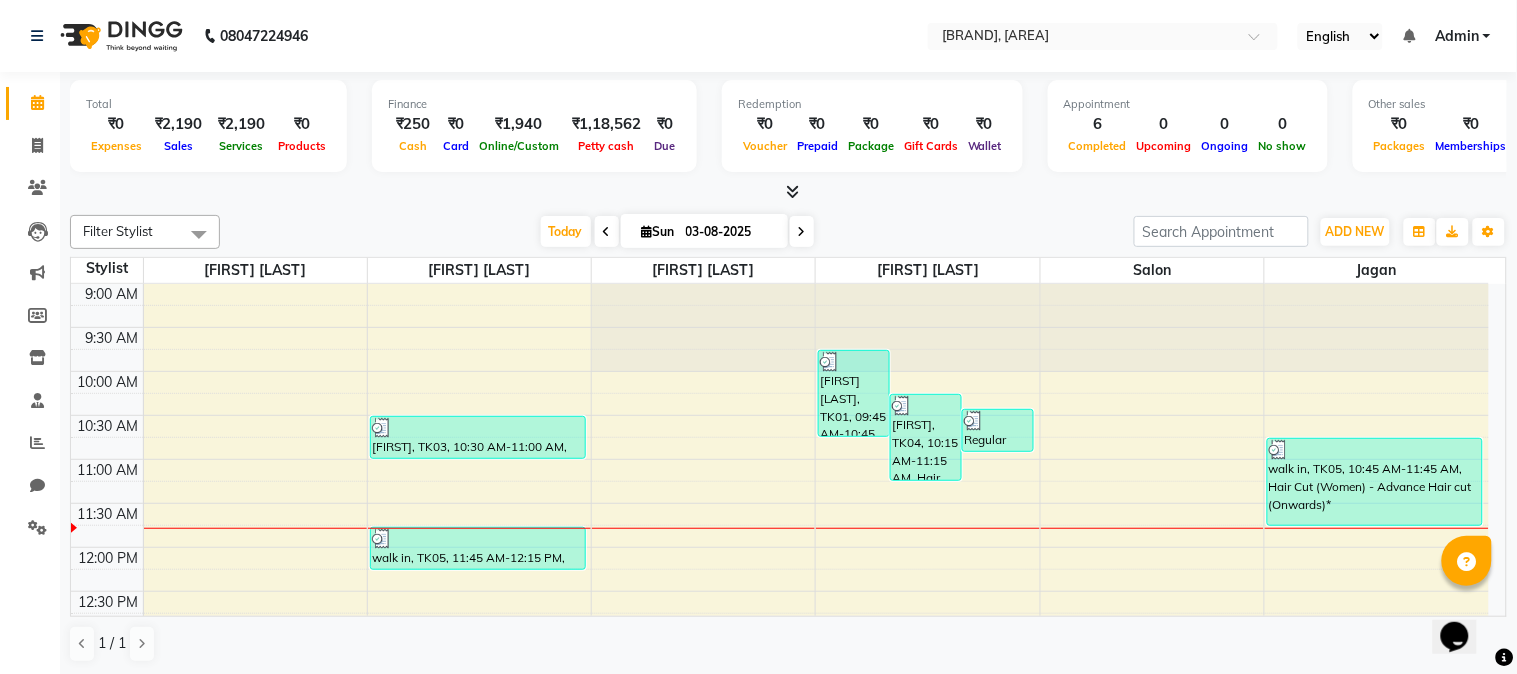 click on "Calendar" 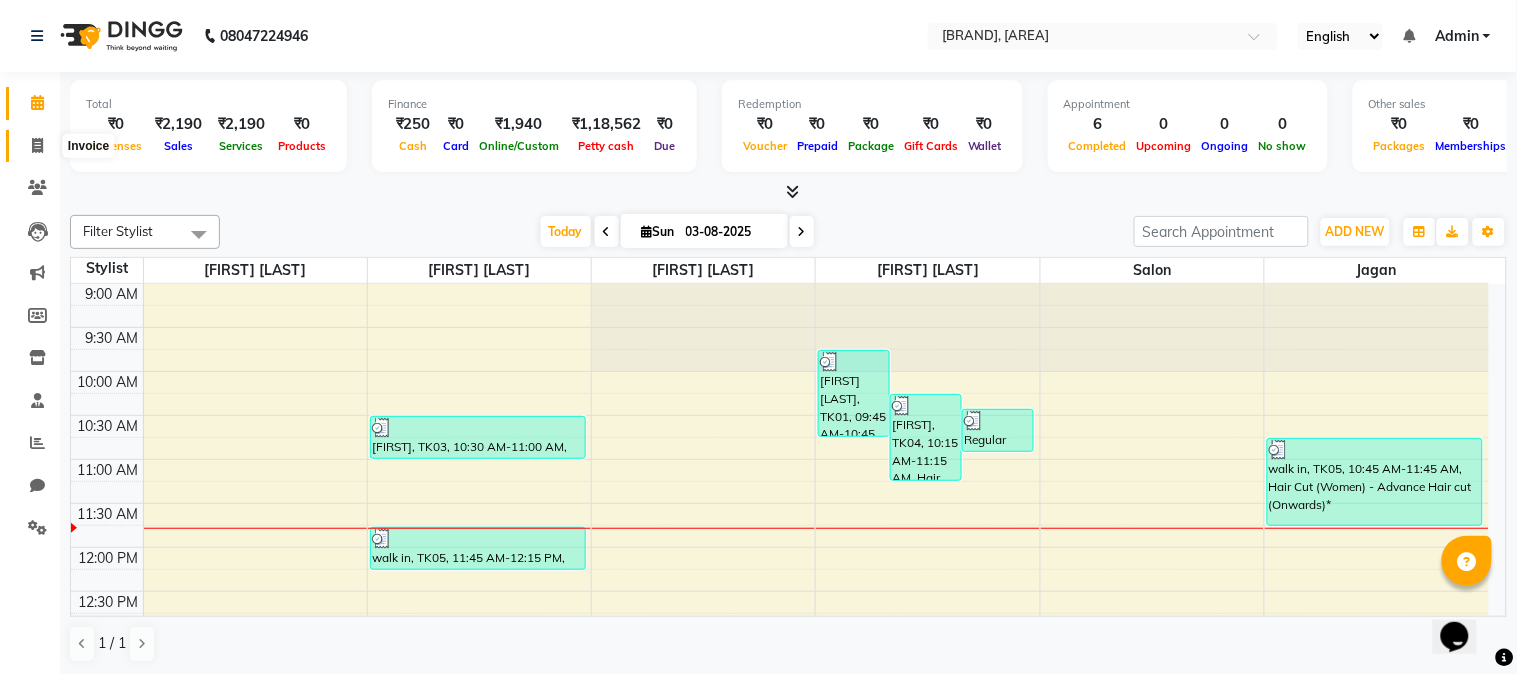 click 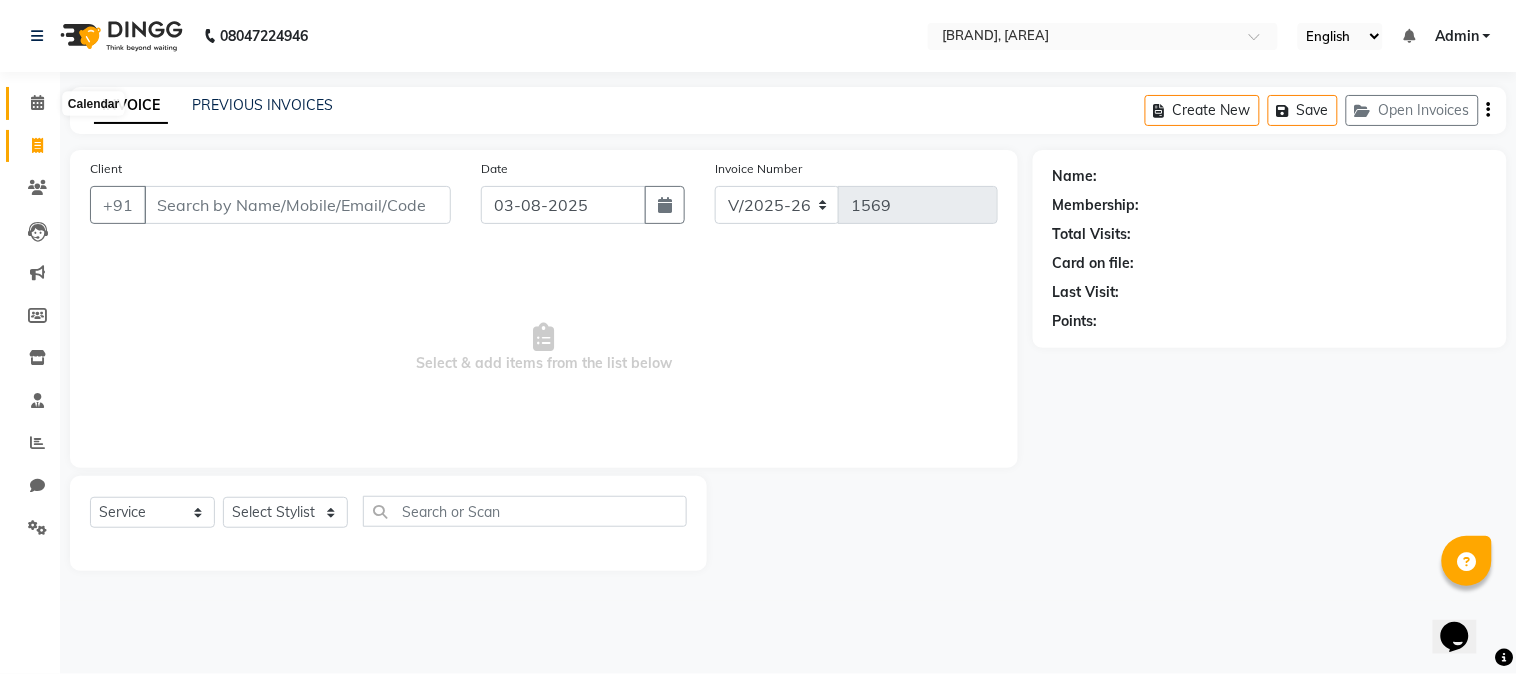 click 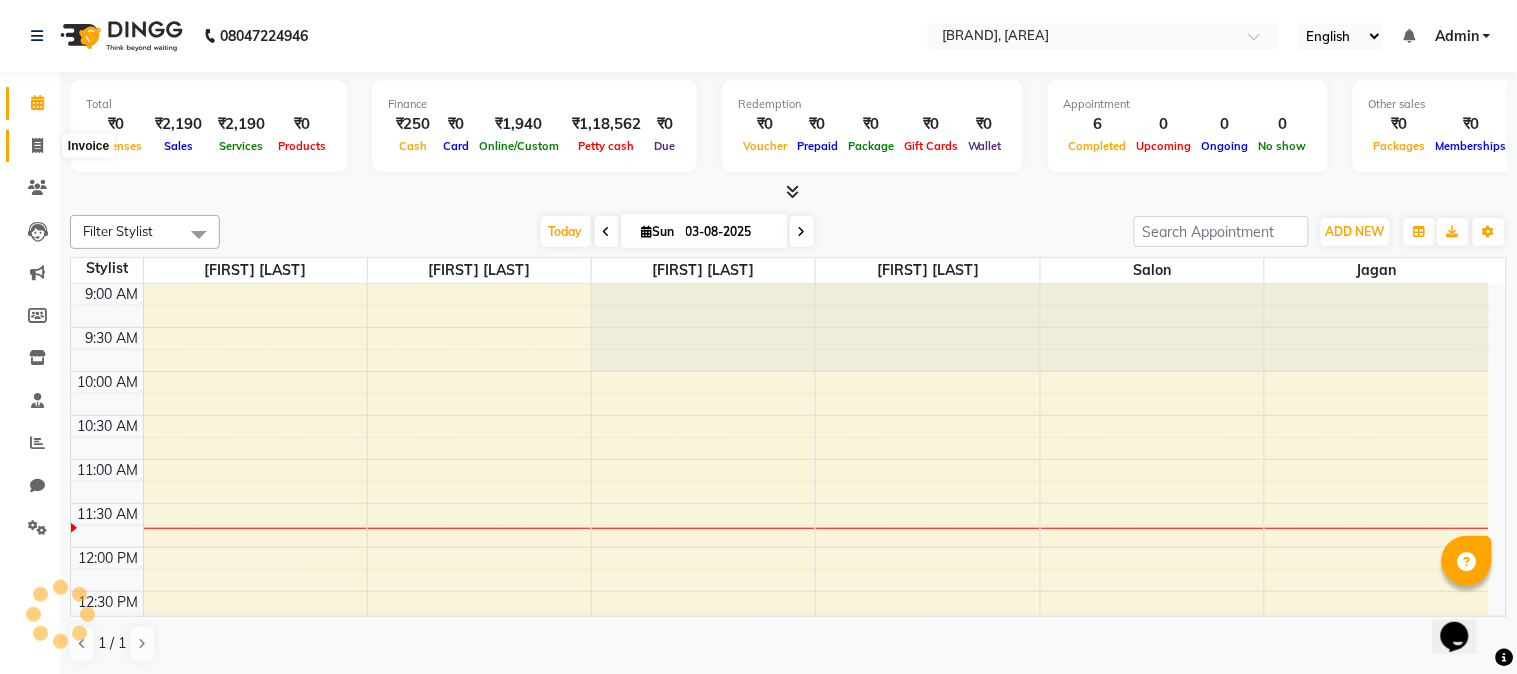 scroll, scrollTop: 0, scrollLeft: 0, axis: both 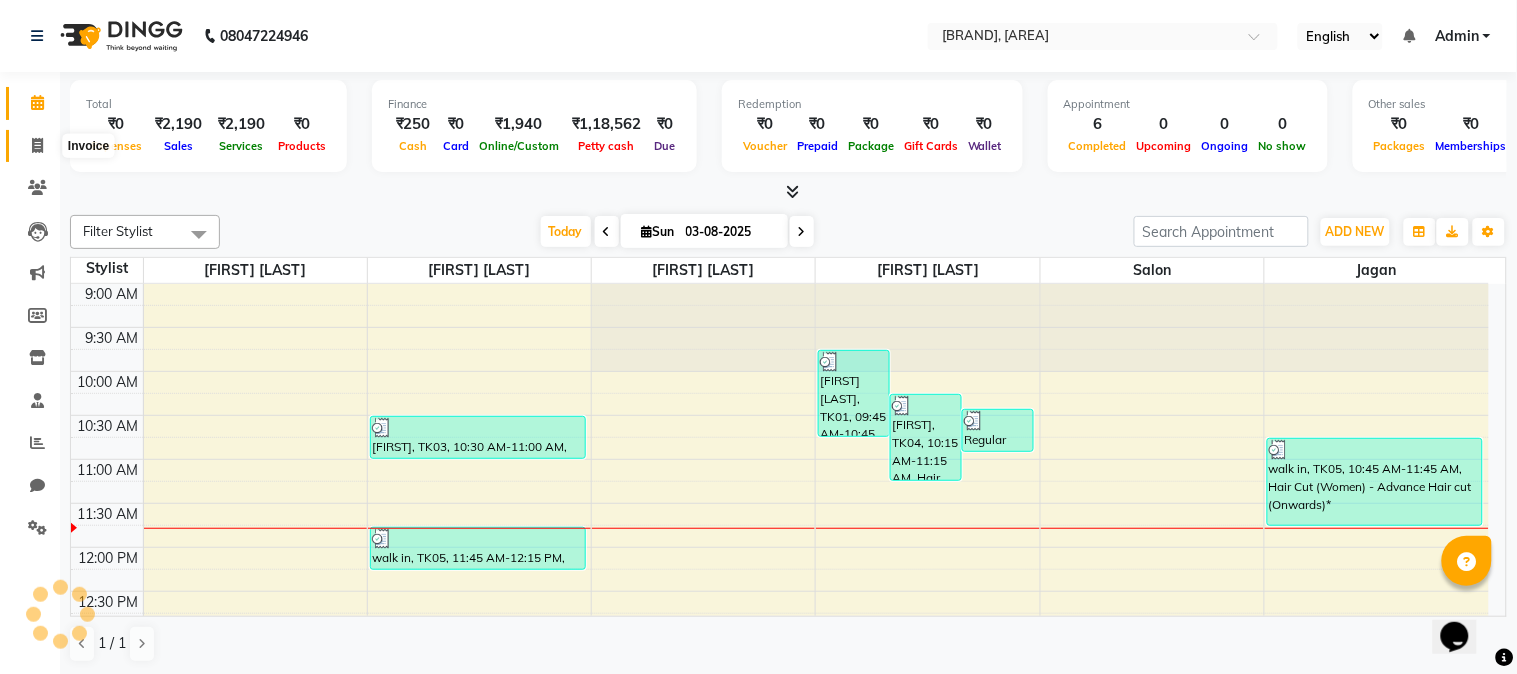 click 